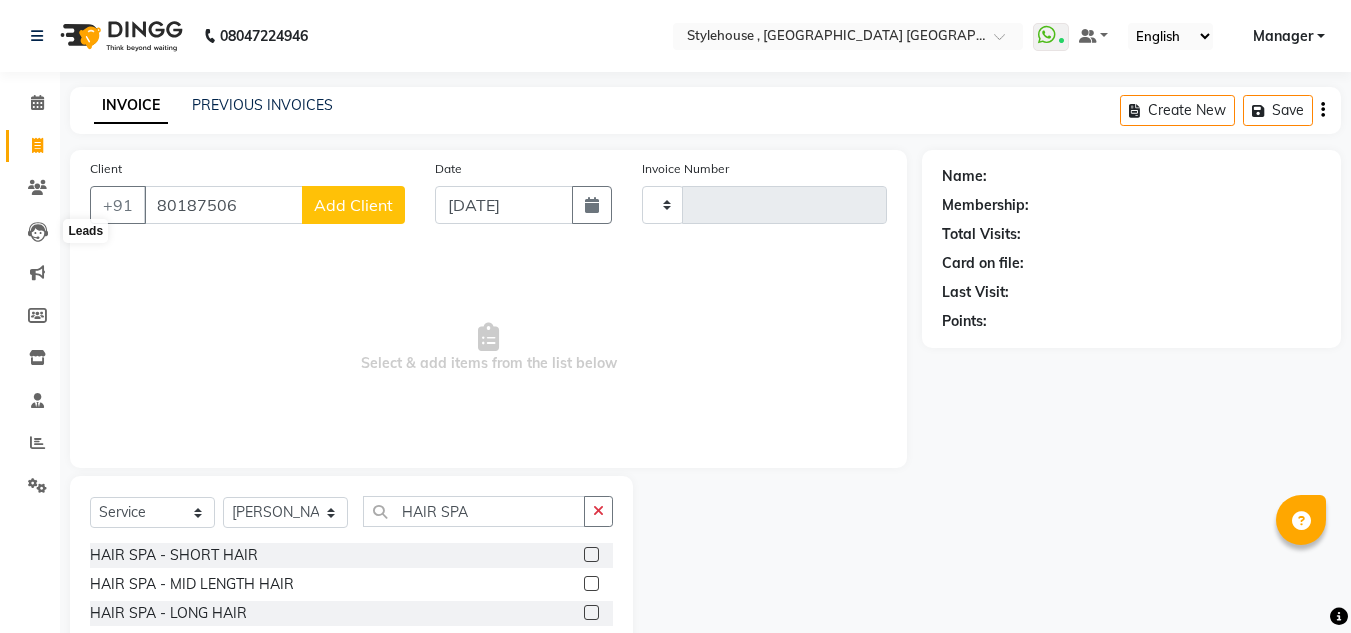 select on "service" 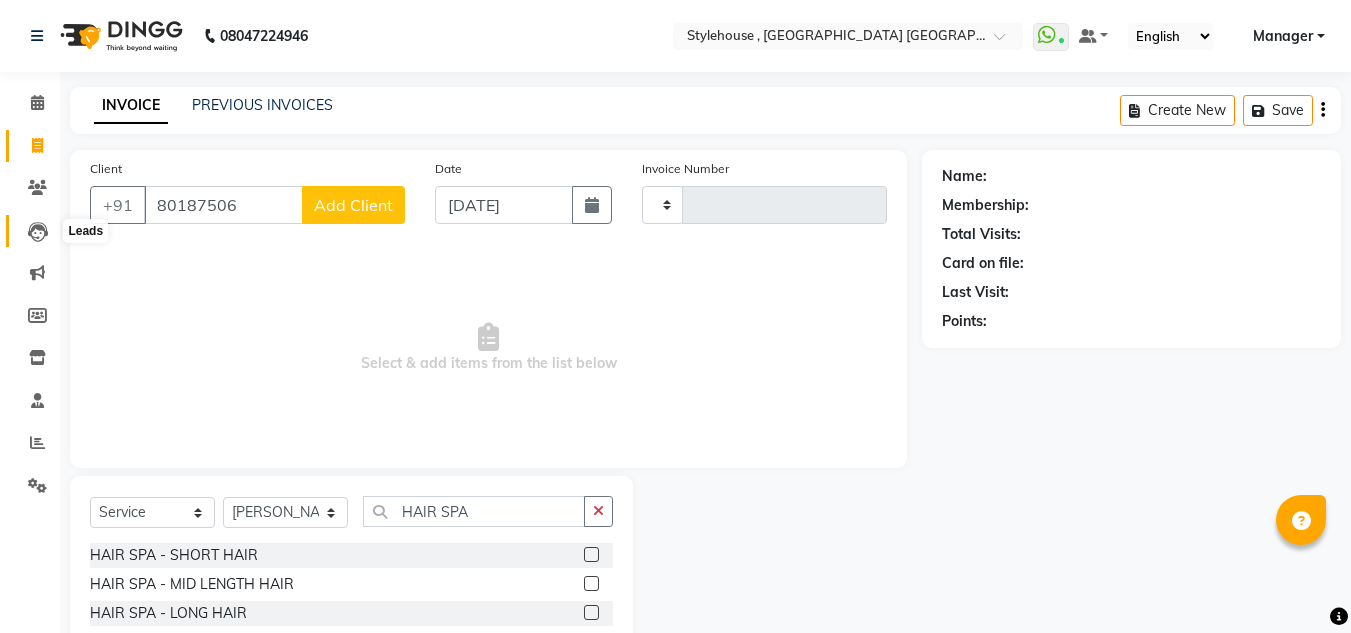 scroll, scrollTop: 0, scrollLeft: 0, axis: both 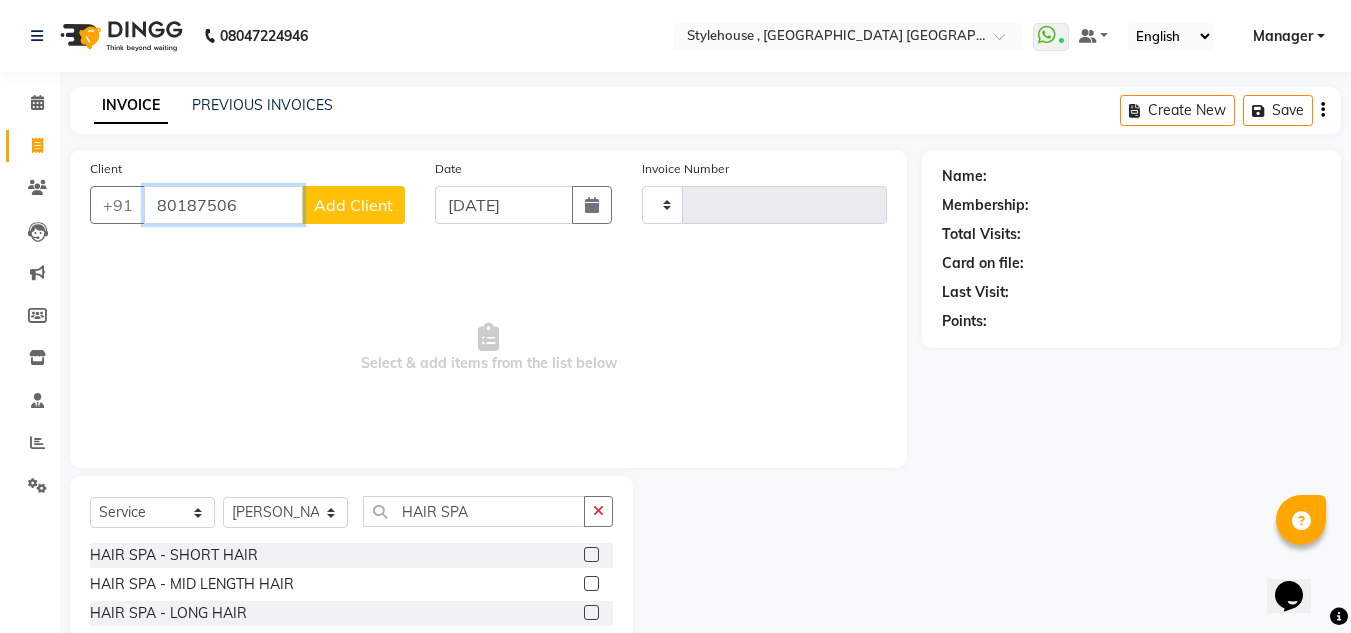 click on "80187506" at bounding box center [223, 205] 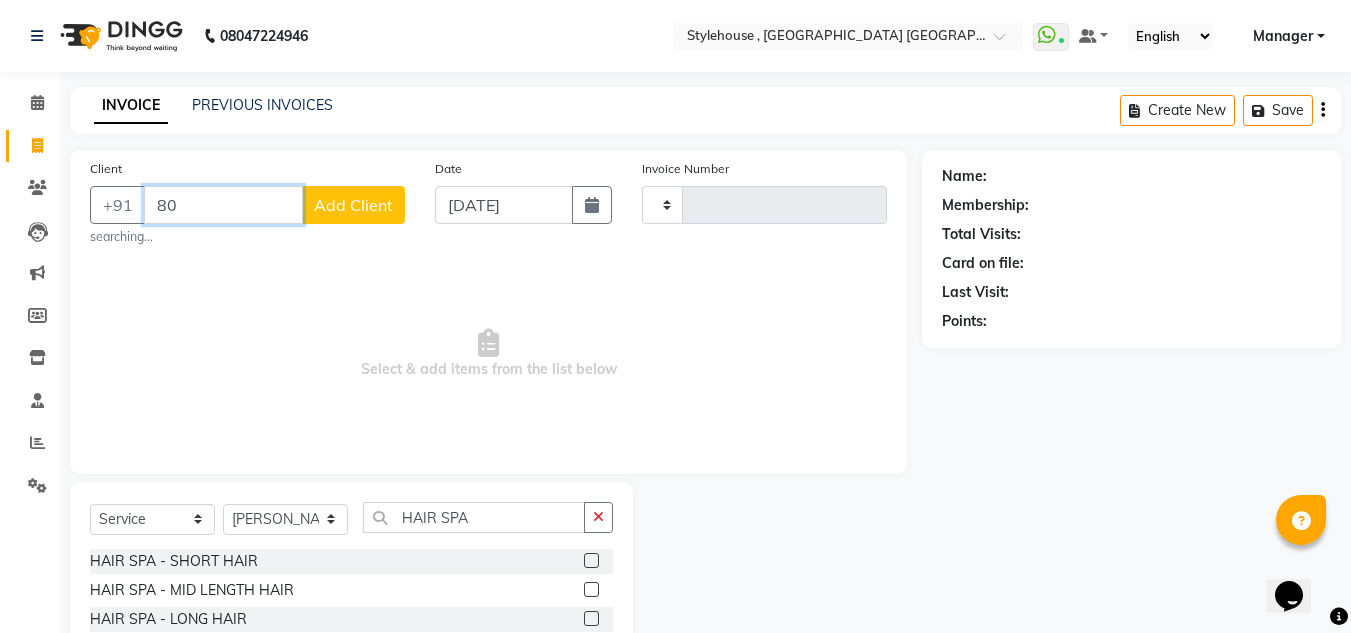 type on "8" 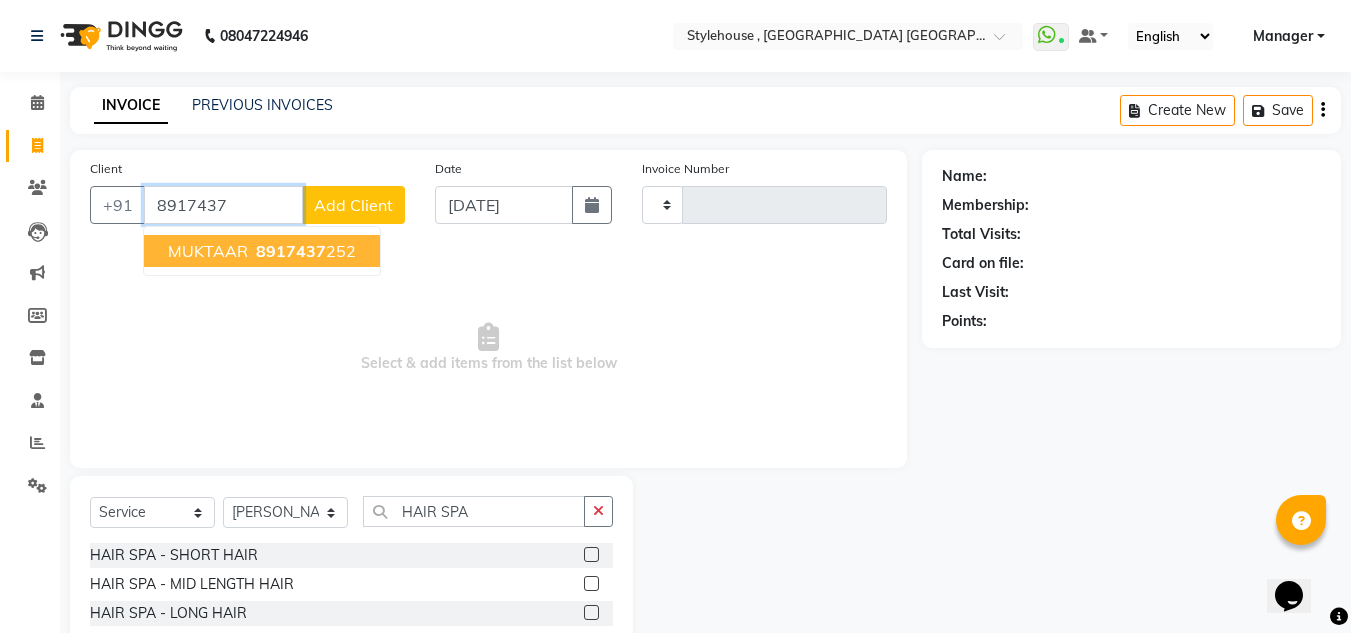 click on "MUKTAAR   8917437 252" at bounding box center (262, 251) 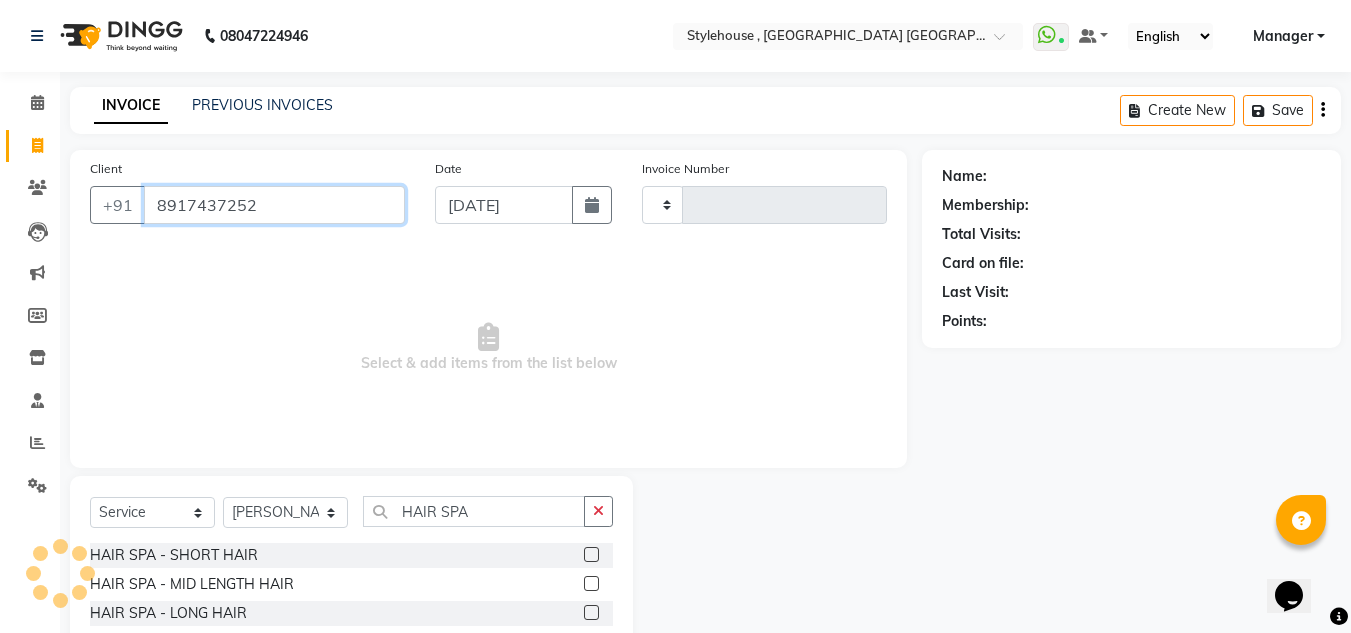 type on "8917437252" 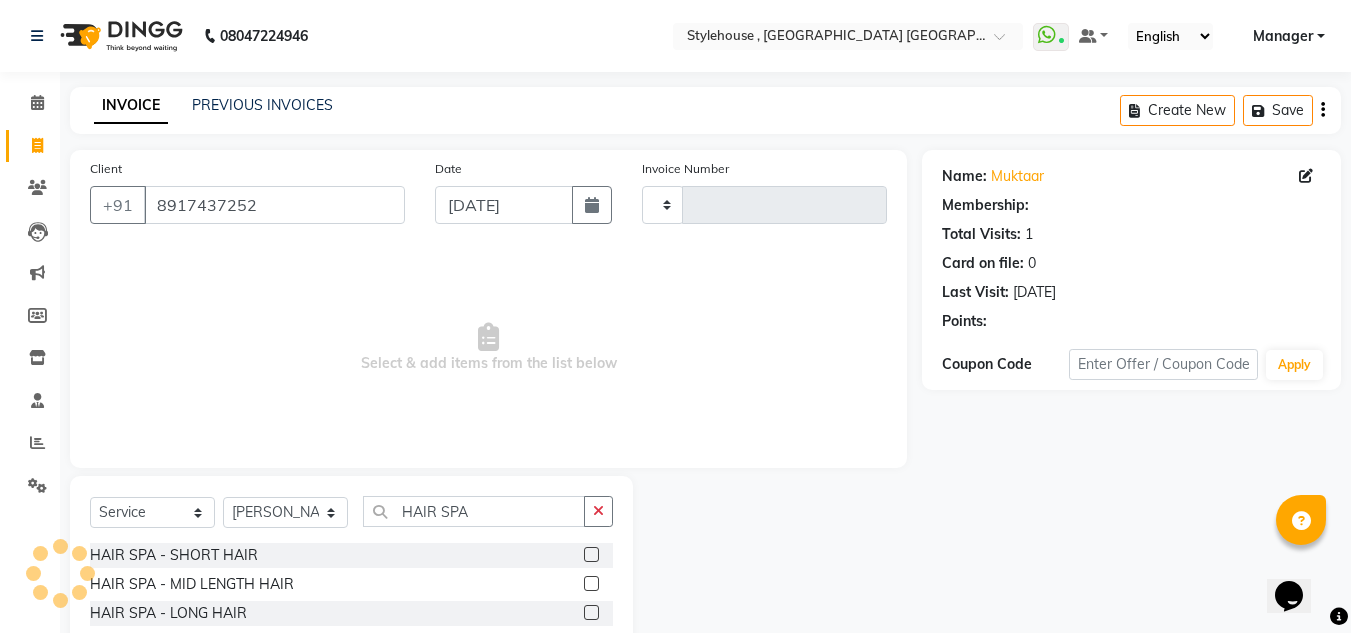 select on "1: Object" 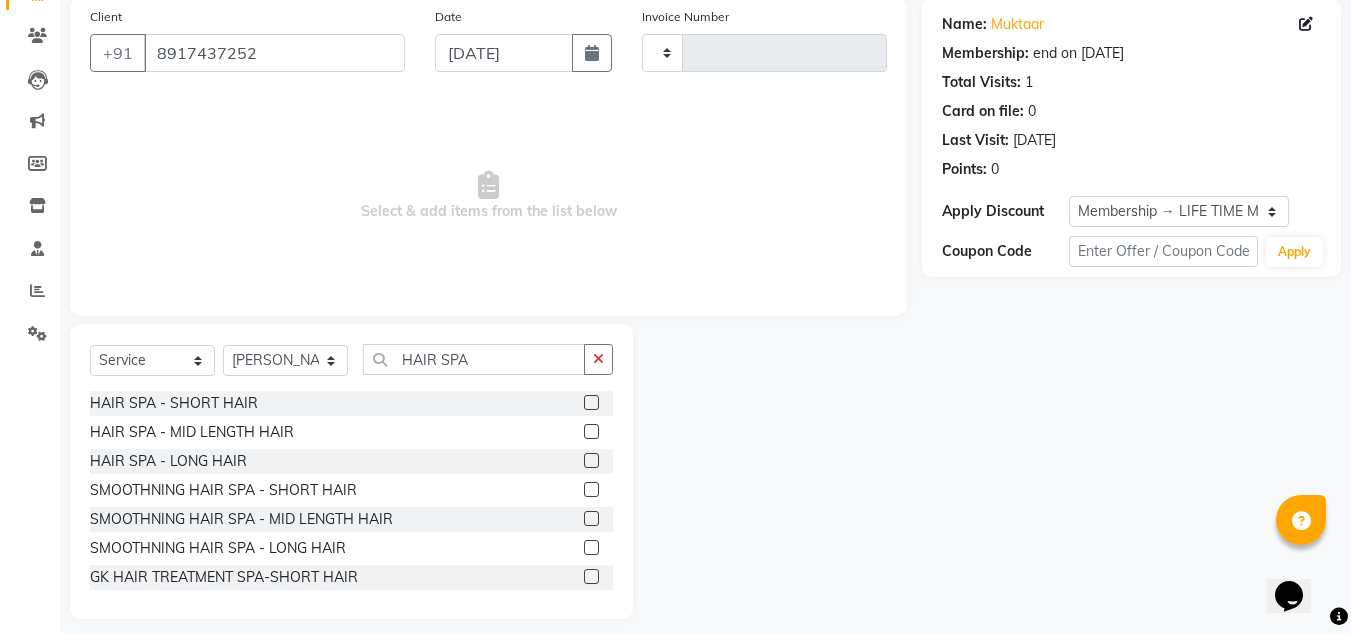 scroll, scrollTop: 168, scrollLeft: 0, axis: vertical 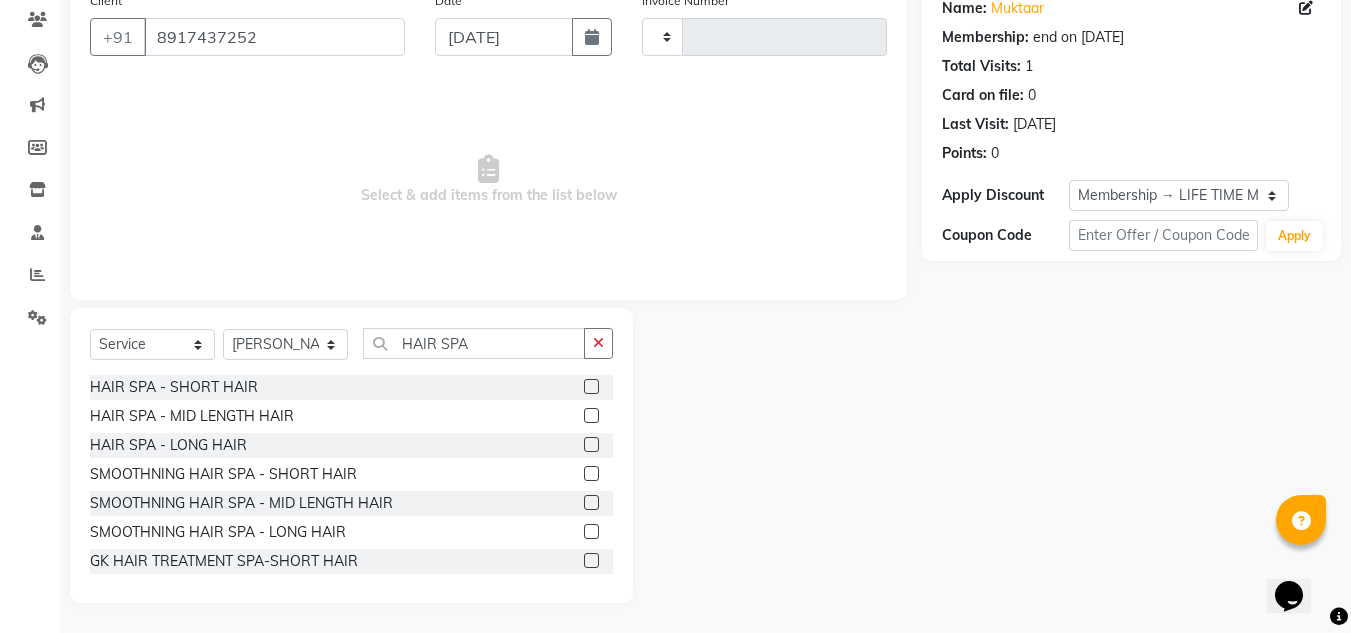 click 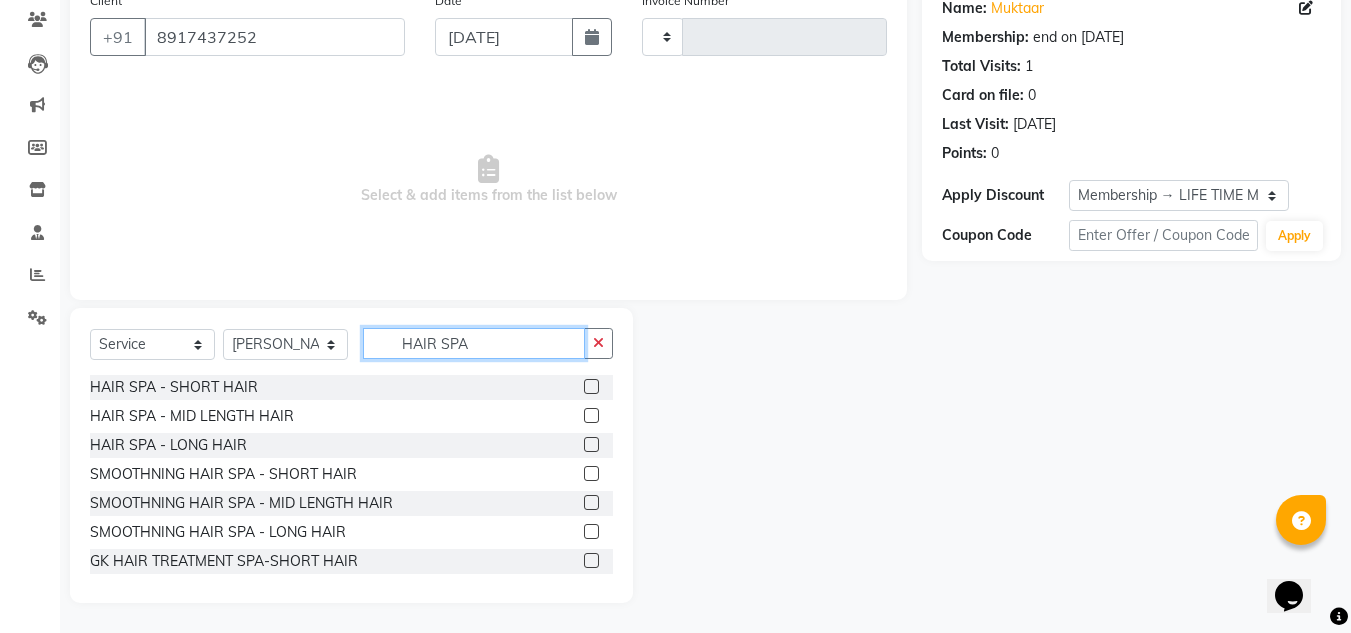 type 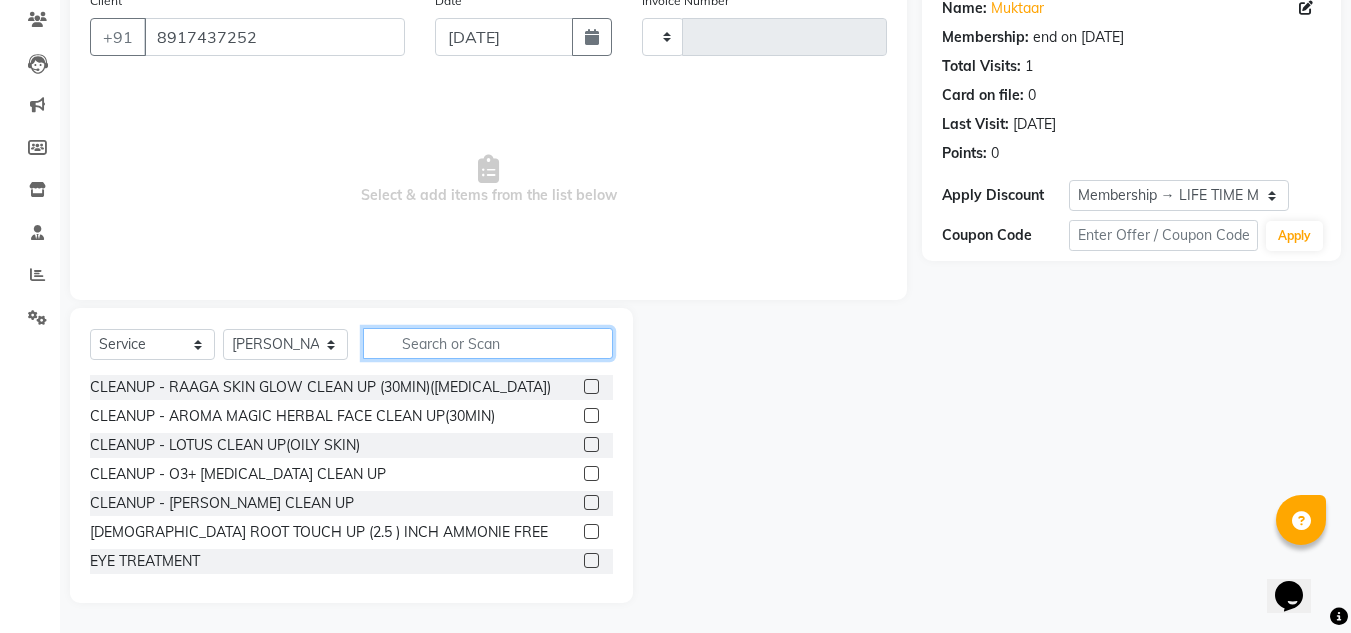 drag, startPoint x: 591, startPoint y: 353, endPoint x: 567, endPoint y: 350, distance: 24.186773 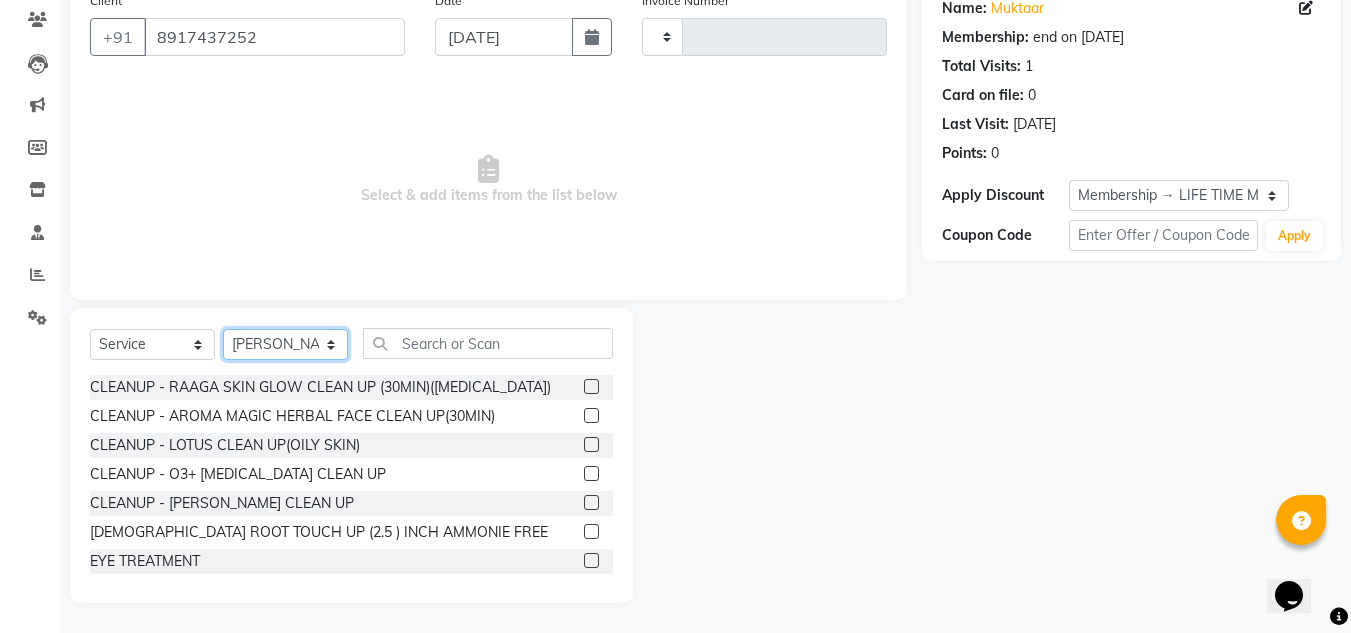 click on "Select Stylist [PERSON_NAME] [PERSON_NAME] [PERSON_NAME] [PERSON_NAME] PRIYA Manager [PERSON_NAME] [PERSON_NAME] [PERSON_NAME] PRIYANKA NANDA PUJA [PERSON_NAME] [PERSON_NAME] [PERSON_NAME] SAMEER [PERSON_NAME] [PERSON_NAME]" 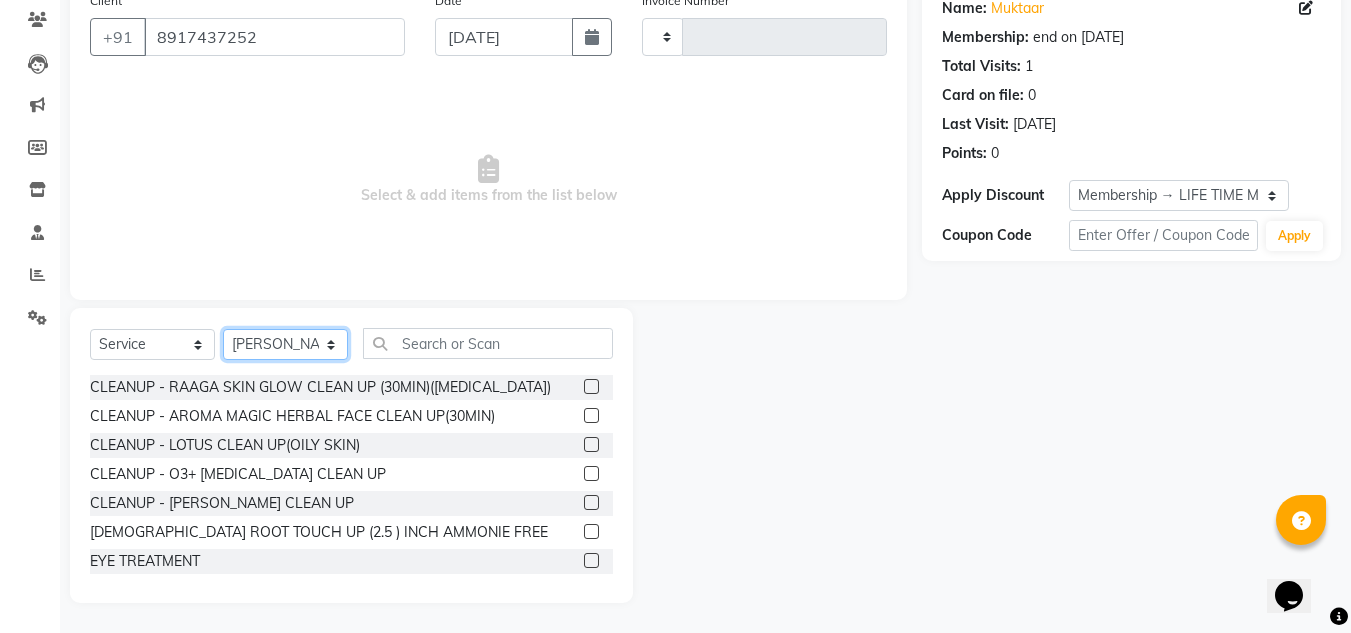 click on "Select Stylist [PERSON_NAME] [PERSON_NAME] [PERSON_NAME] [PERSON_NAME] PRIYA Manager [PERSON_NAME] [PERSON_NAME] [PERSON_NAME] PRIYANKA NANDA PUJA [PERSON_NAME] [PERSON_NAME] [PERSON_NAME] SAMEER [PERSON_NAME] [PERSON_NAME]" 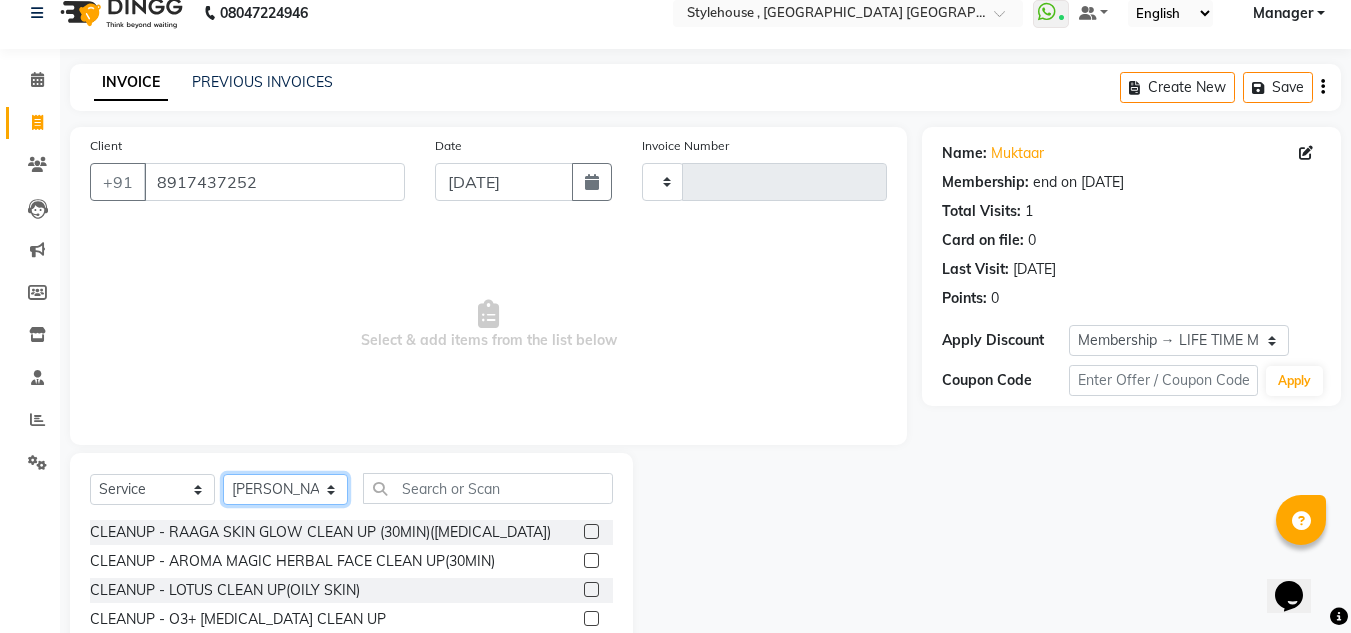 scroll, scrollTop: 0, scrollLeft: 0, axis: both 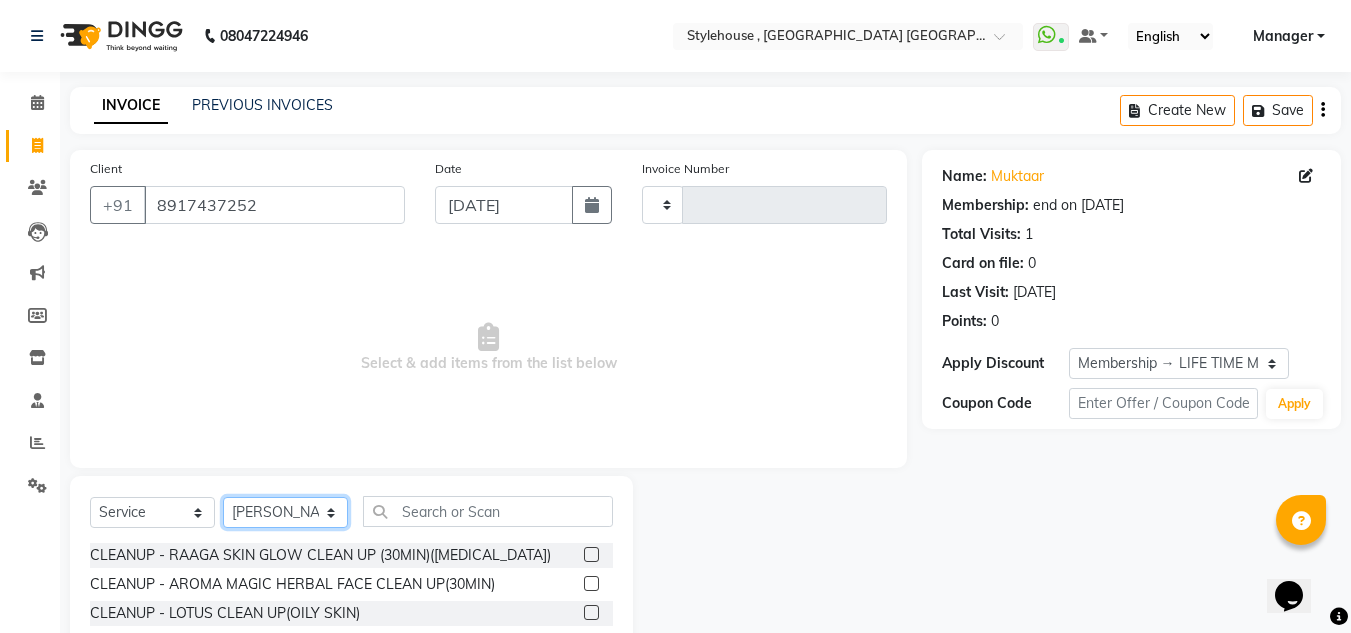 click on "Select Stylist [PERSON_NAME] [PERSON_NAME] [PERSON_NAME] [PERSON_NAME] PRIYA Manager [PERSON_NAME] [PERSON_NAME] [PERSON_NAME] PRIYANKA NANDA PUJA [PERSON_NAME] [PERSON_NAME] [PERSON_NAME] SAMEER [PERSON_NAME] [PERSON_NAME]" 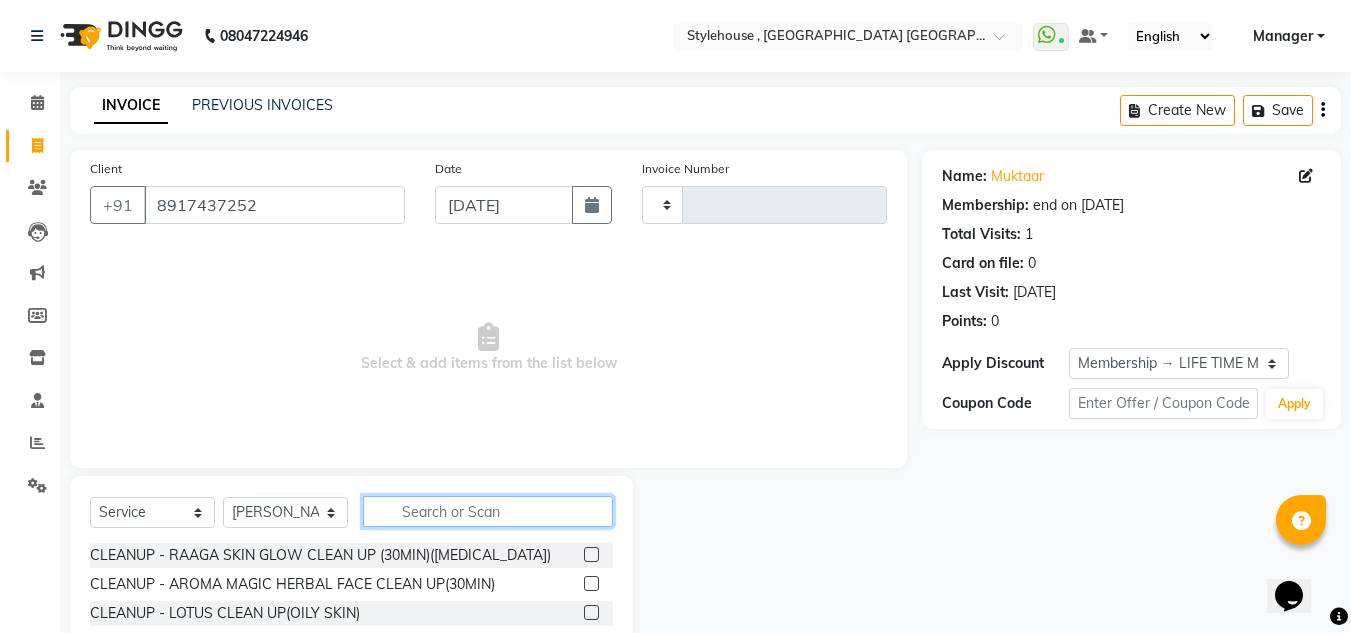 click 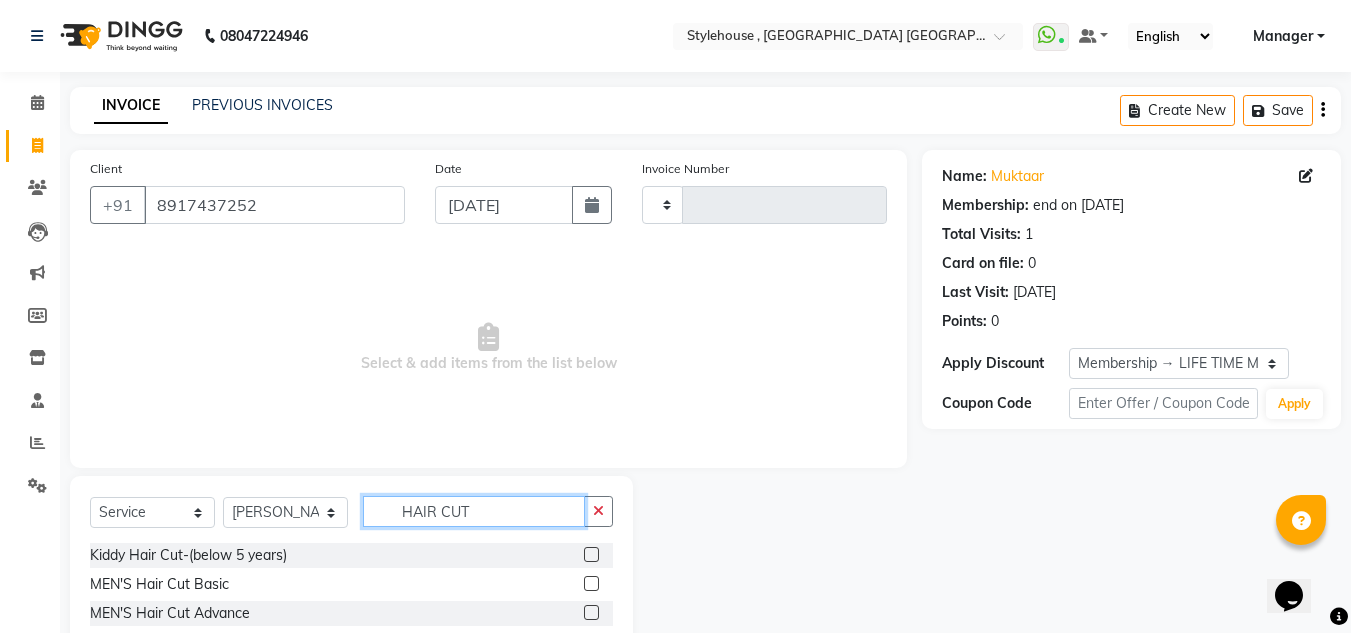 type on "HAIR CUT" 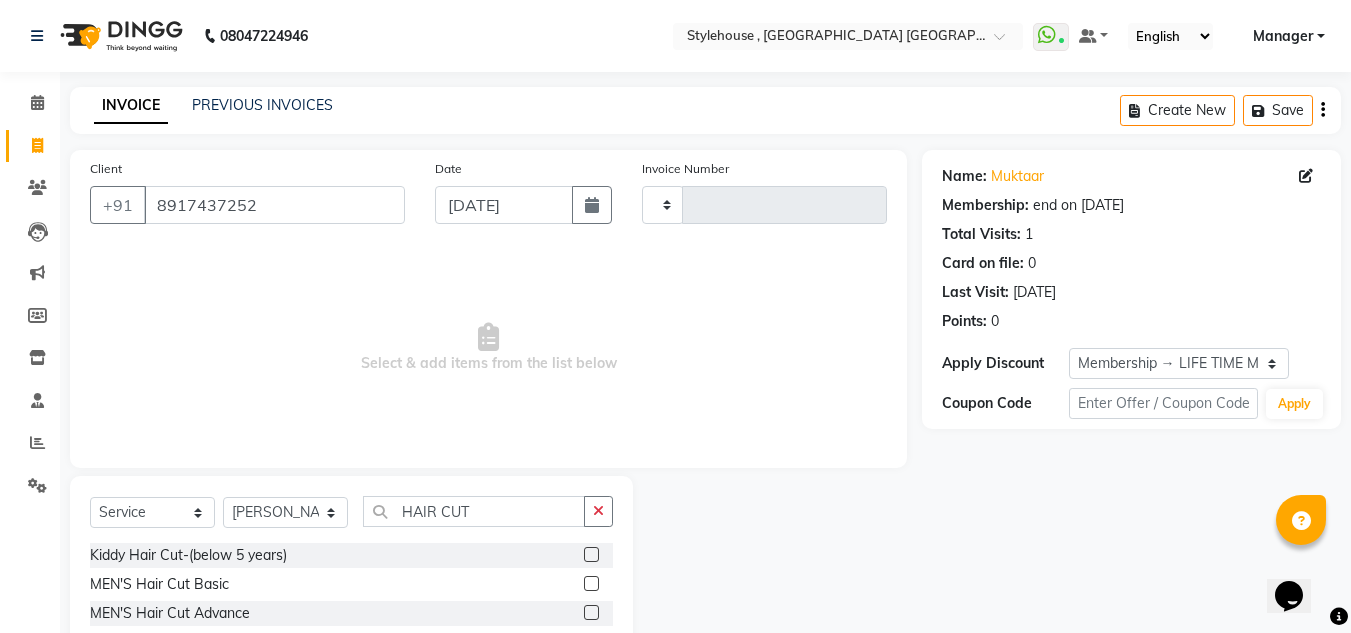 click 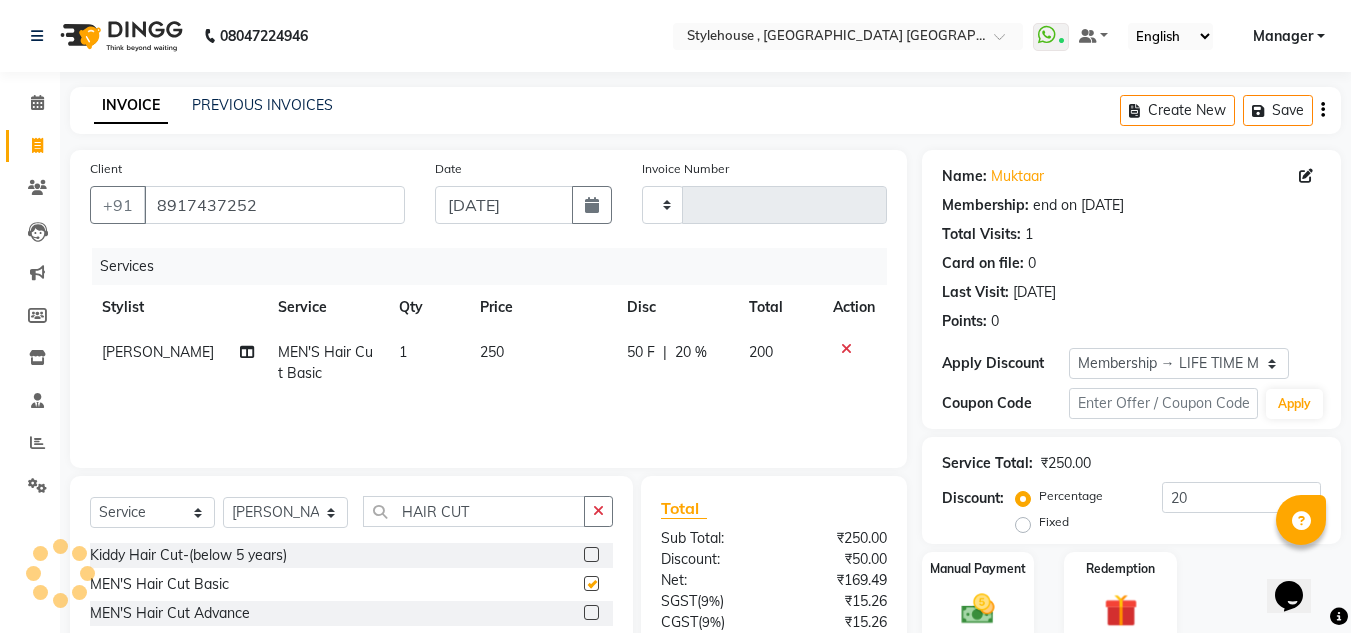 checkbox on "false" 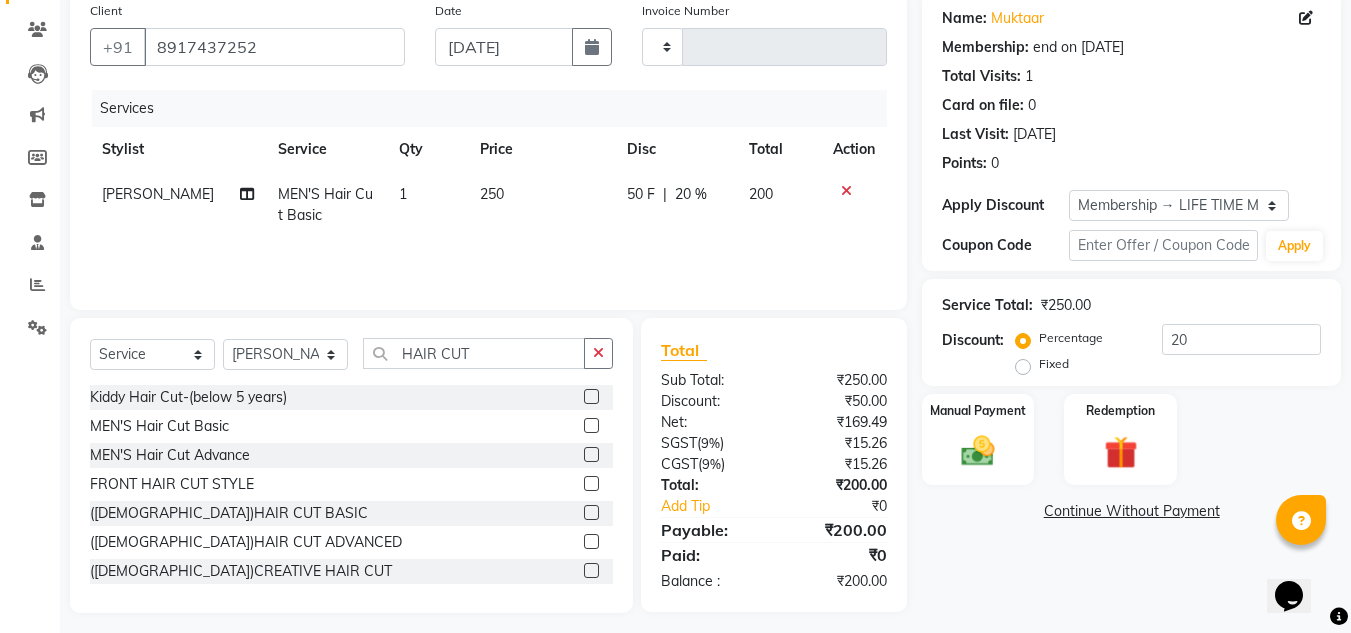 scroll, scrollTop: 168, scrollLeft: 0, axis: vertical 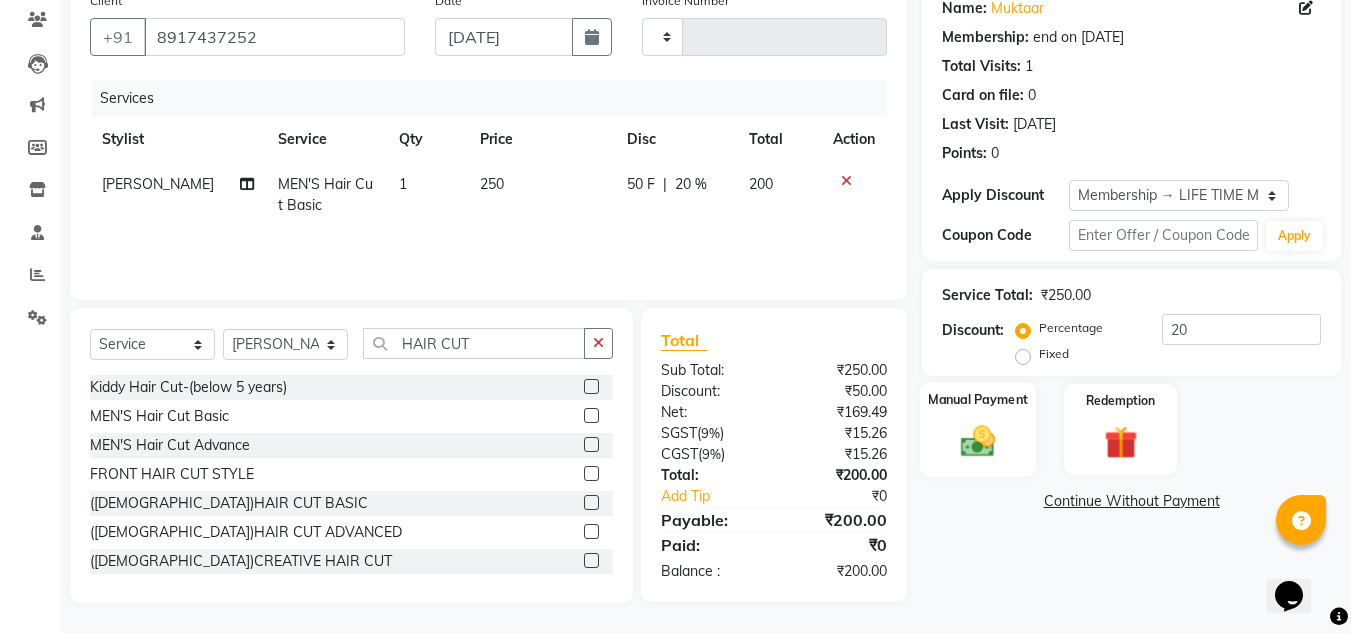 click on "Manual Payment" 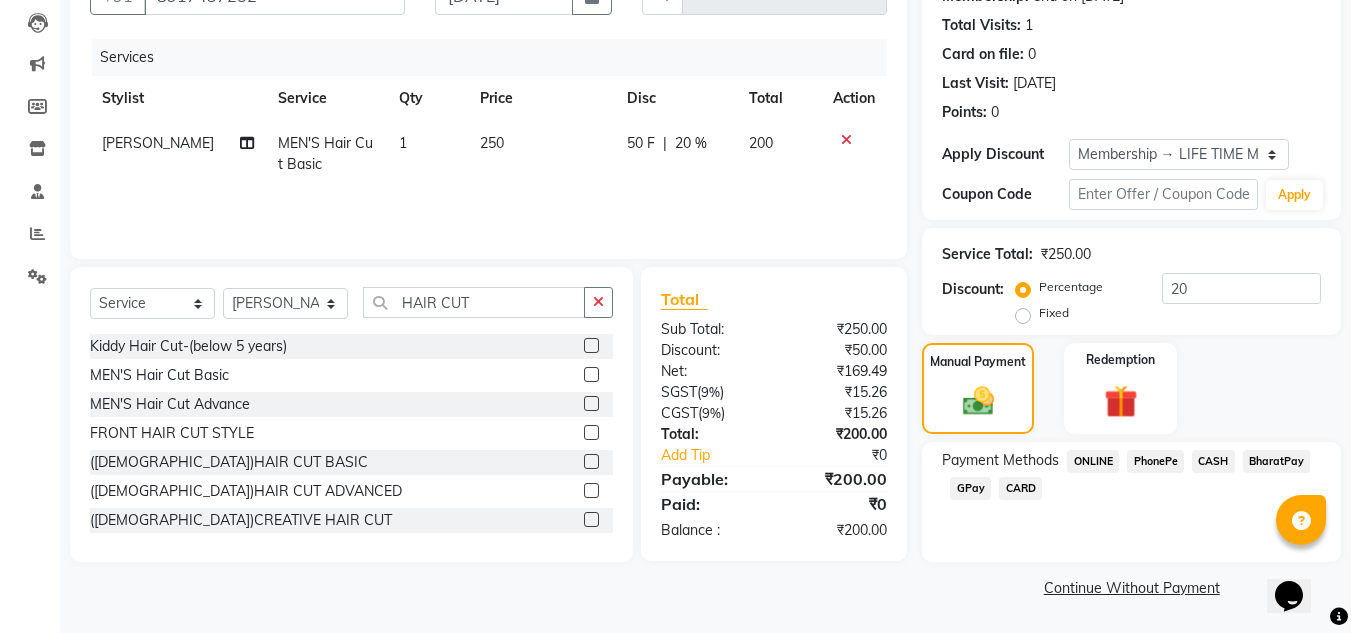 click on "PhonePe" 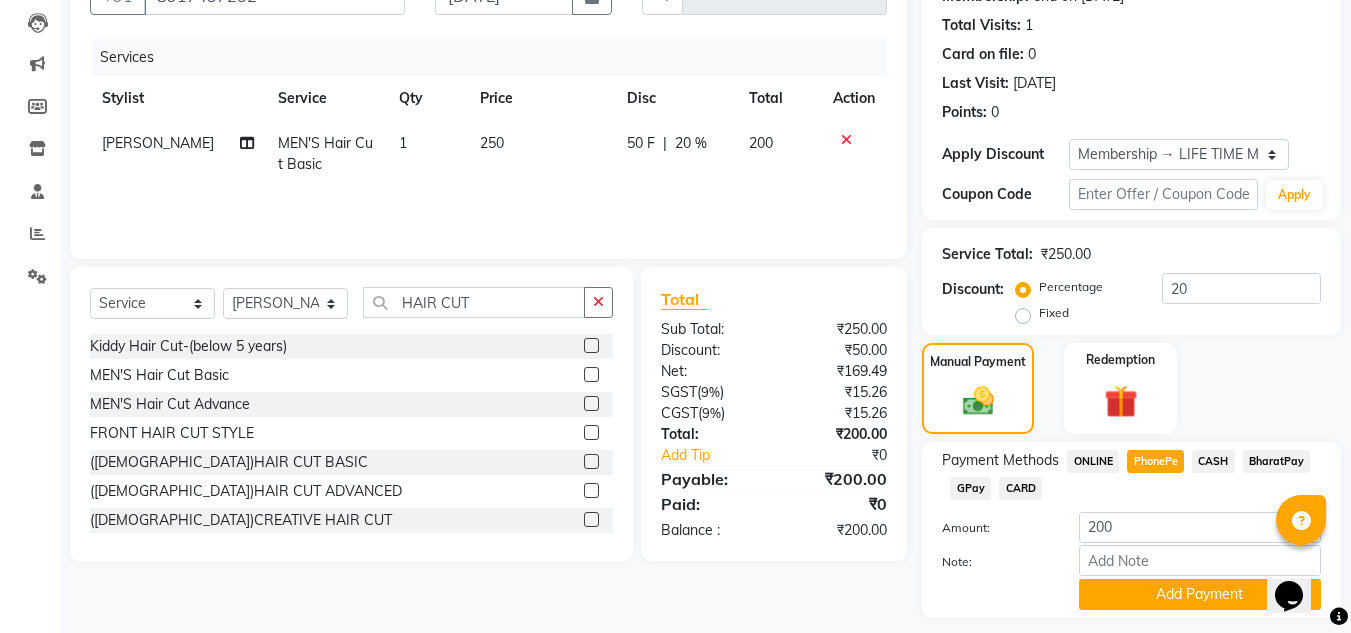 scroll, scrollTop: 265, scrollLeft: 0, axis: vertical 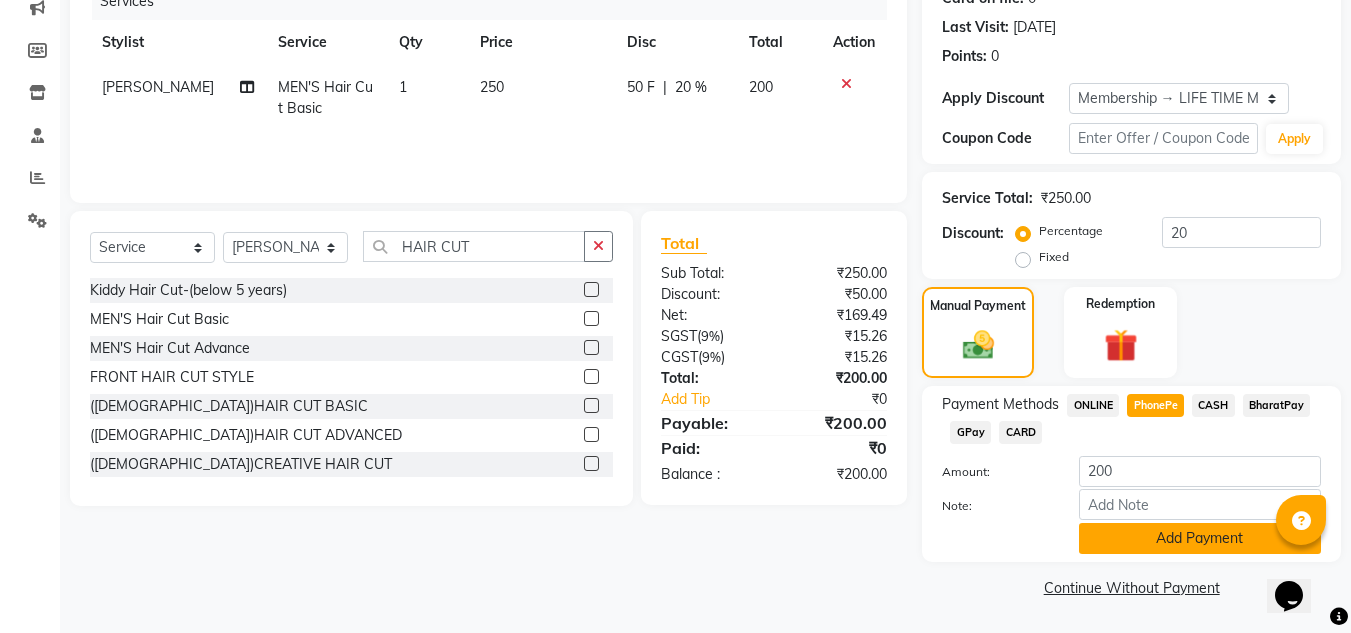 click on "Add Payment" 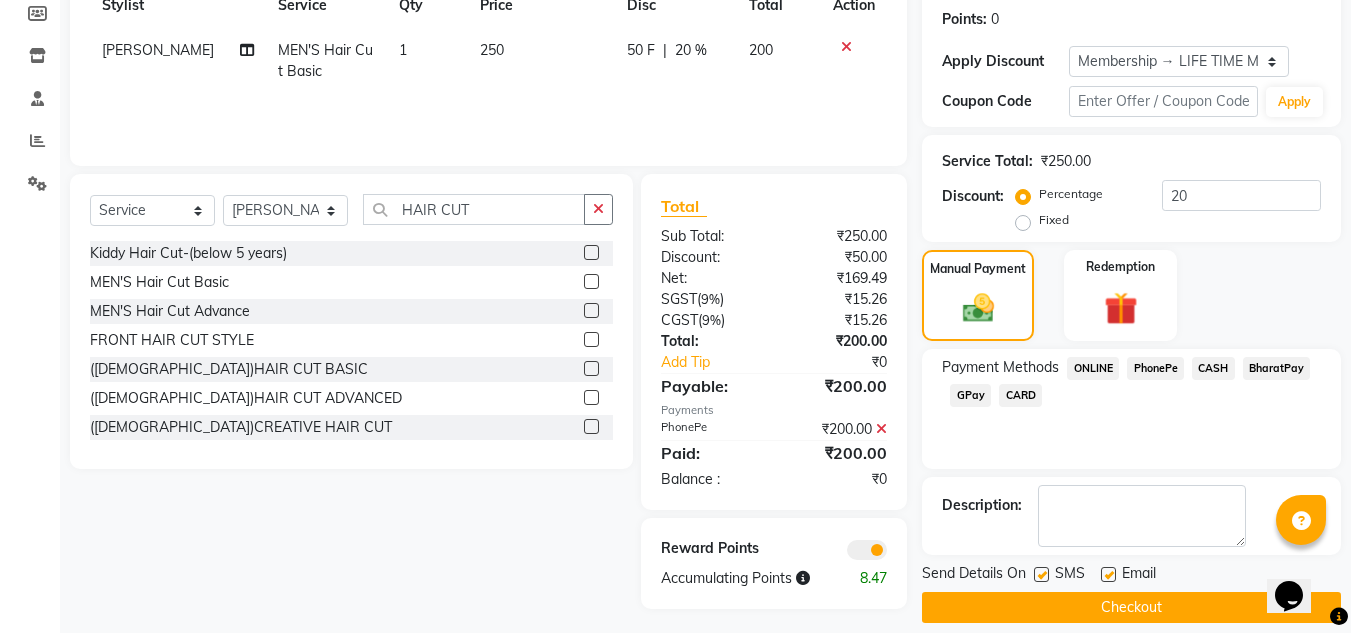 scroll, scrollTop: 322, scrollLeft: 0, axis: vertical 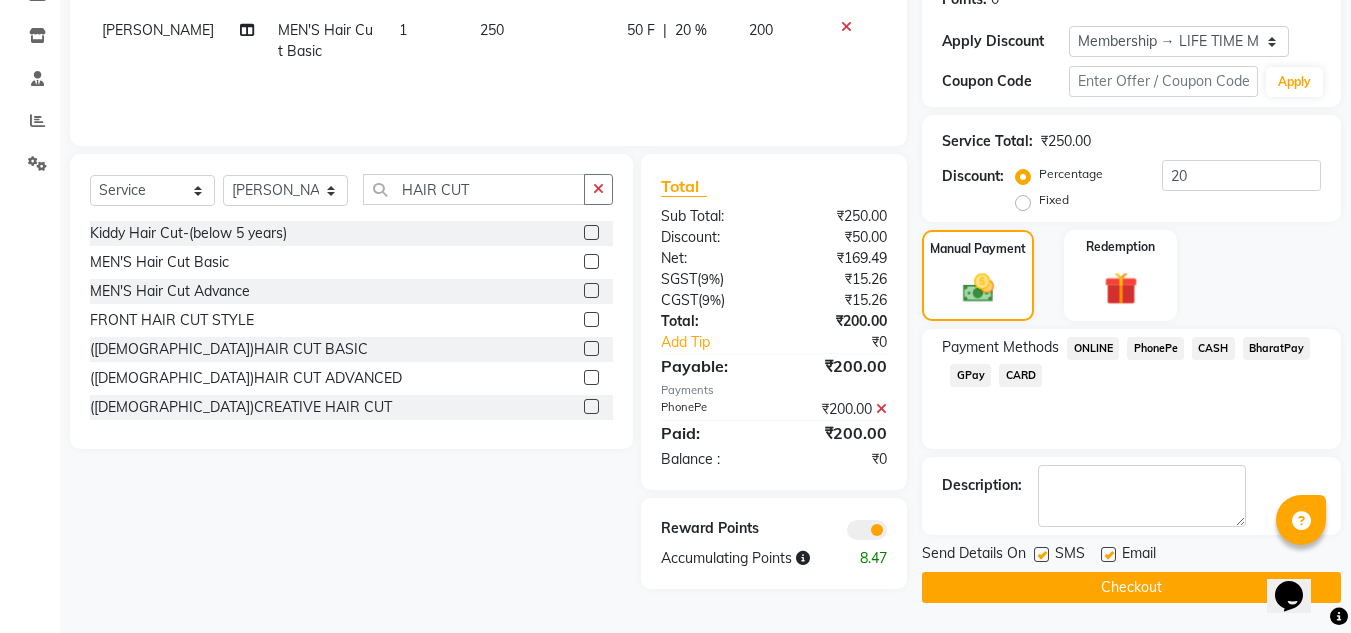 click on "Checkout" 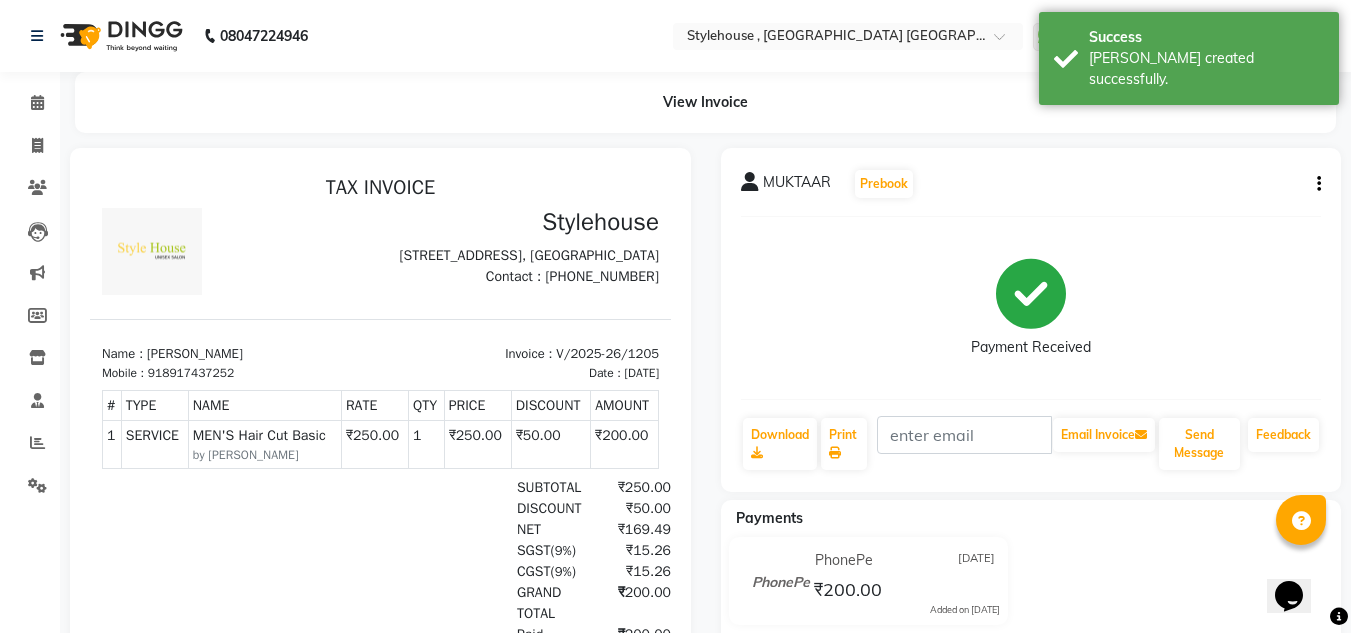scroll, scrollTop: 0, scrollLeft: 0, axis: both 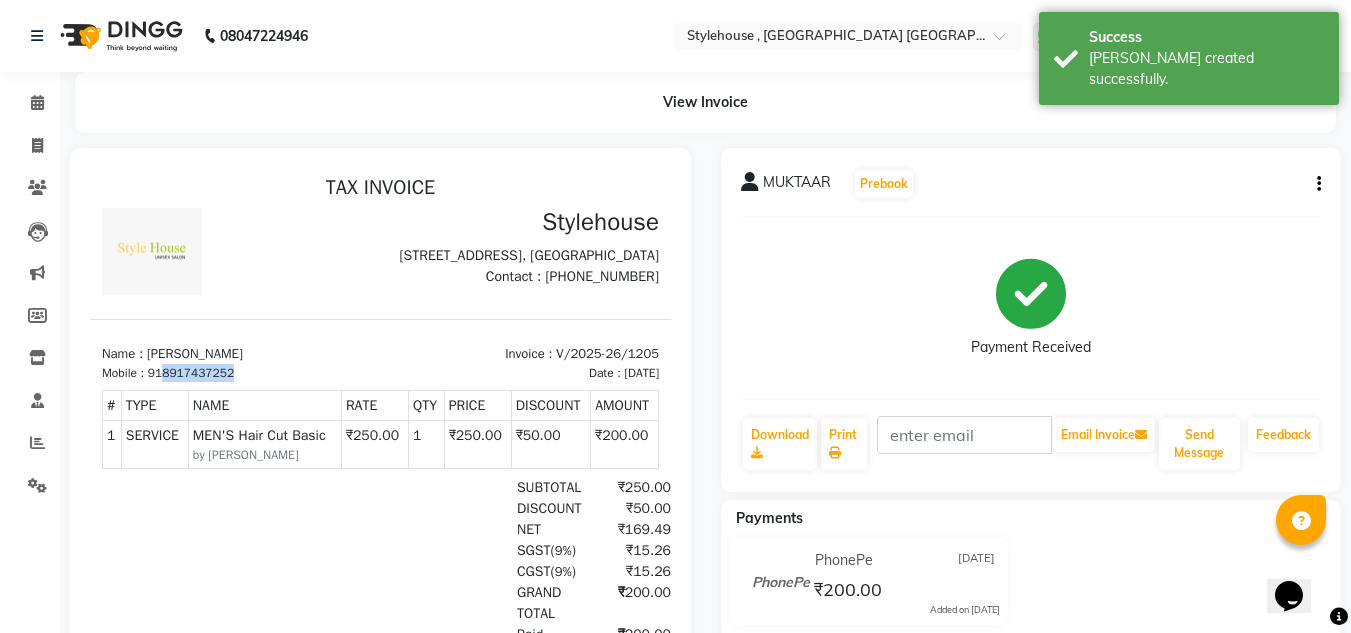 drag, startPoint x: 238, startPoint y: 400, endPoint x: 166, endPoint y: 402, distance: 72.02777 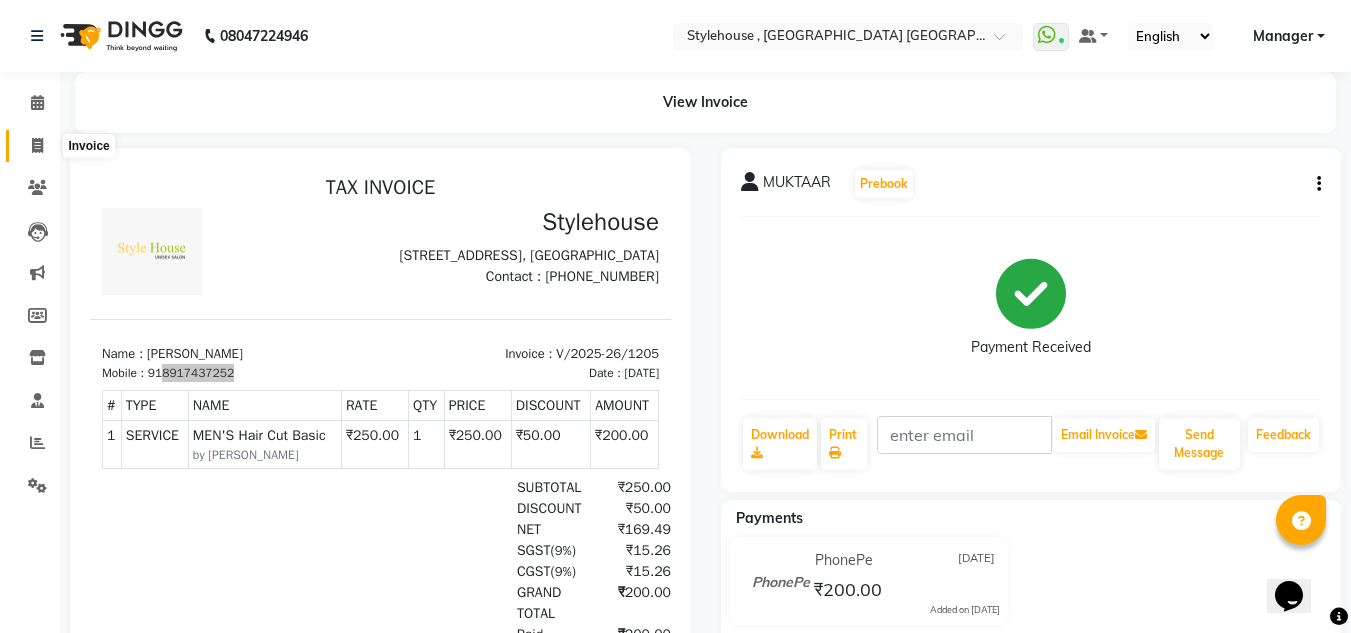 click 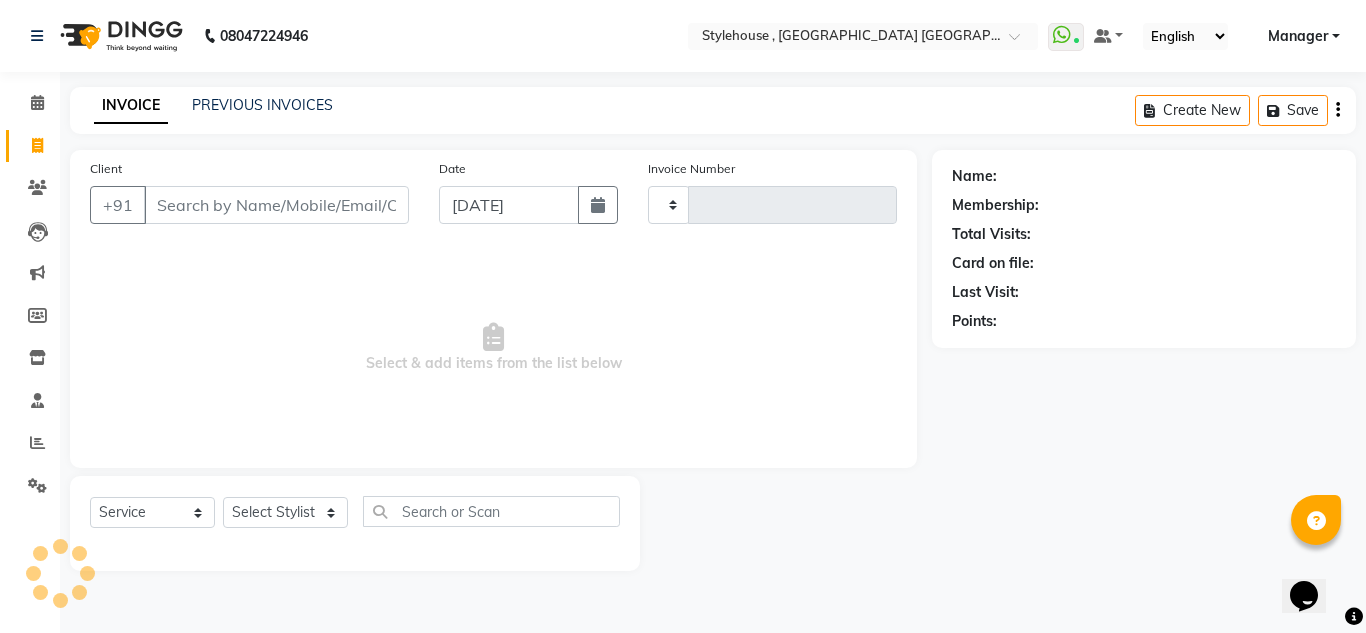 type on "1206" 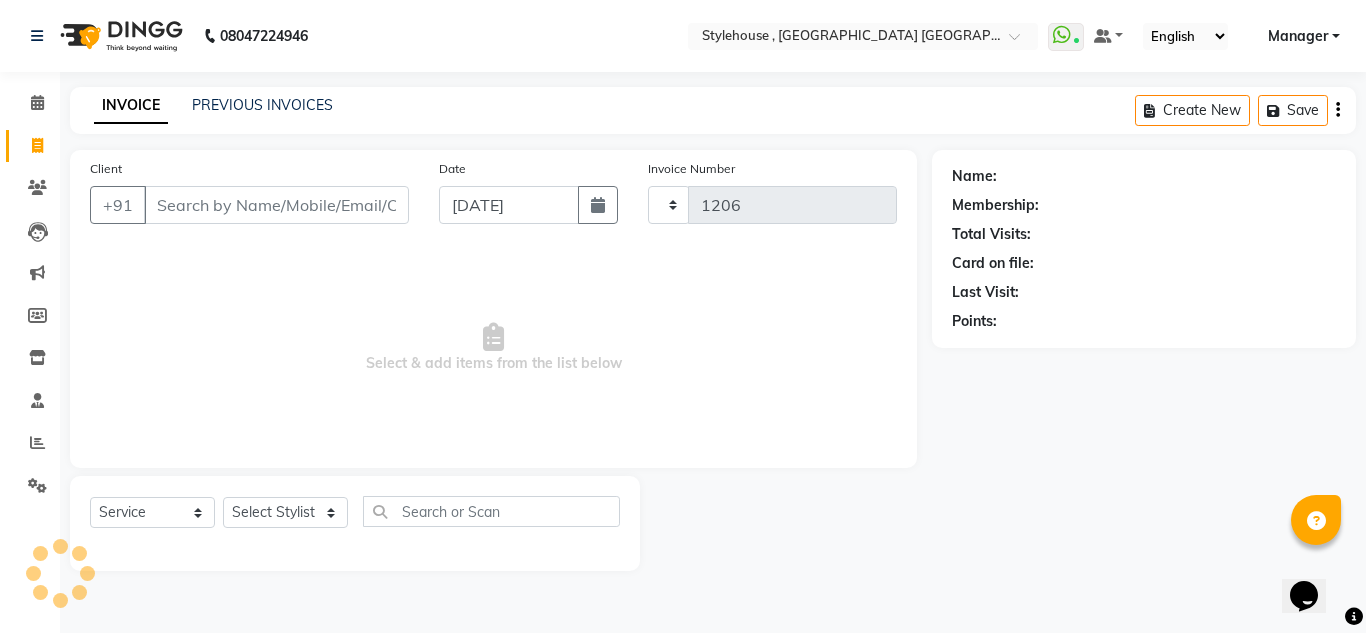 select on "7793" 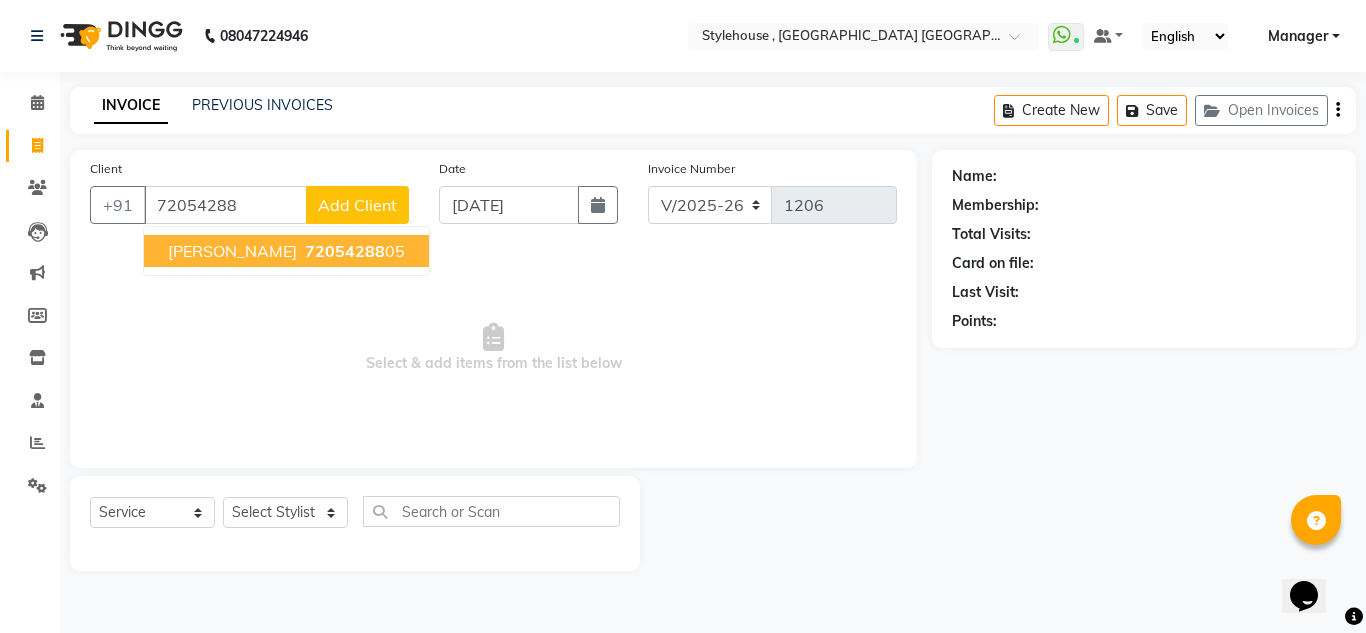 click on "[PERSON_NAME]   72054288 05" at bounding box center [286, 251] 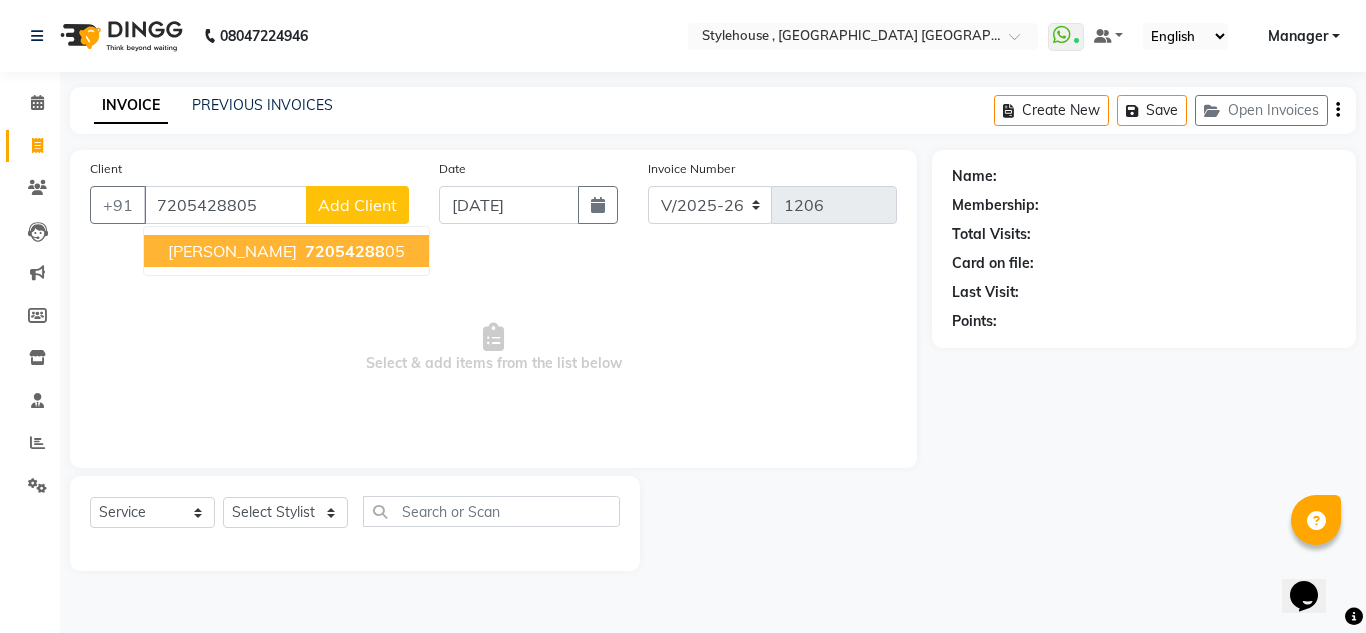 type on "7205428805" 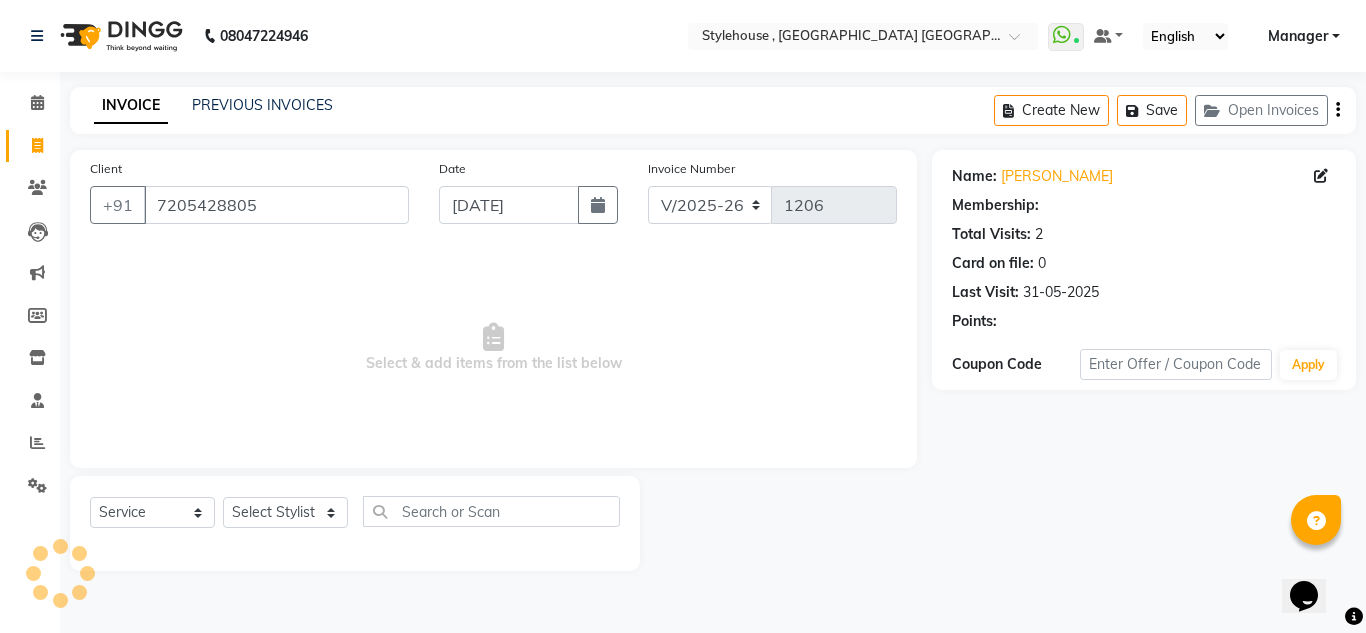 select on "1: Object" 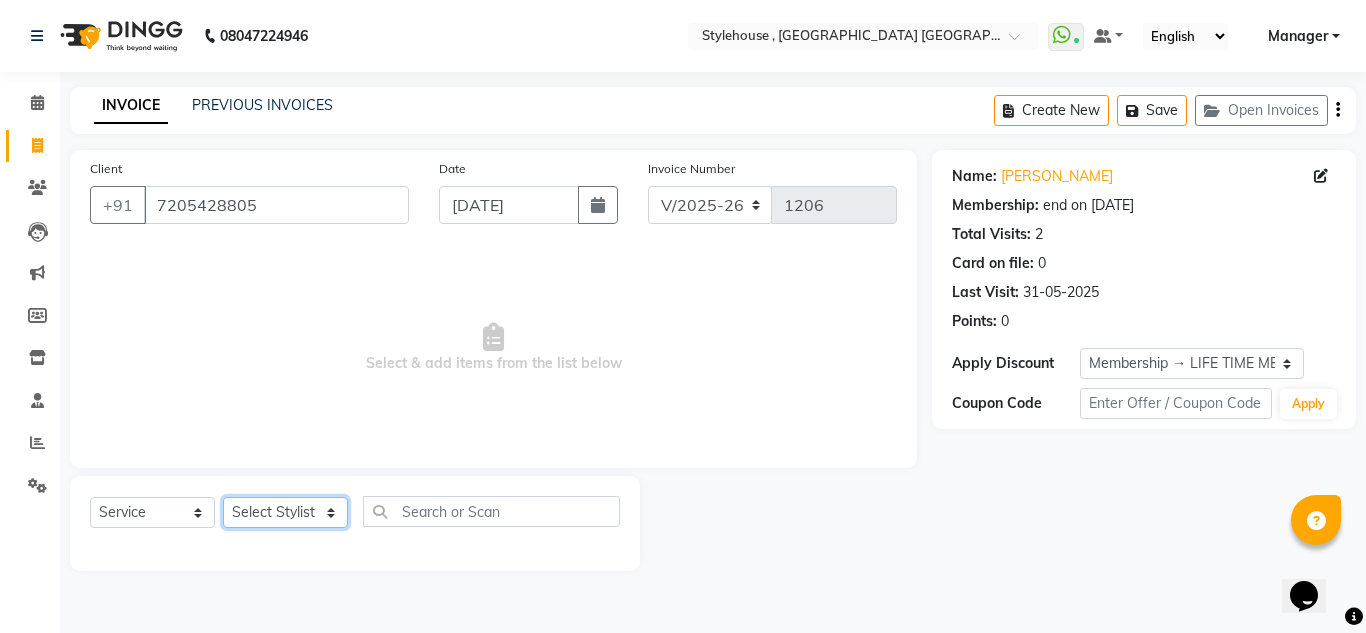 click on "Select Stylist [PERSON_NAME] [PERSON_NAME] [PERSON_NAME] [PERSON_NAME] PRIYA Manager [PERSON_NAME] [PERSON_NAME] [PERSON_NAME] PRIYANKA NANDA PUJA [PERSON_NAME] [PERSON_NAME] [PERSON_NAME] SAMEER [PERSON_NAME] [PERSON_NAME]" 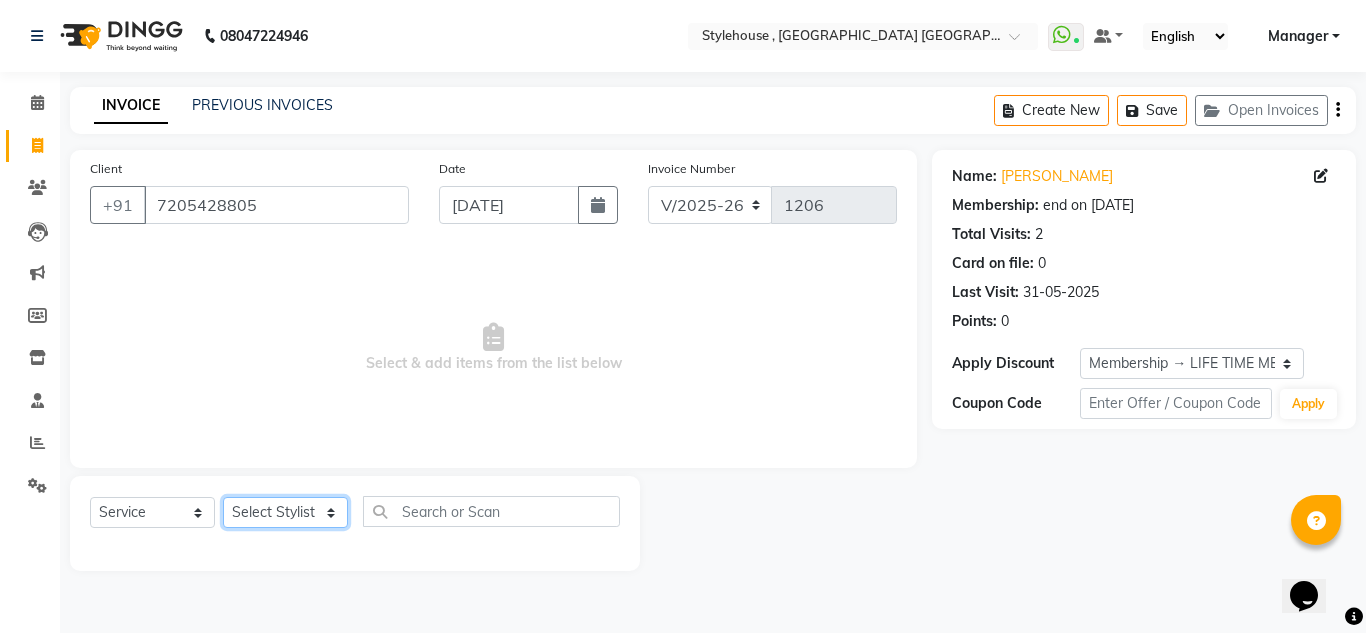 select on "69899" 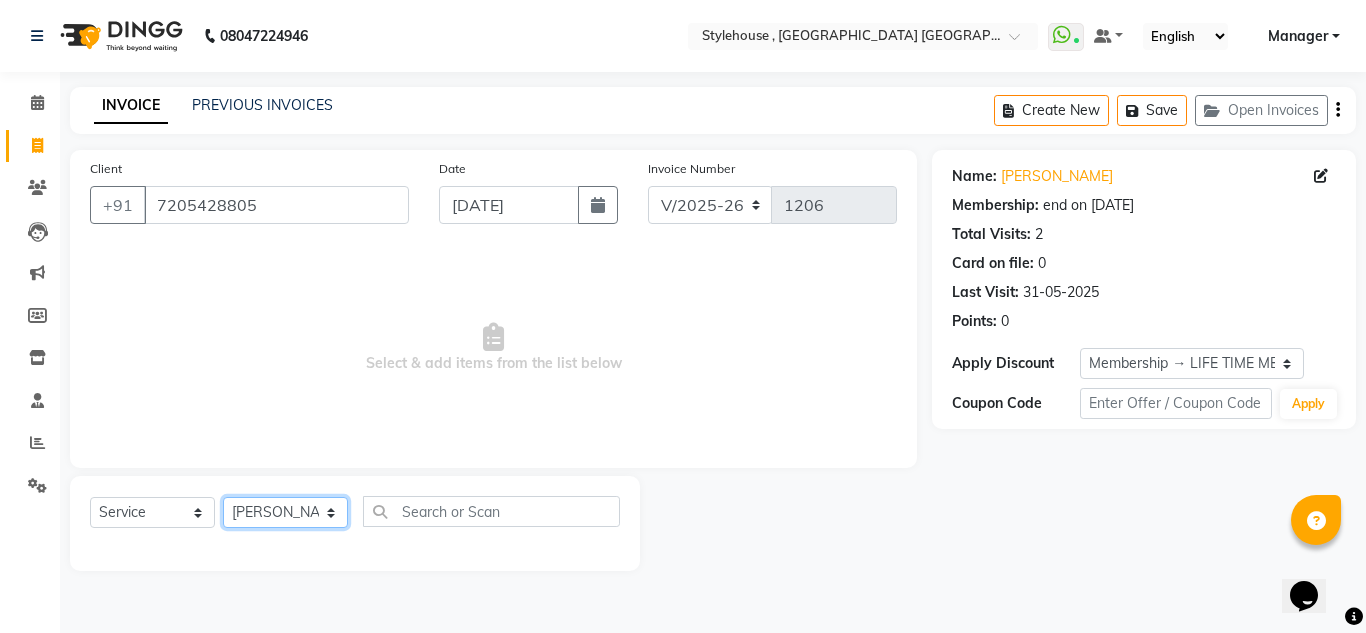 click on "Select Stylist [PERSON_NAME] [PERSON_NAME] [PERSON_NAME] [PERSON_NAME] PRIYA Manager [PERSON_NAME] [PERSON_NAME] [PERSON_NAME] PRIYANKA NANDA PUJA [PERSON_NAME] [PERSON_NAME] [PERSON_NAME] SAMEER [PERSON_NAME] [PERSON_NAME]" 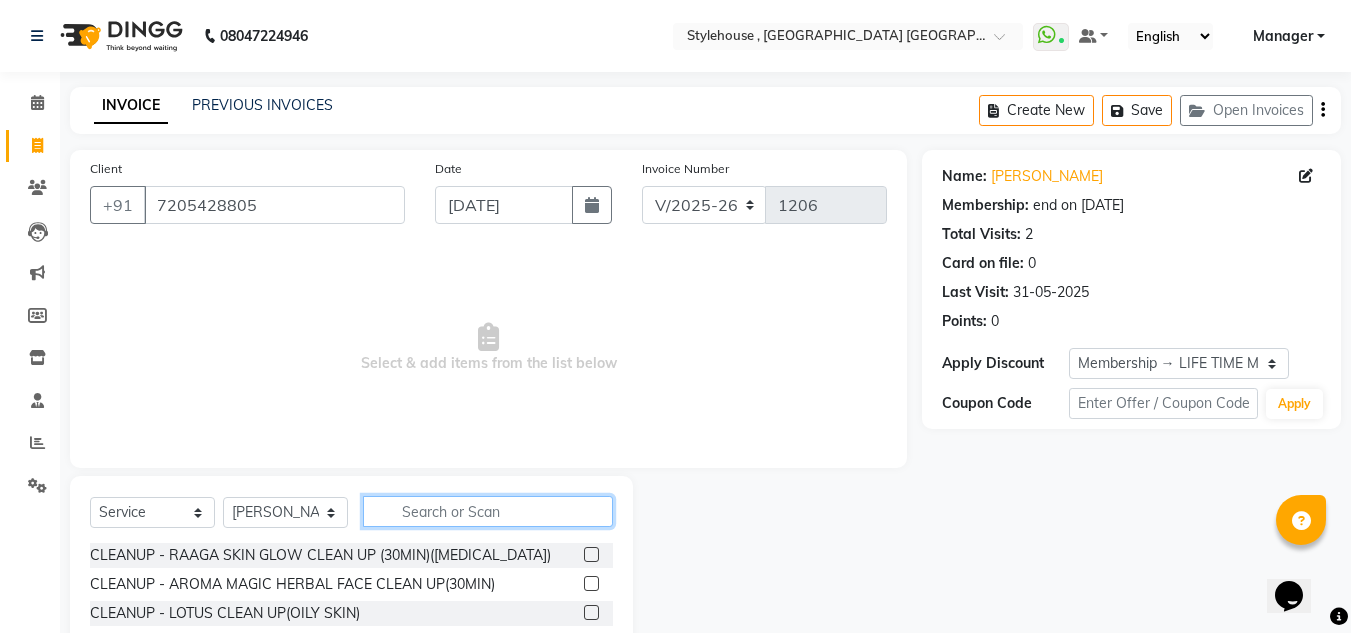 click 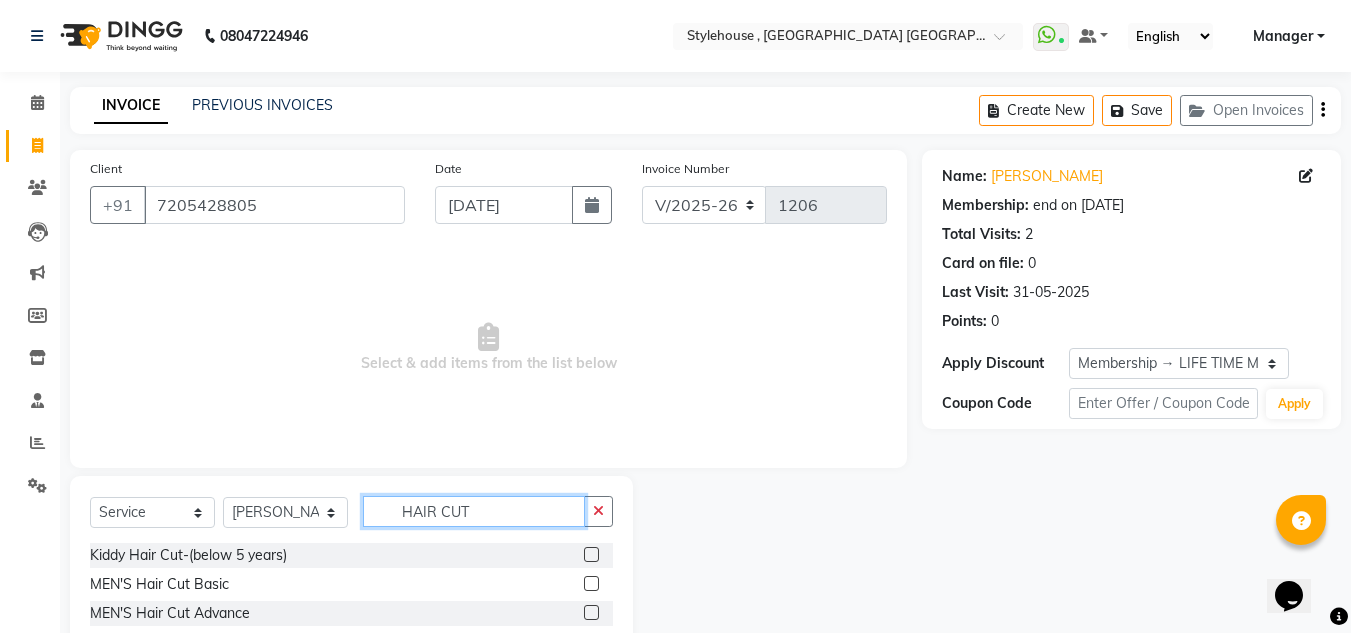type on "HAIR CUT" 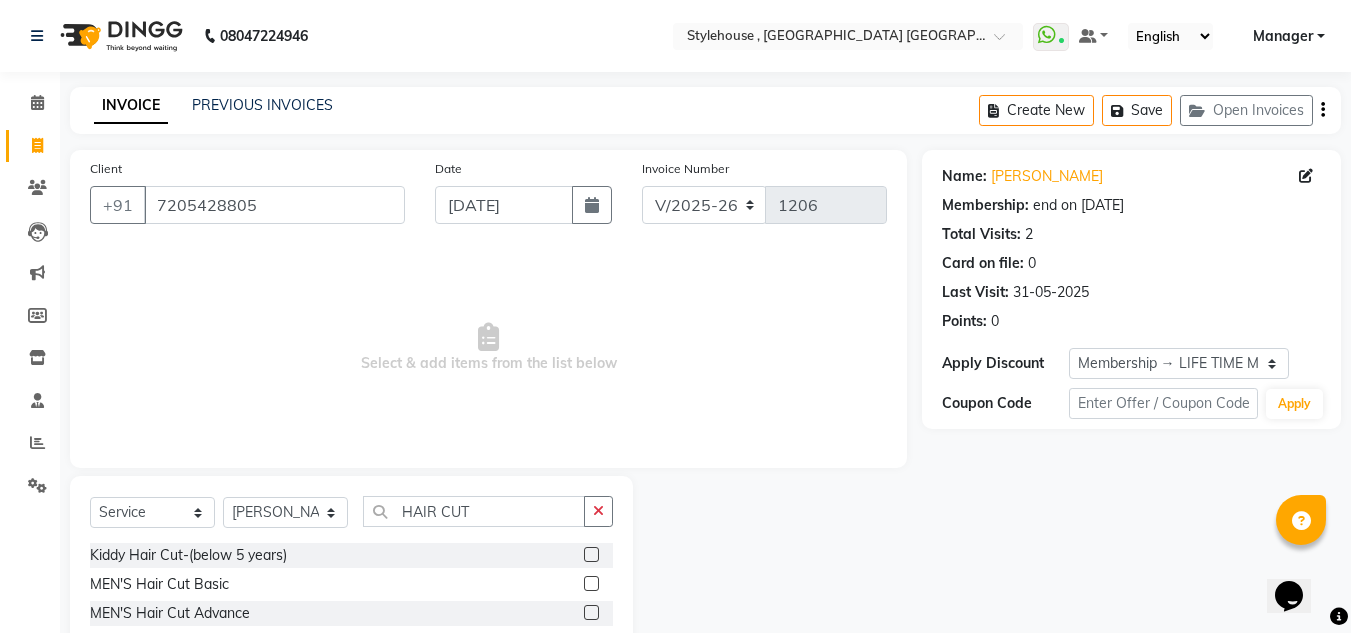 click 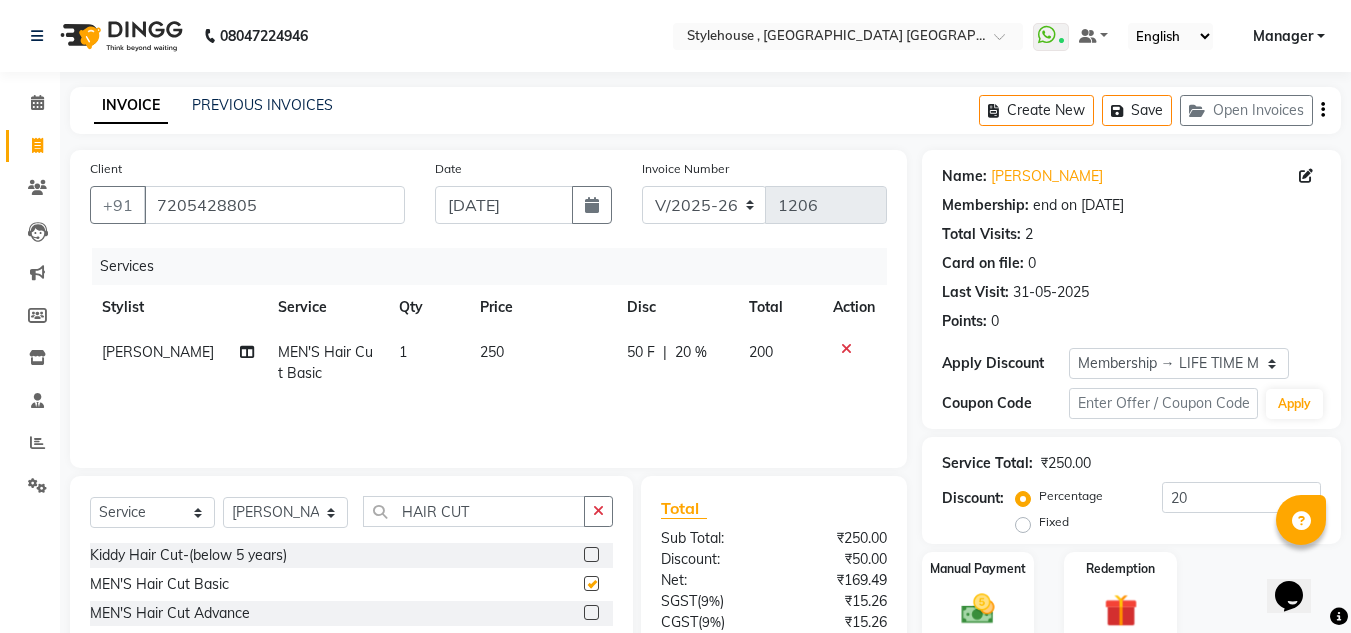 checkbox on "false" 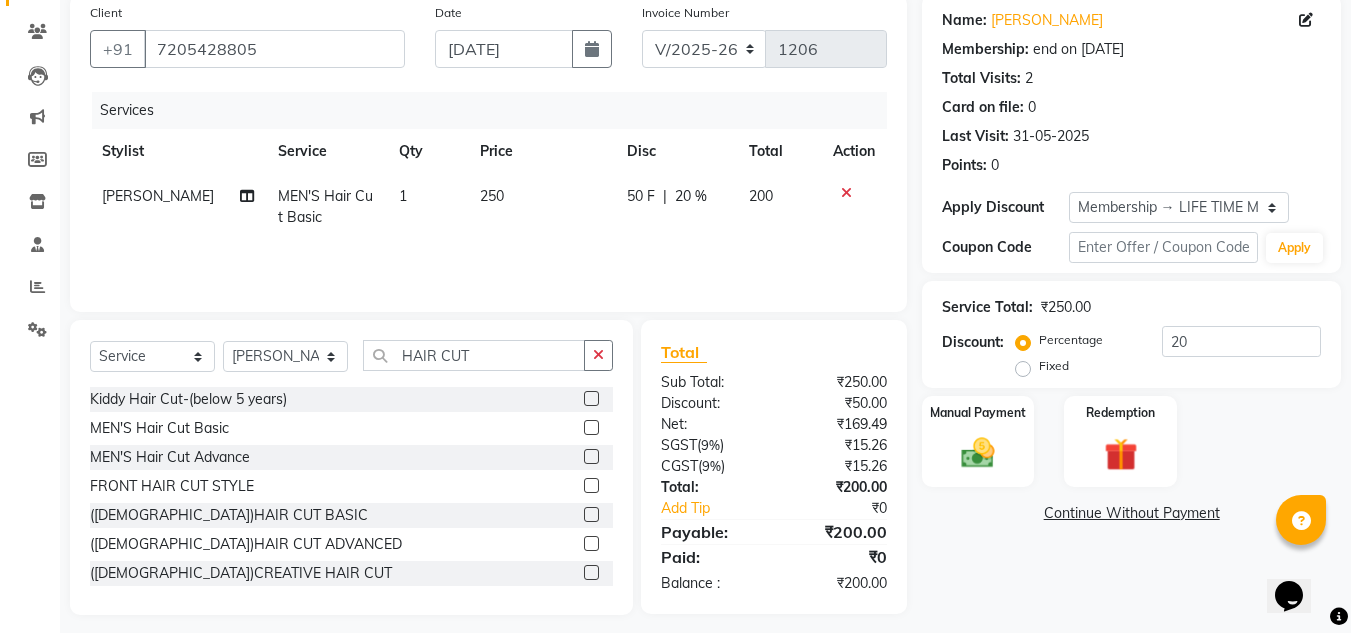 scroll, scrollTop: 168, scrollLeft: 0, axis: vertical 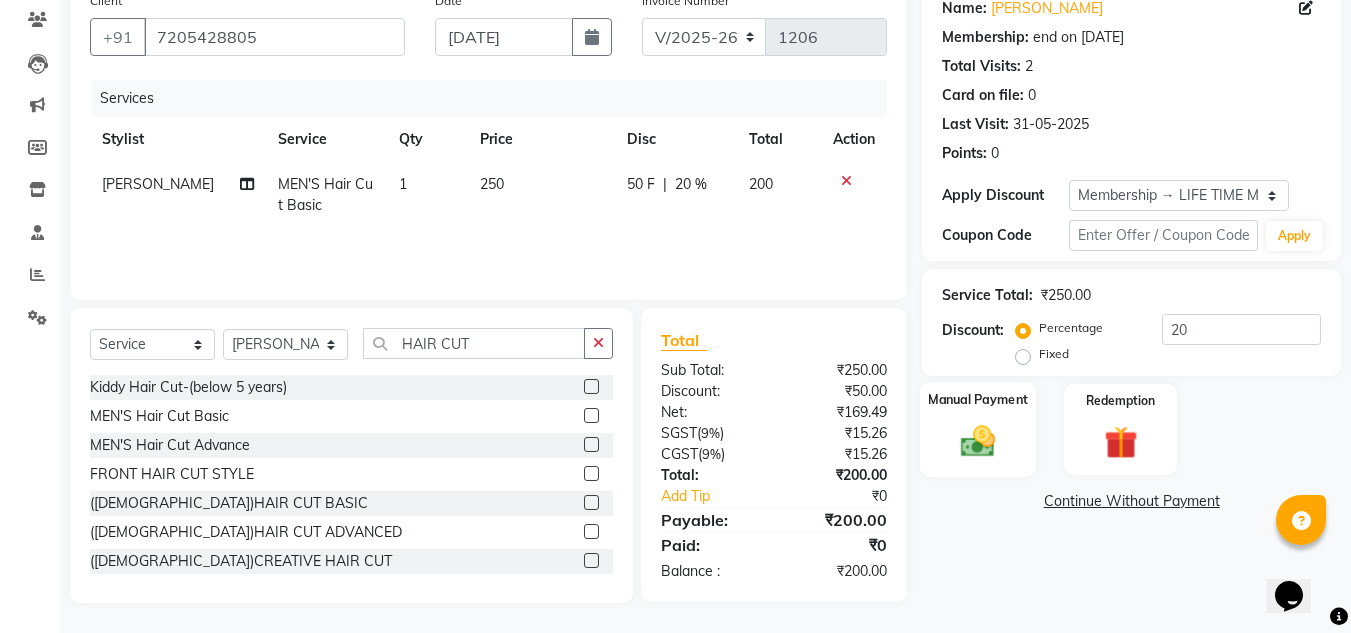 click on "Manual Payment" 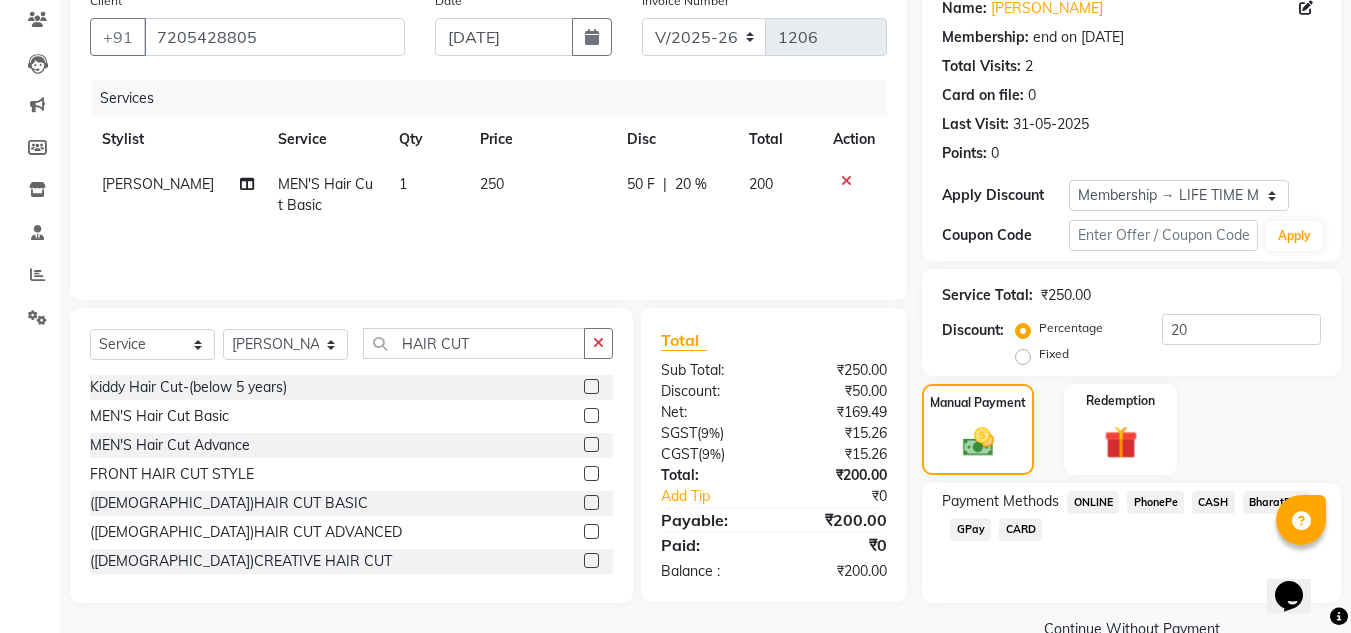 click on "PhonePe" 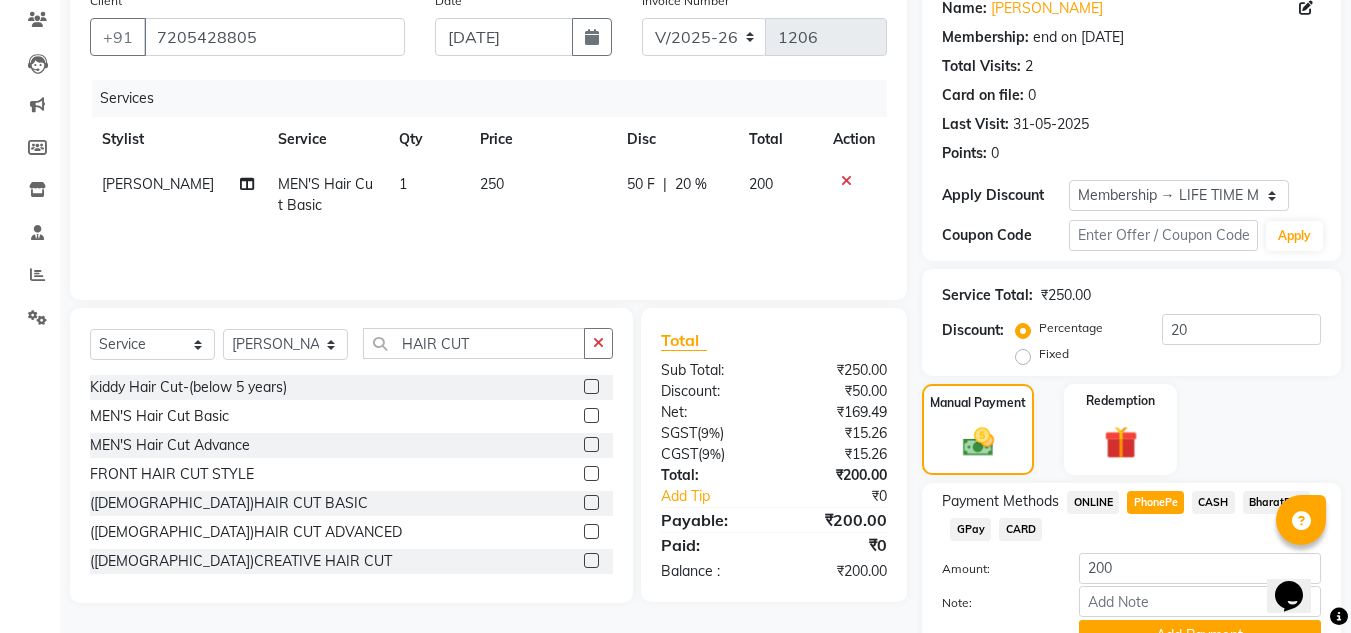 scroll, scrollTop: 265, scrollLeft: 0, axis: vertical 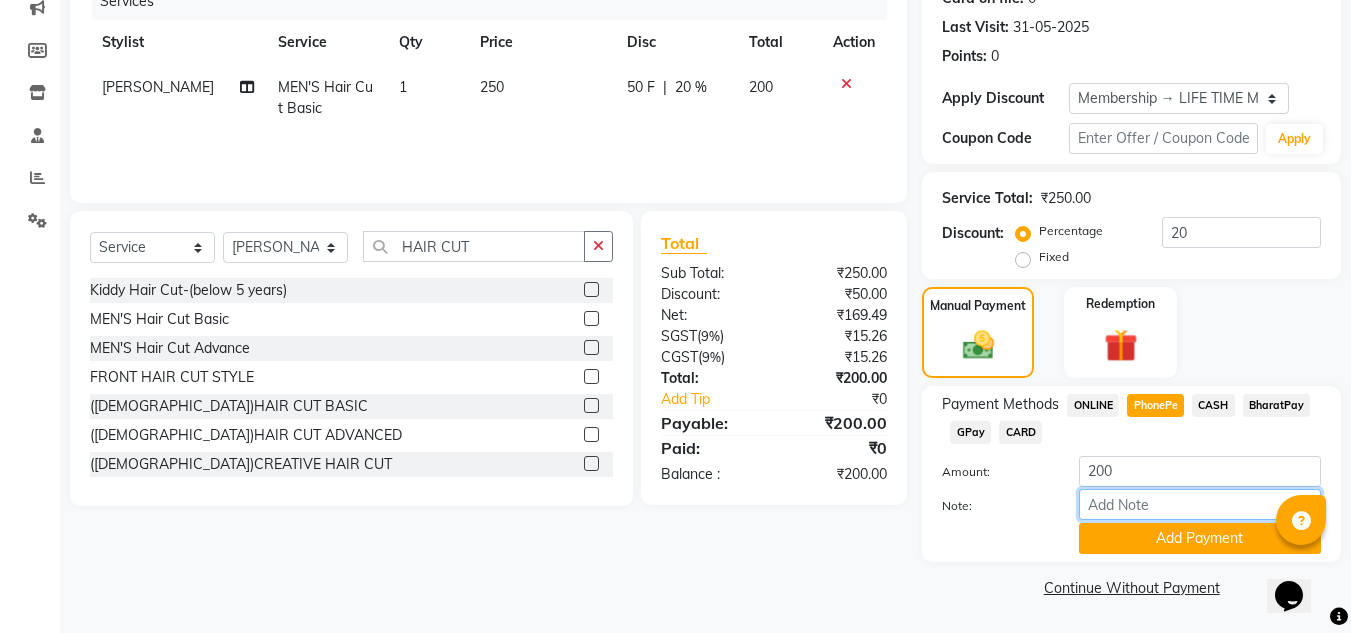 click on "Note:" at bounding box center [1200, 504] 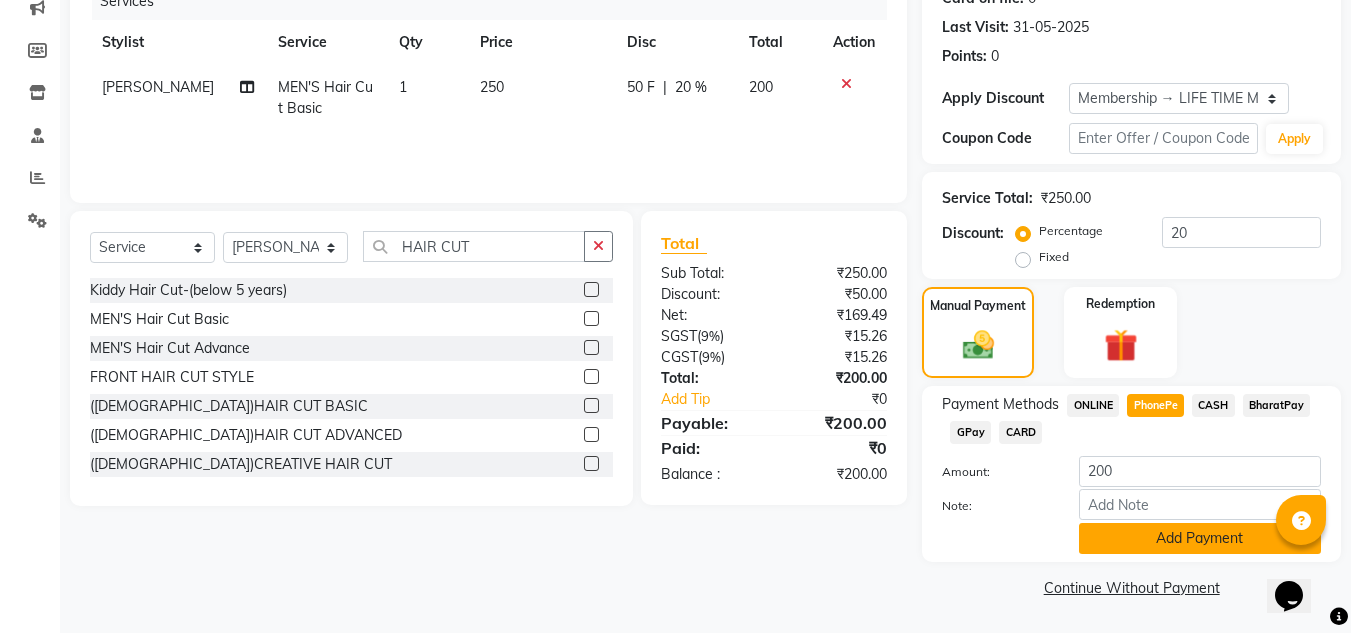 click on "Add Payment" 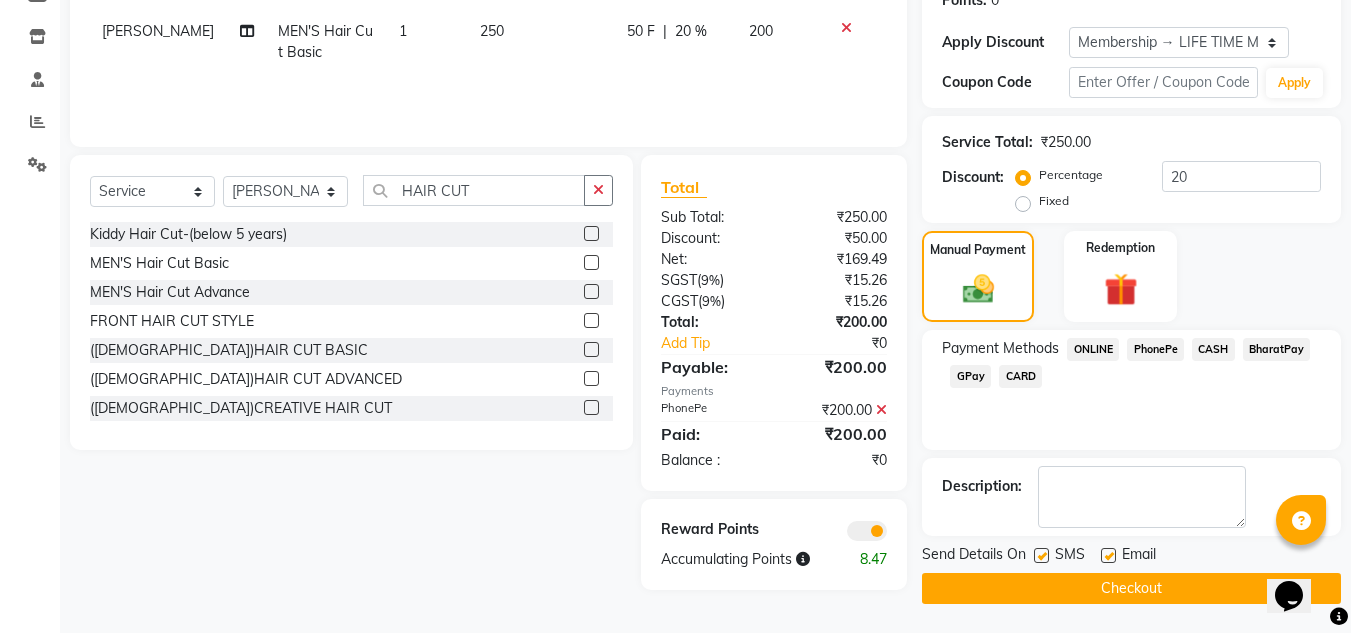 scroll, scrollTop: 322, scrollLeft: 0, axis: vertical 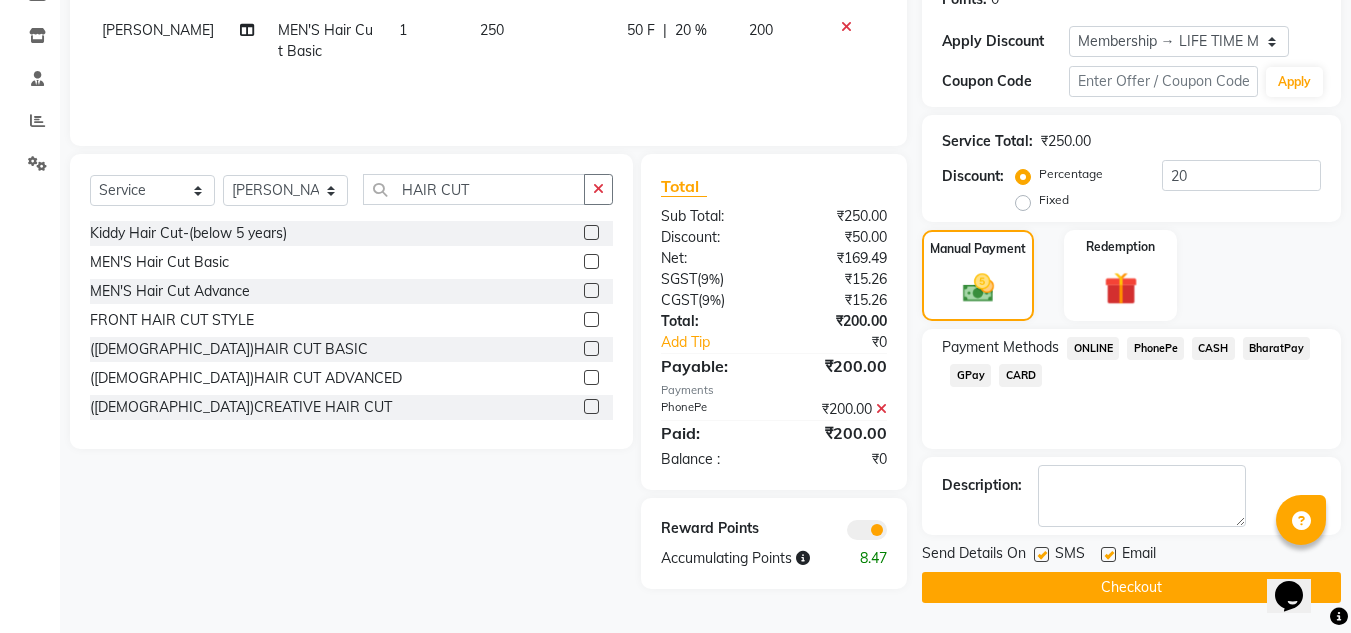 click on "Checkout" 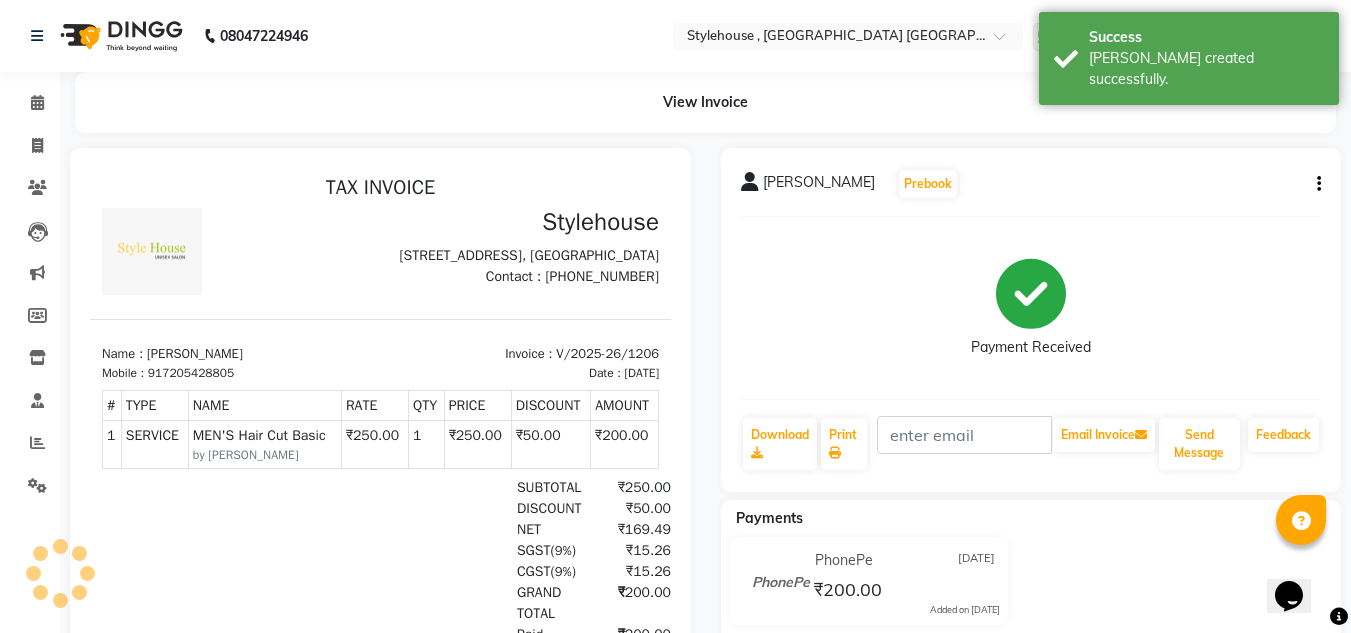 scroll, scrollTop: 0, scrollLeft: 0, axis: both 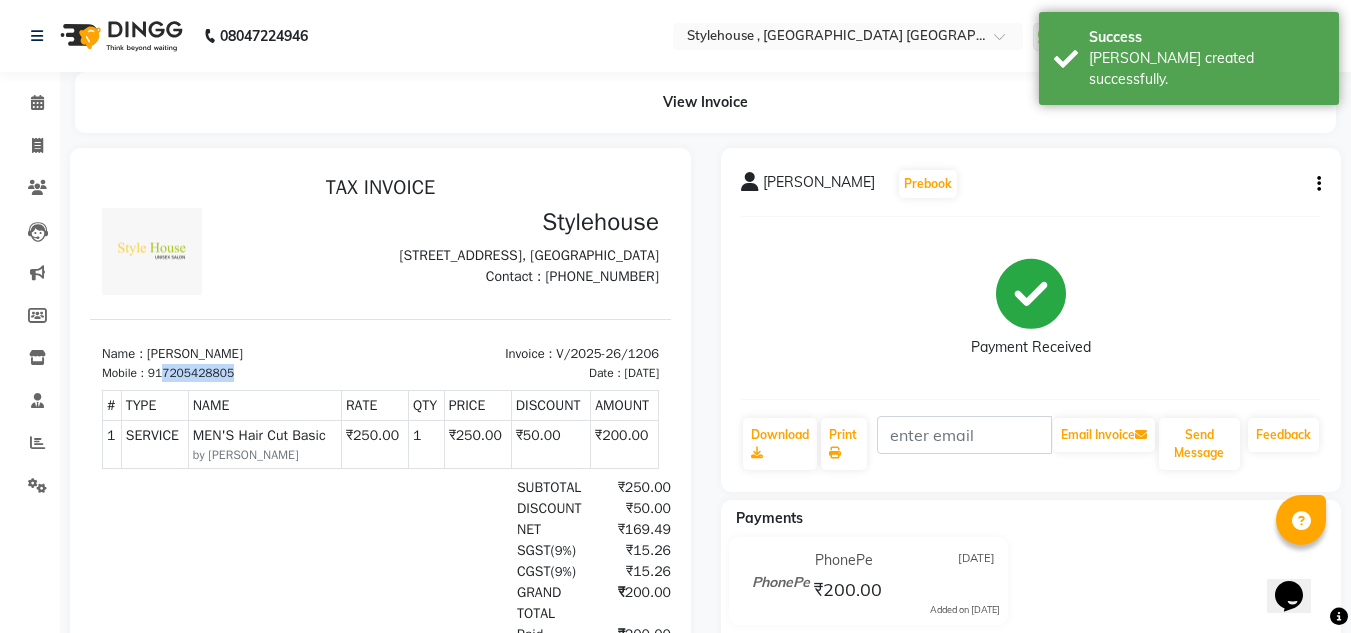 drag, startPoint x: 234, startPoint y: 405, endPoint x: 165, endPoint y: 413, distance: 69.46222 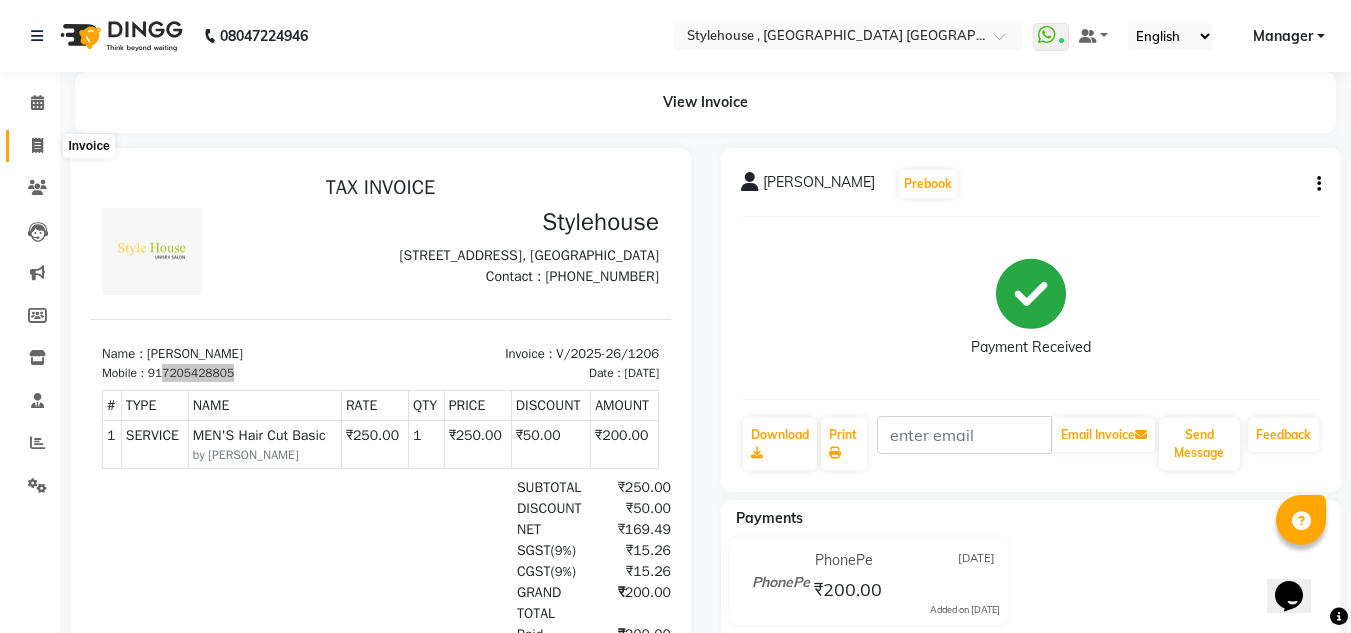 click 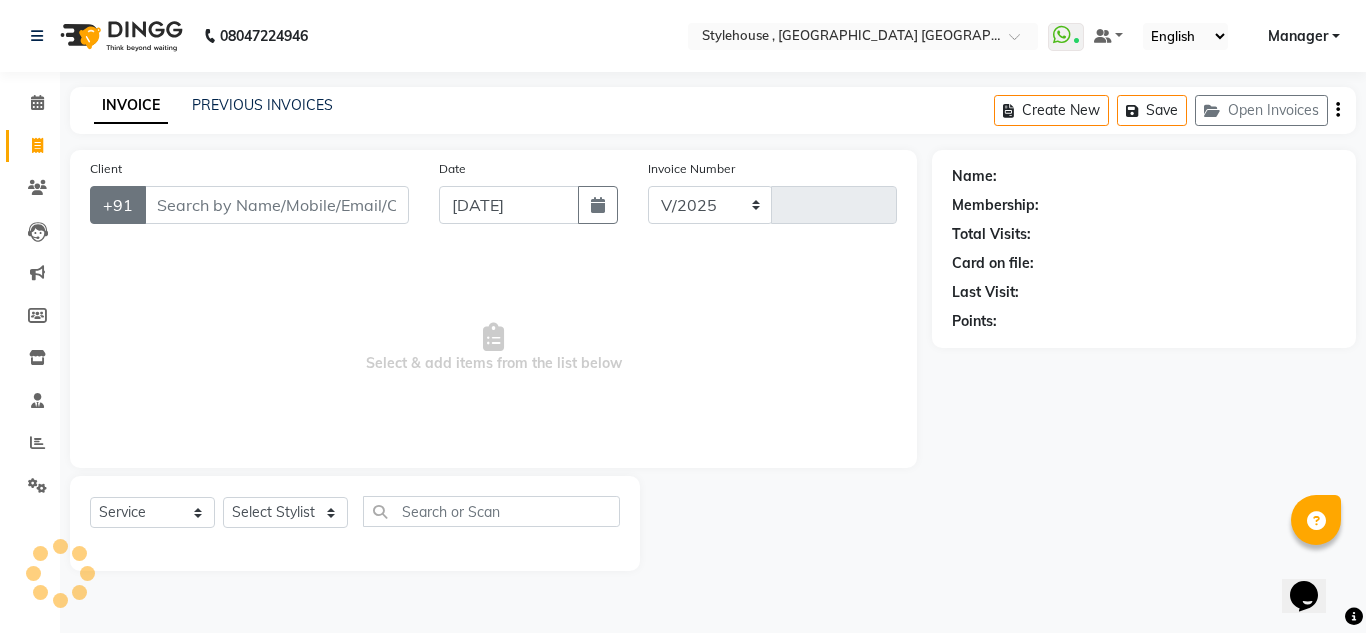 select on "7793" 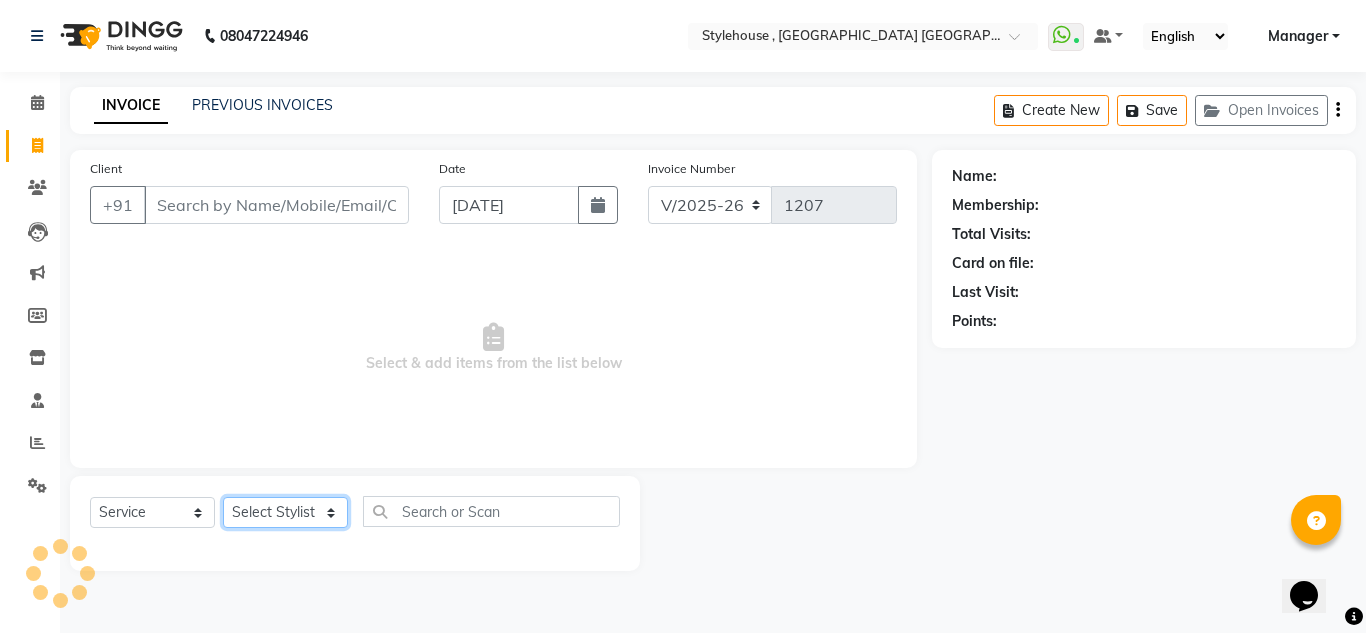 click on "Select Stylist [PERSON_NAME] [PERSON_NAME] [PERSON_NAME] [PERSON_NAME] PRIYA Manager [PERSON_NAME] [PERSON_NAME] [PERSON_NAME] PRIYANKA NANDA PUJA [PERSON_NAME] [PERSON_NAME] [PERSON_NAME] SAMEER [PERSON_NAME] [PERSON_NAME]" 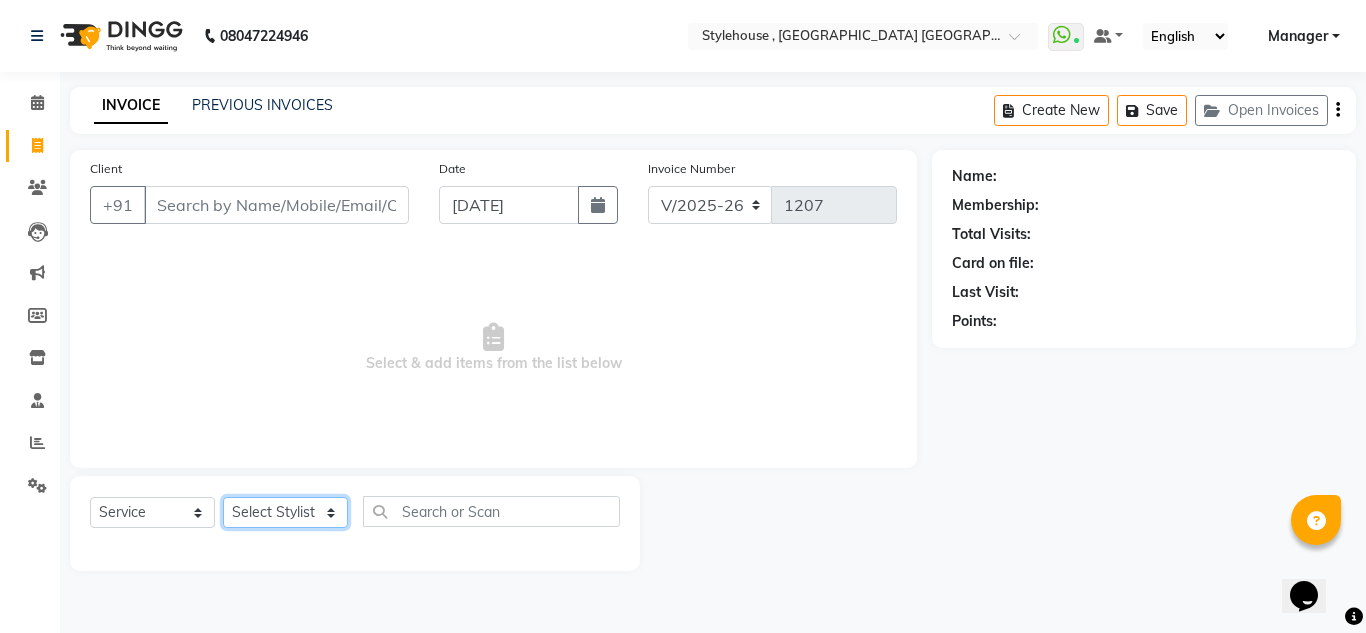 select on "69897" 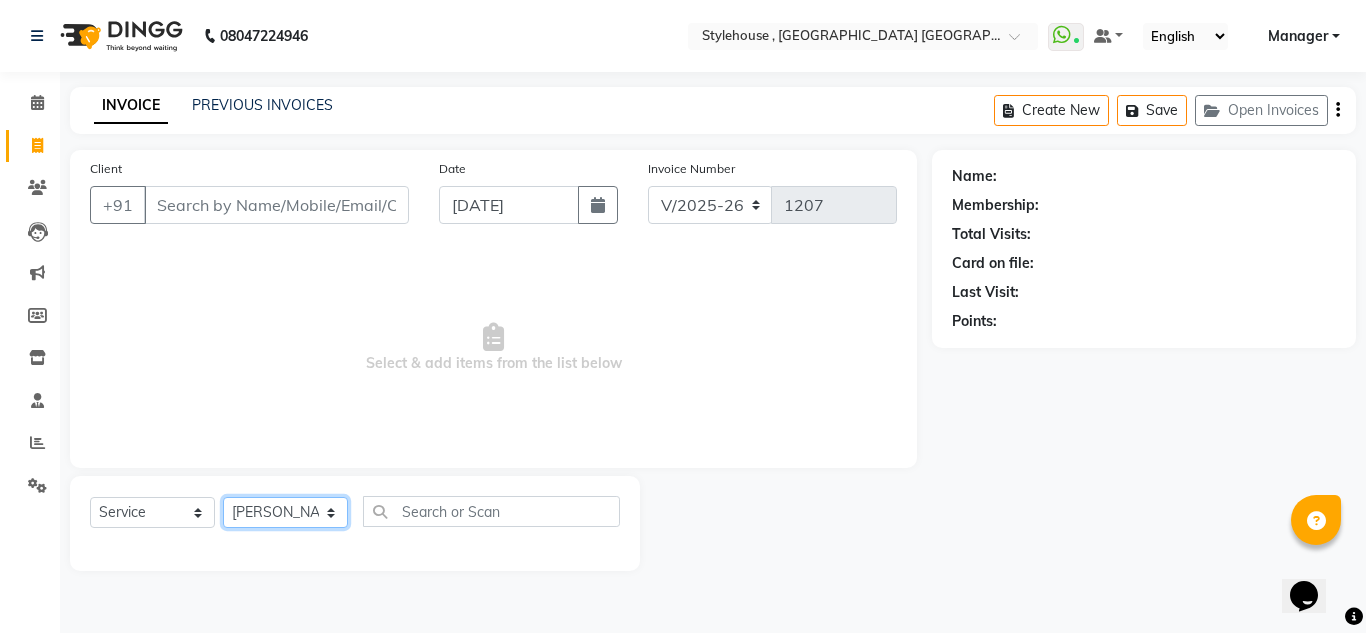 click on "Select Stylist [PERSON_NAME] [PERSON_NAME] [PERSON_NAME] [PERSON_NAME] PRIYA Manager [PERSON_NAME] [PERSON_NAME] [PERSON_NAME] PRIYANKA NANDA PUJA [PERSON_NAME] [PERSON_NAME] [PERSON_NAME] SAMEER [PERSON_NAME] [PERSON_NAME]" 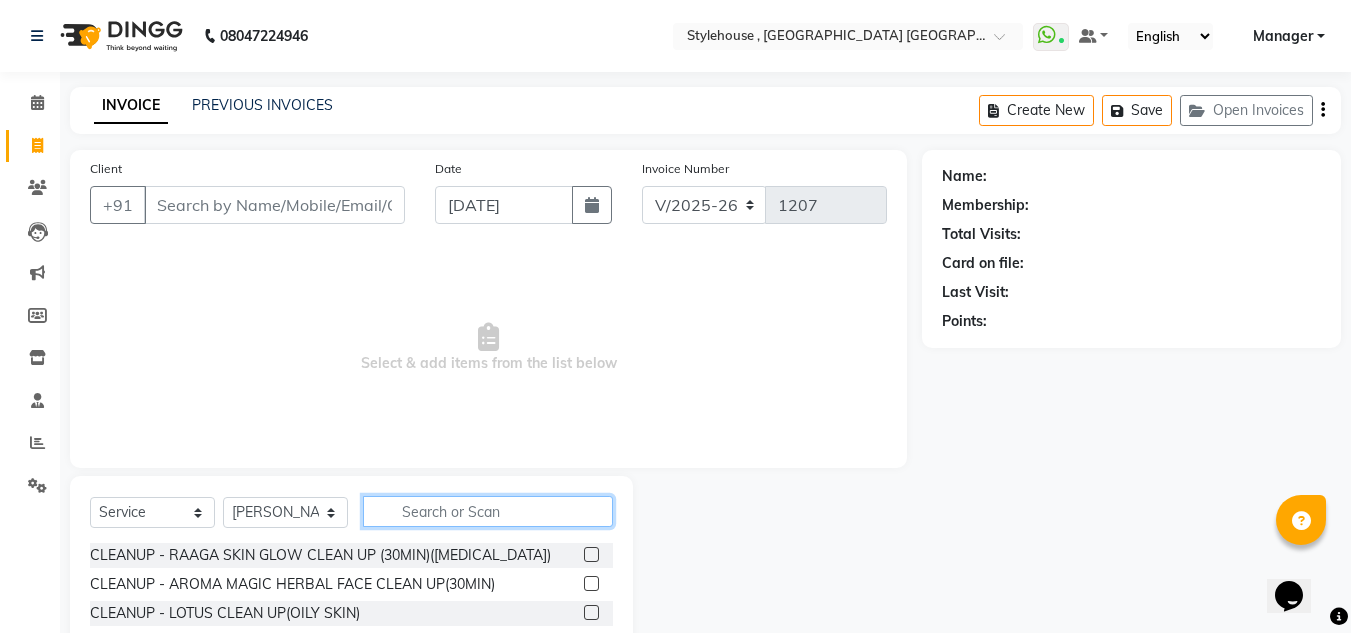 click 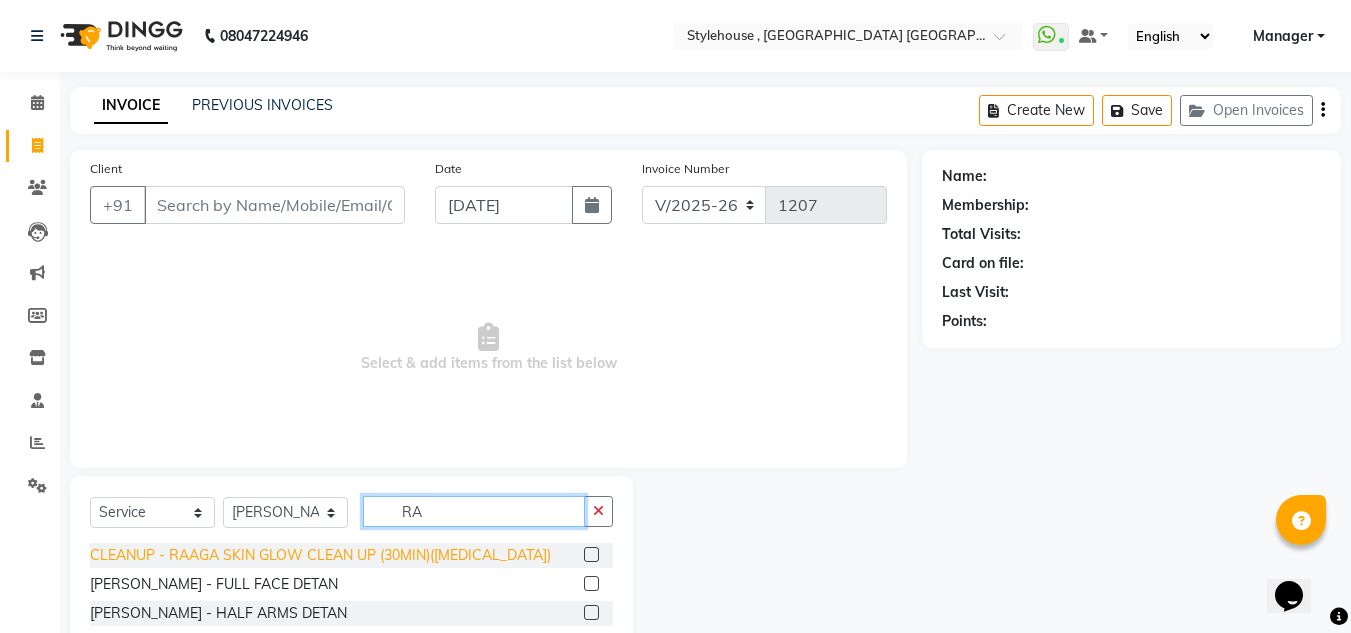 type on "RA" 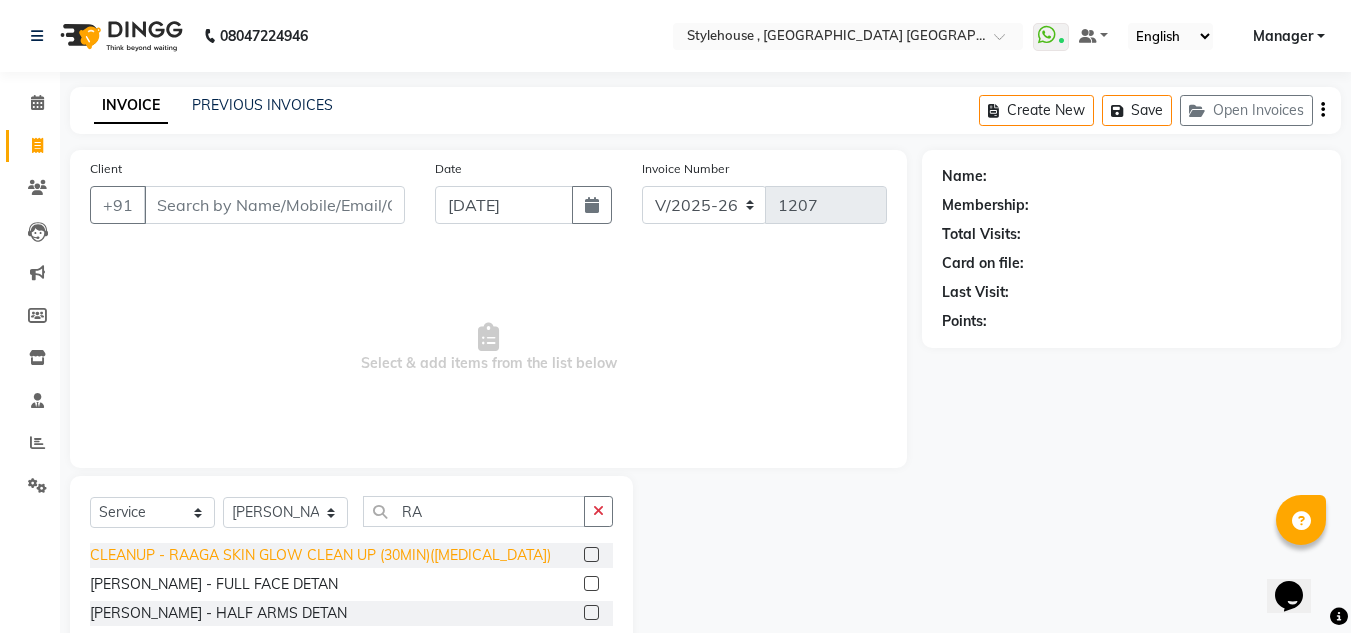 click on "CLEANUP - RAAGA SKIN GLOW CLEAN UP (30MIN)([MEDICAL_DATA])" 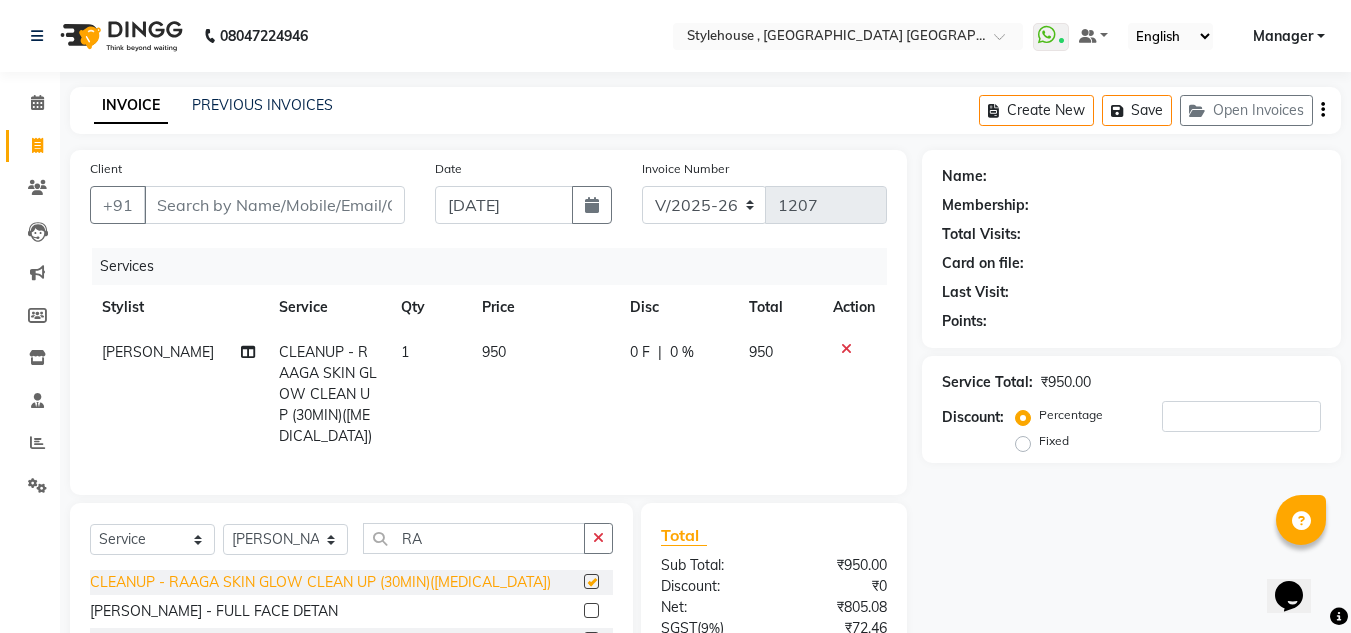 checkbox on "false" 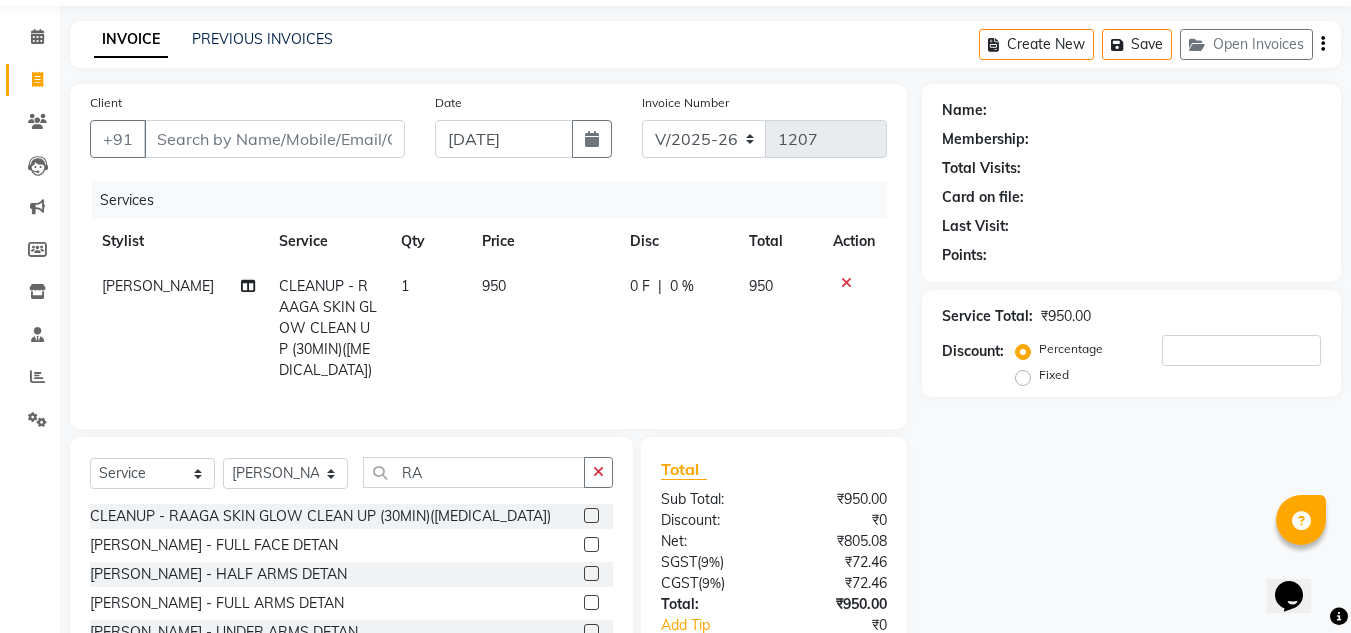 scroll, scrollTop: 100, scrollLeft: 0, axis: vertical 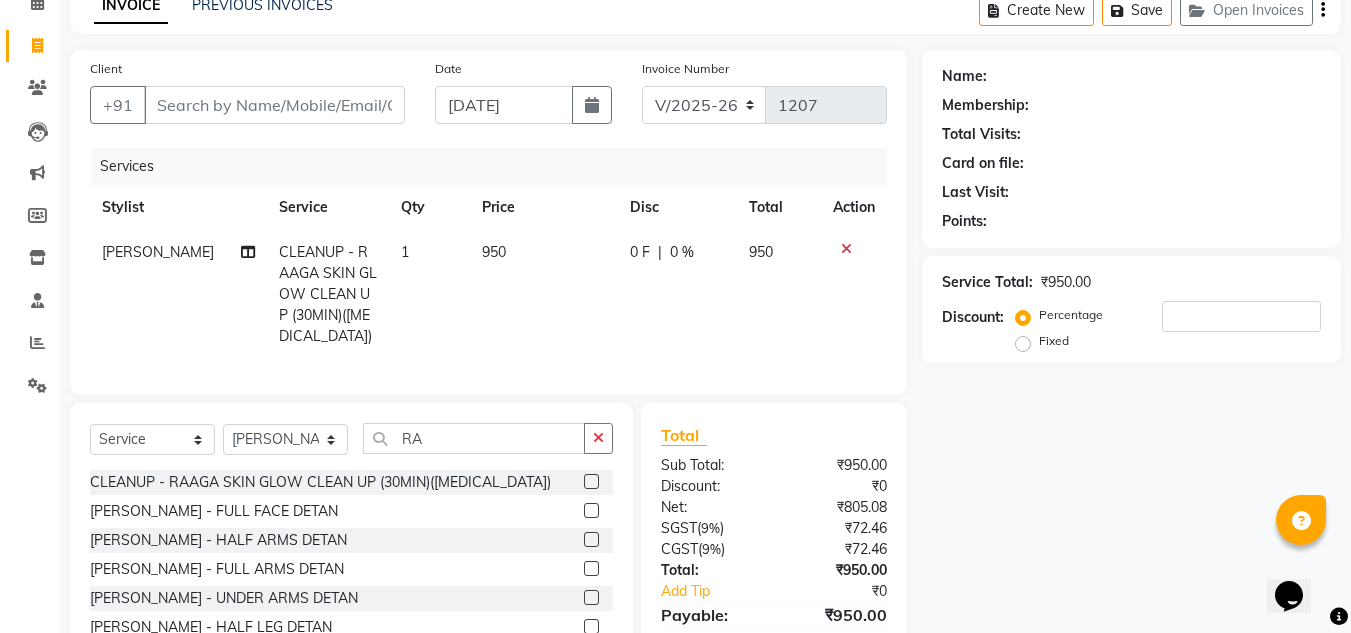 click on "0 F | 0 %" 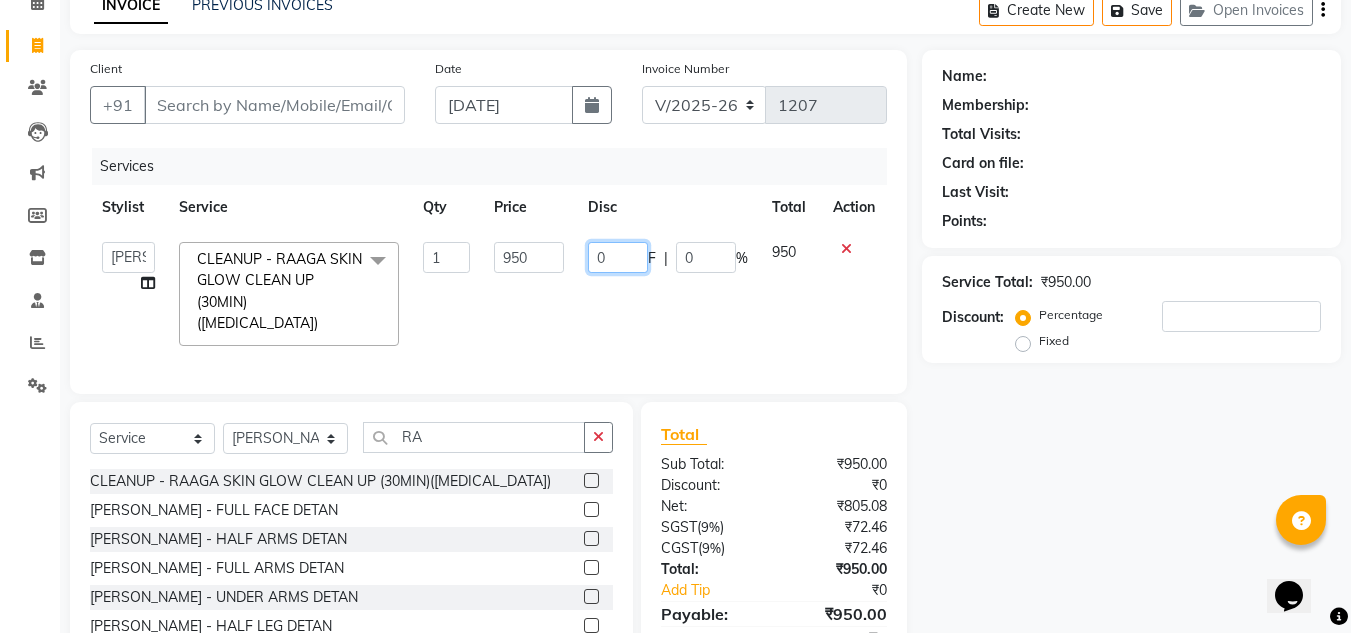 click on "0" 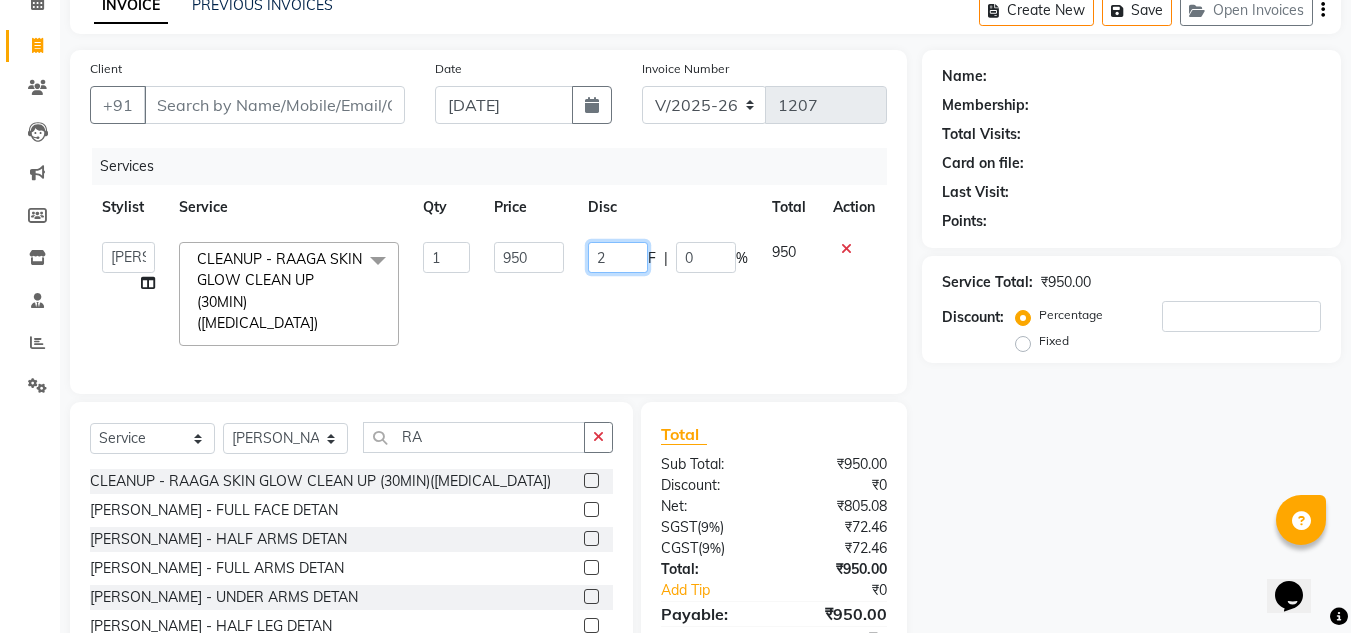 type on "20" 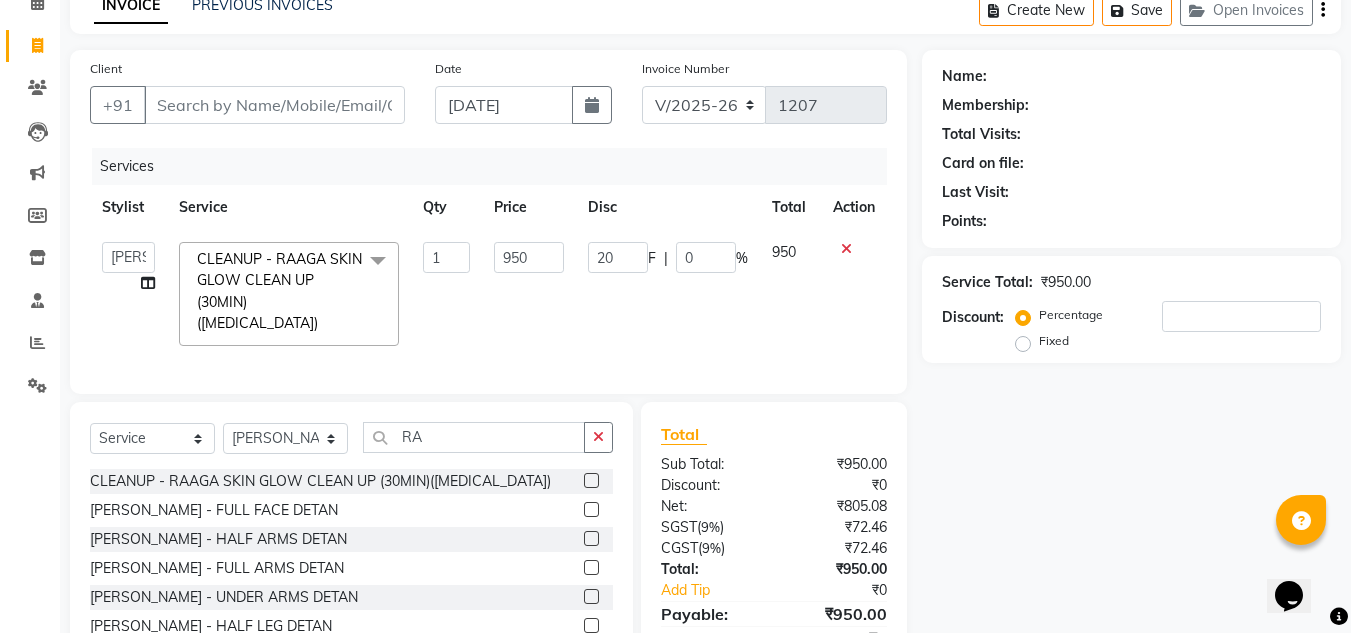 click on "20 F | 0 %" 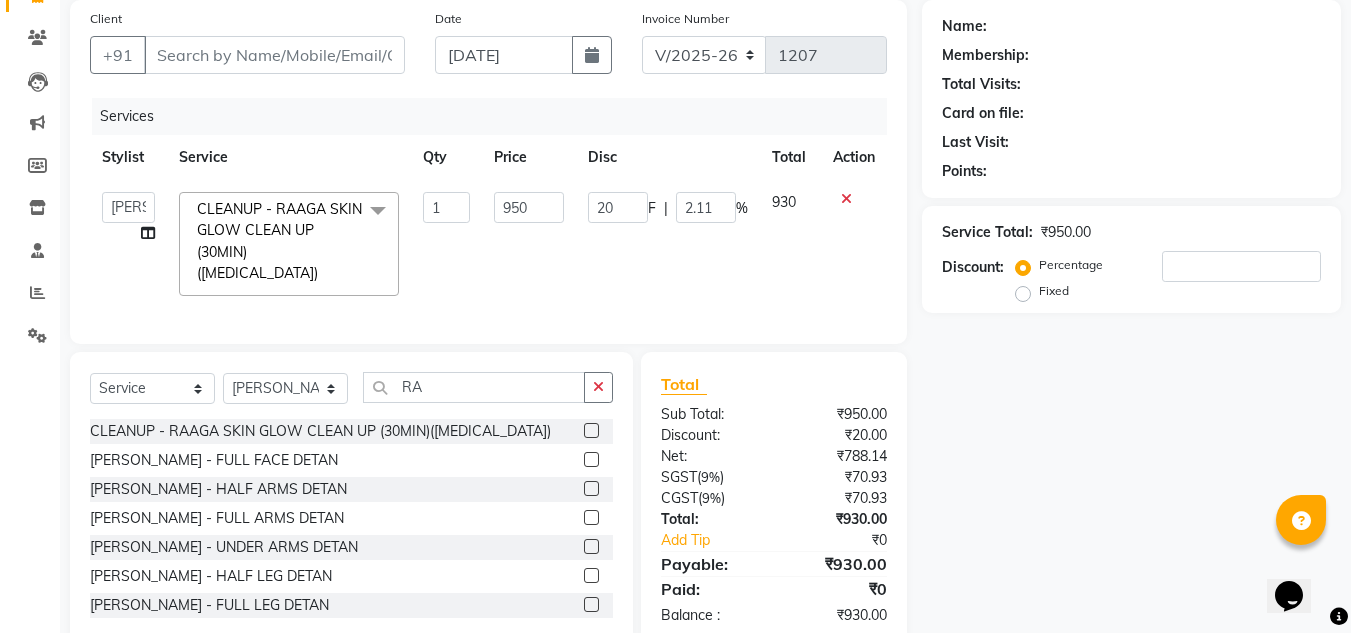 scroll, scrollTop: 187, scrollLeft: 0, axis: vertical 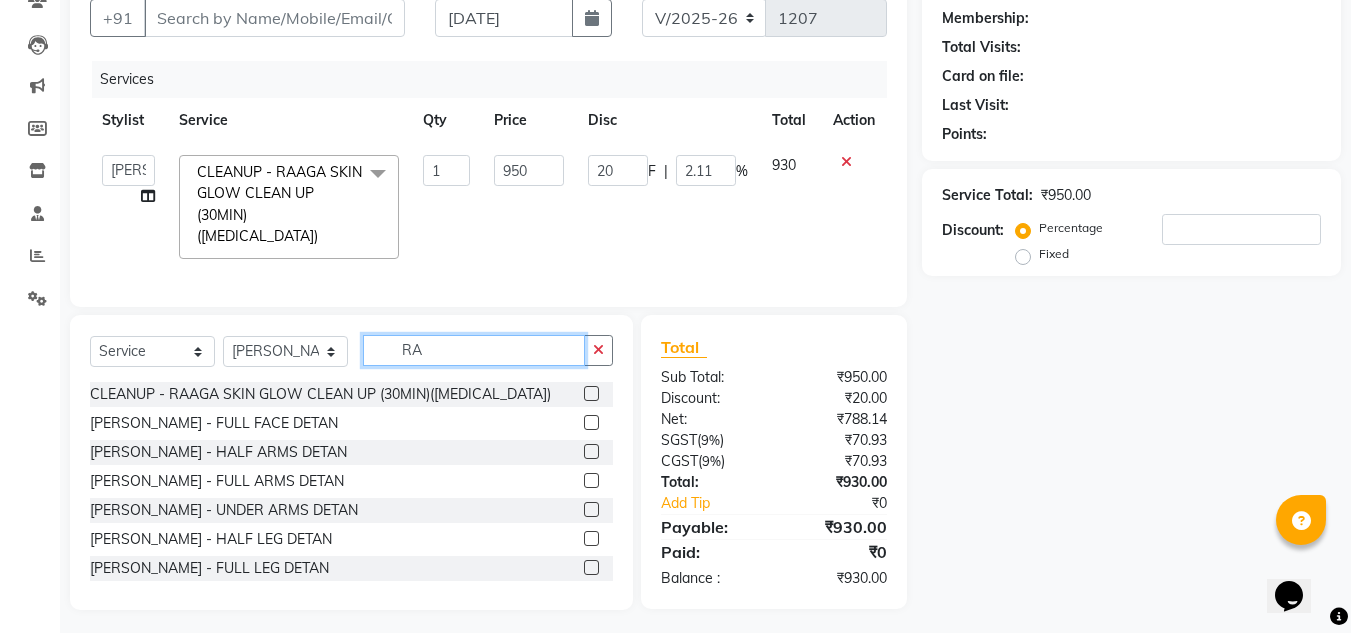 click on "RA" 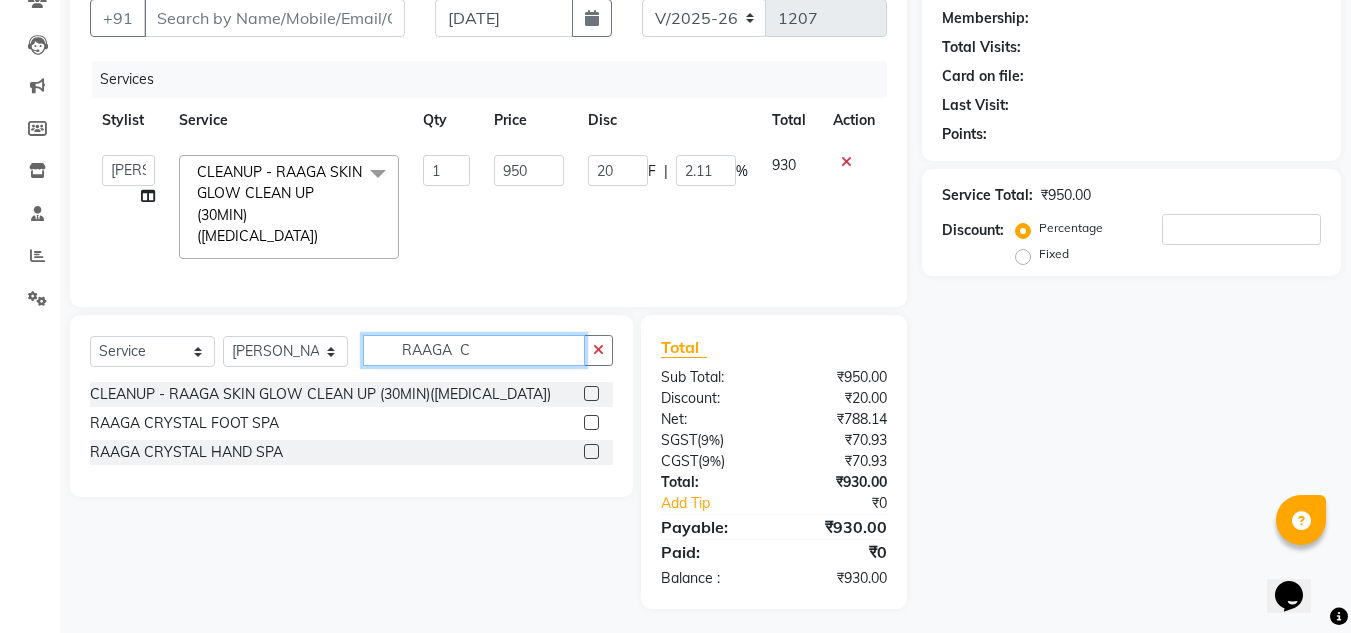 scroll, scrollTop: 186, scrollLeft: 0, axis: vertical 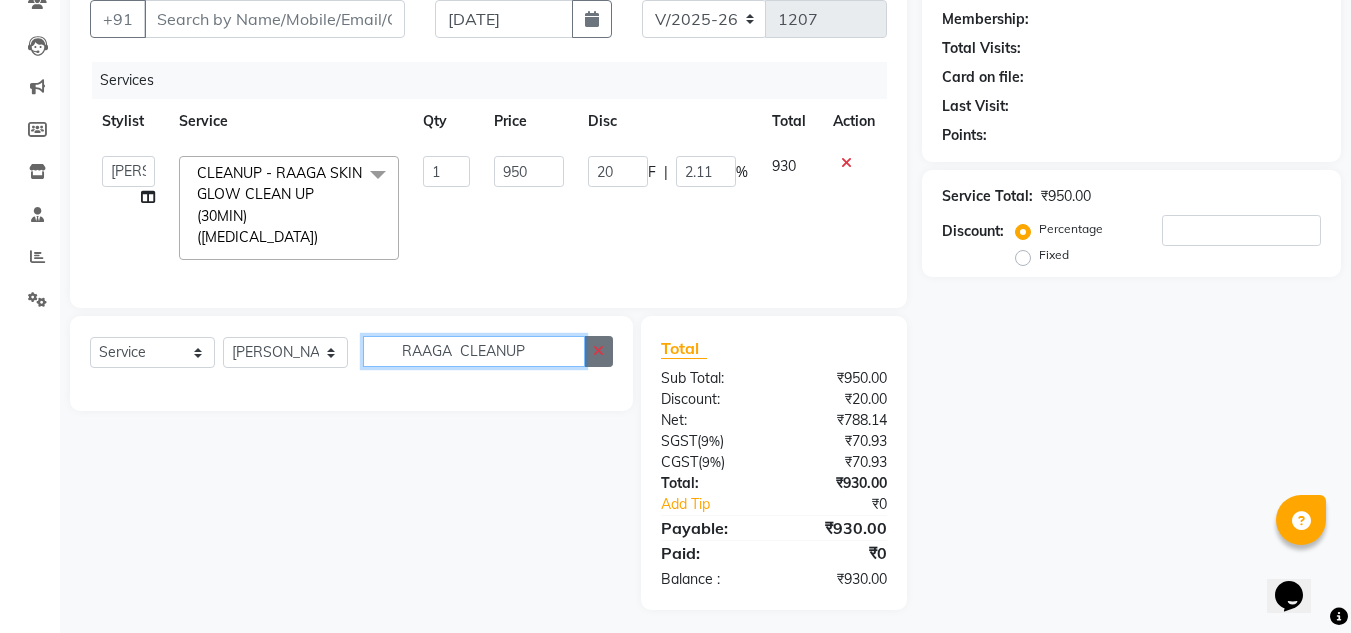 type on "RAAGA  CLEANUP" 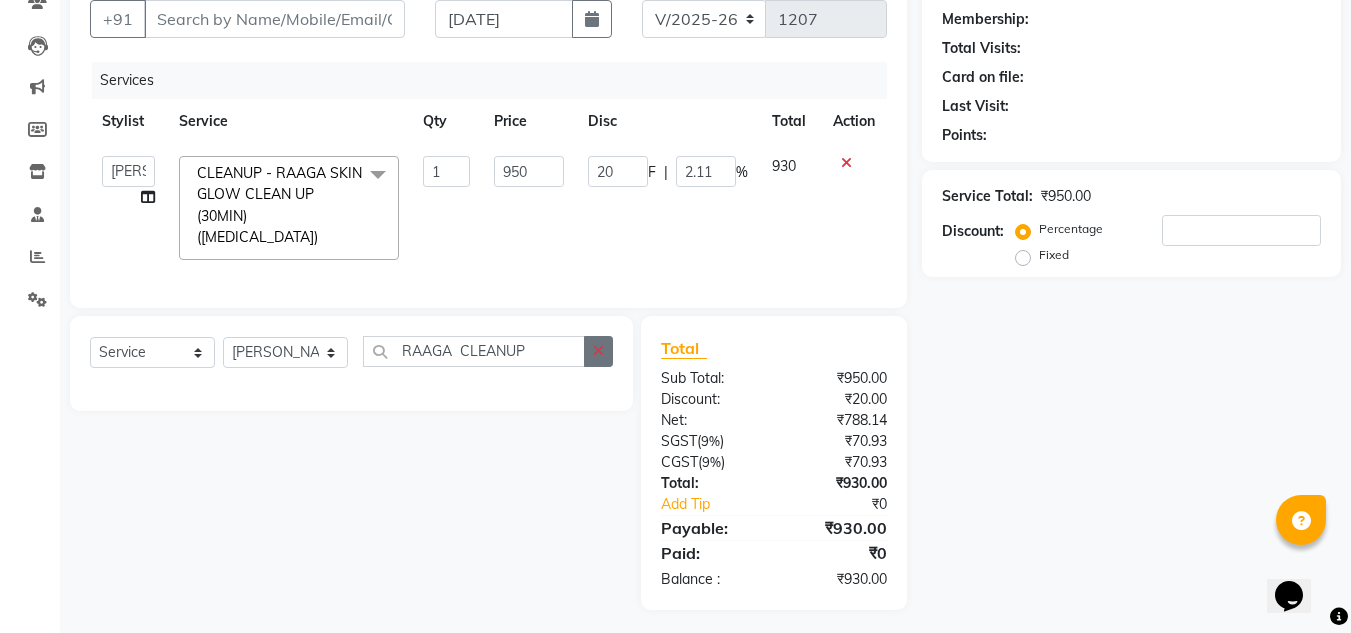 click 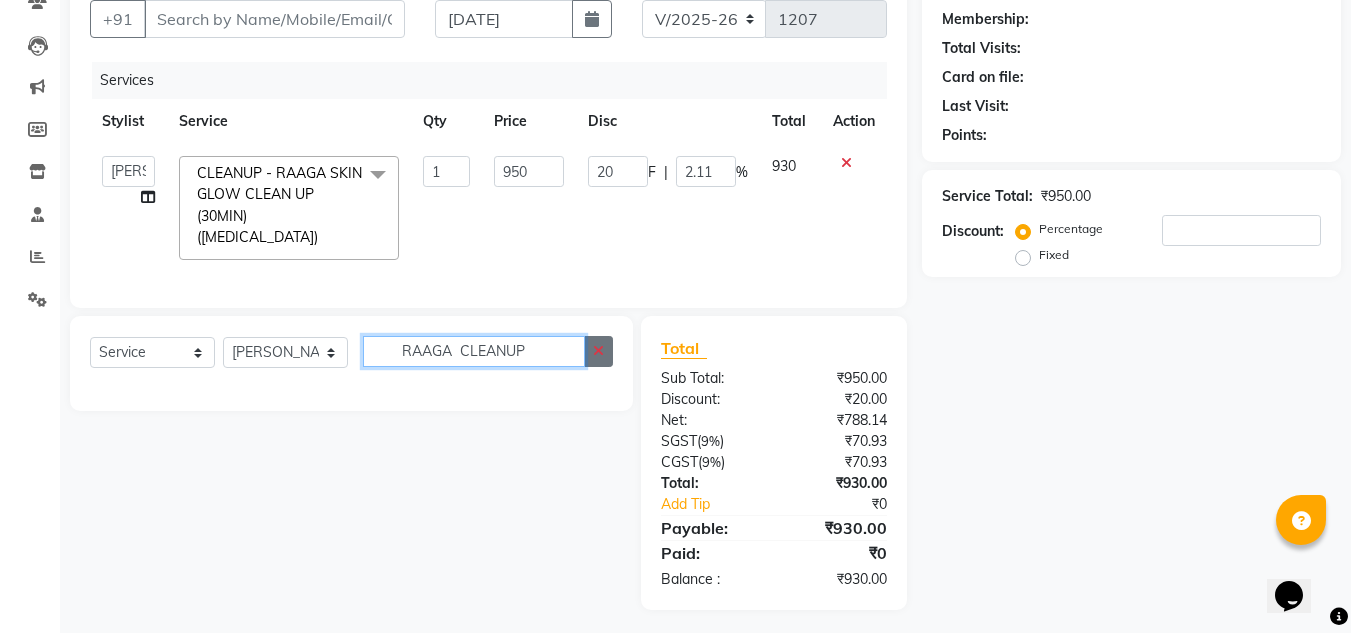 type 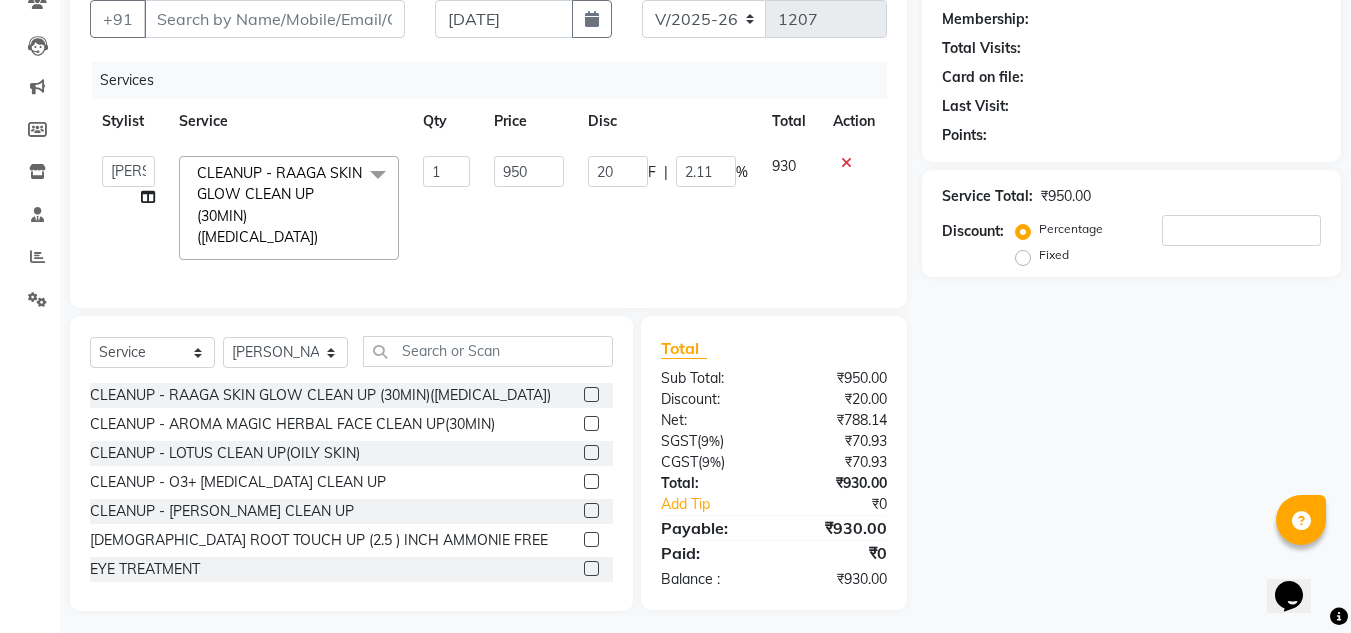 click 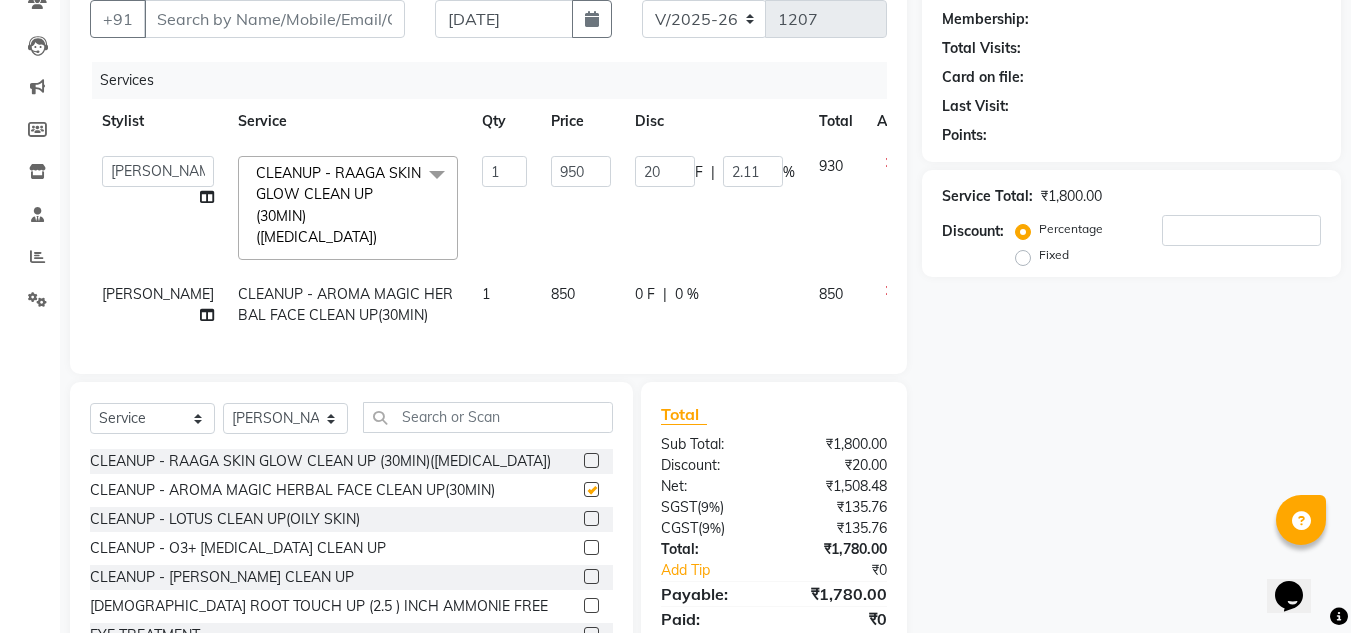 checkbox on "false" 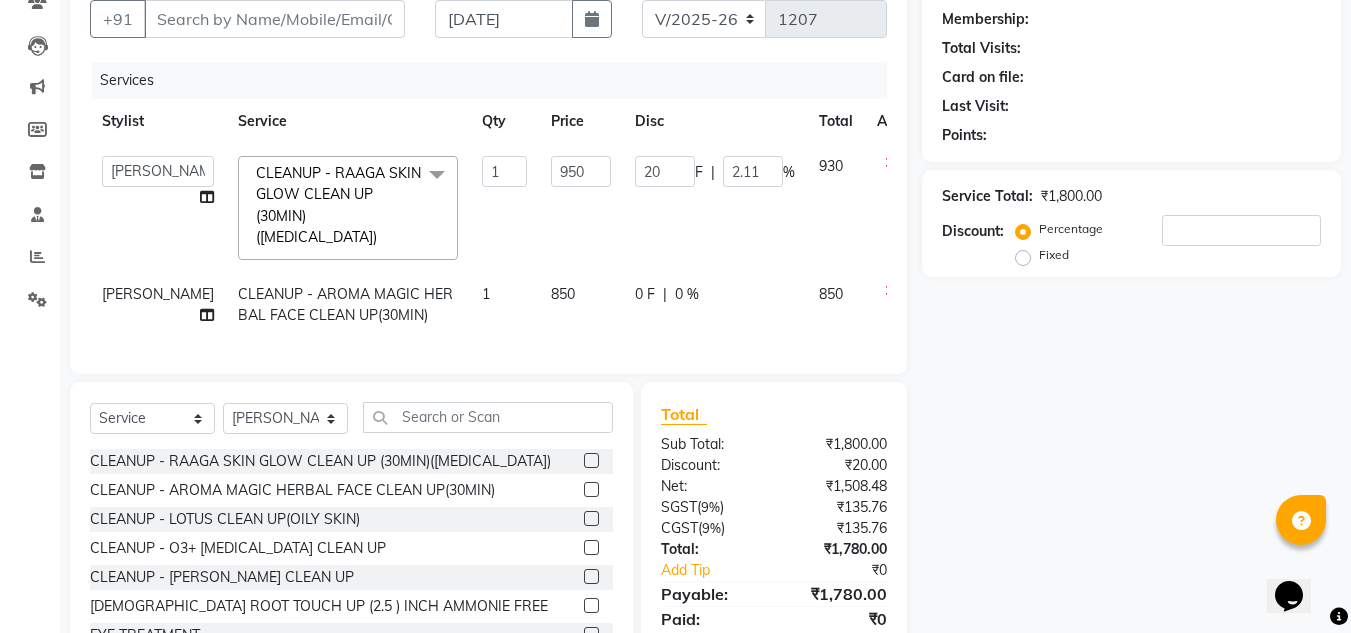 click 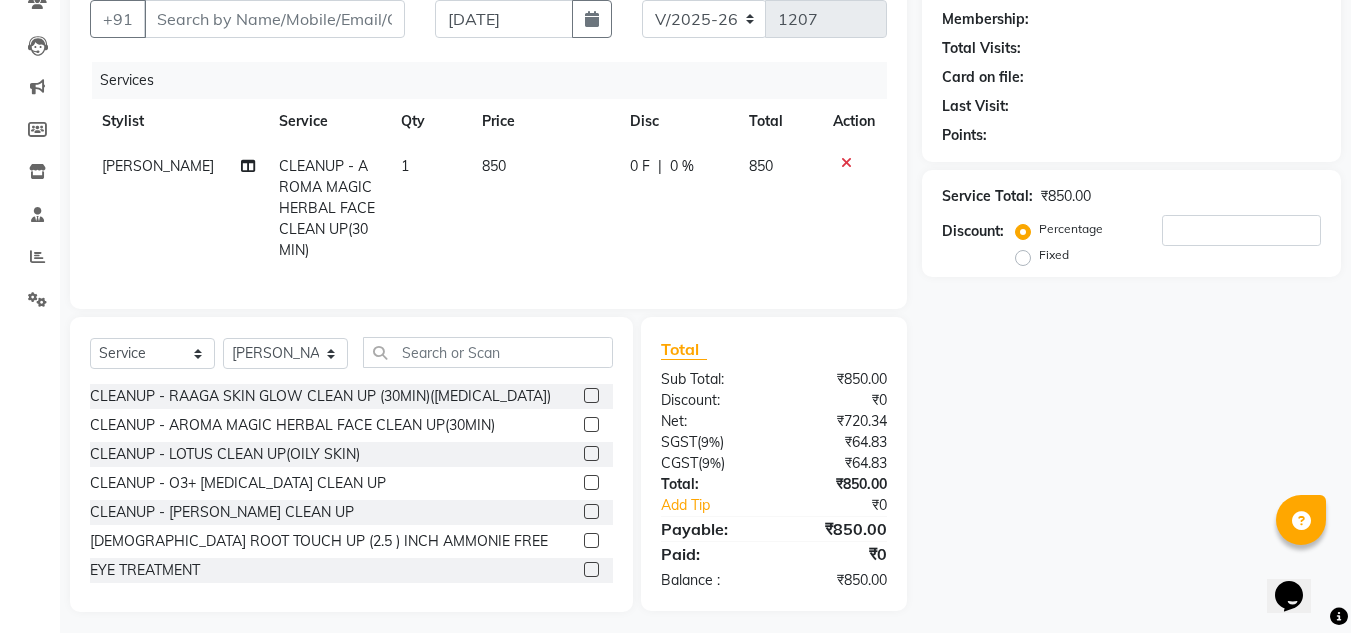 click on "850" 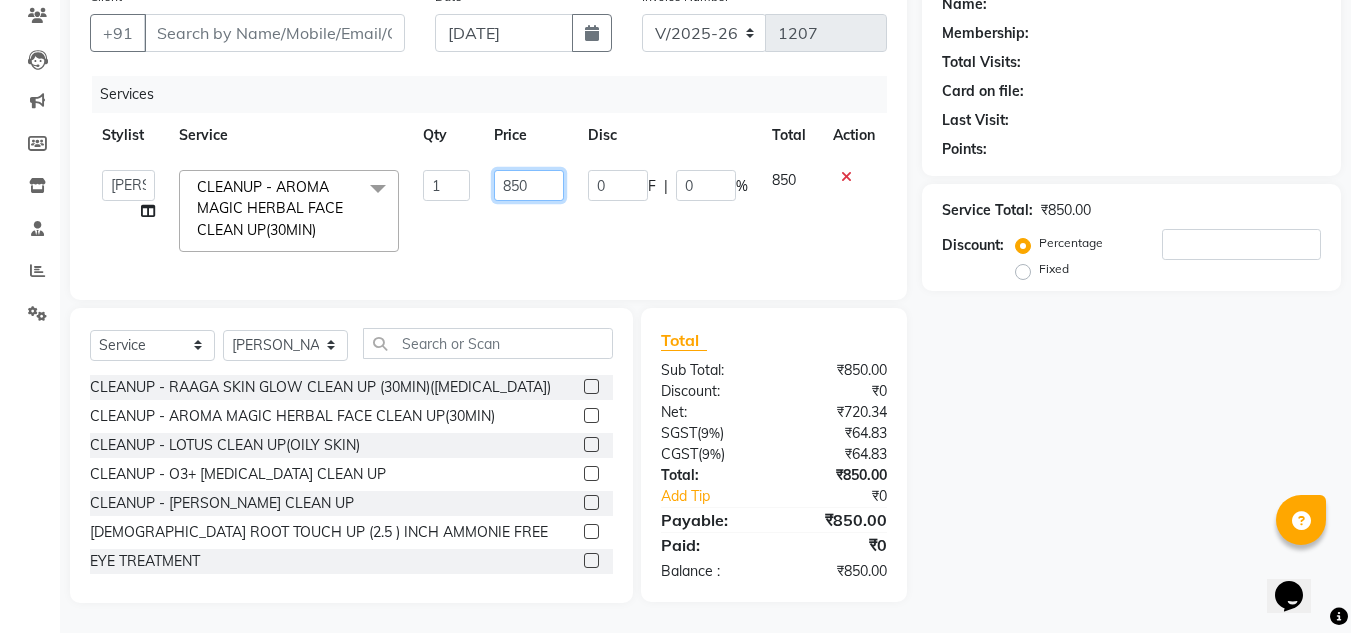 click on "850" 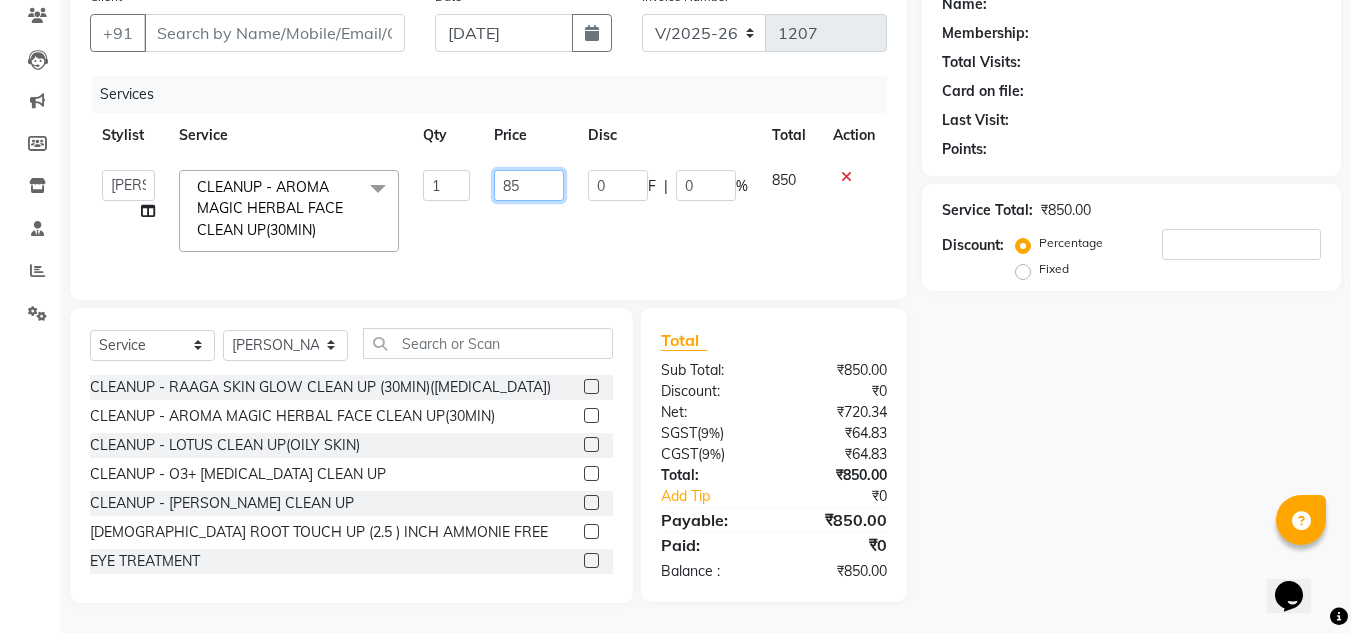 type on "855" 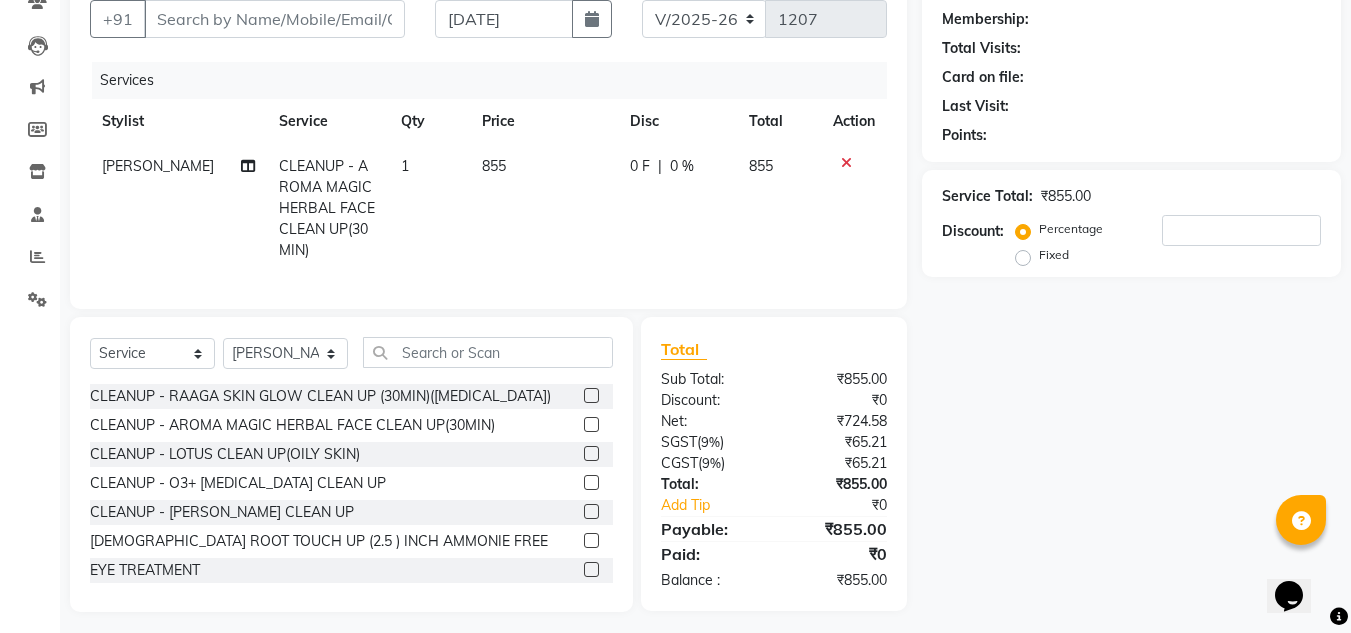 click 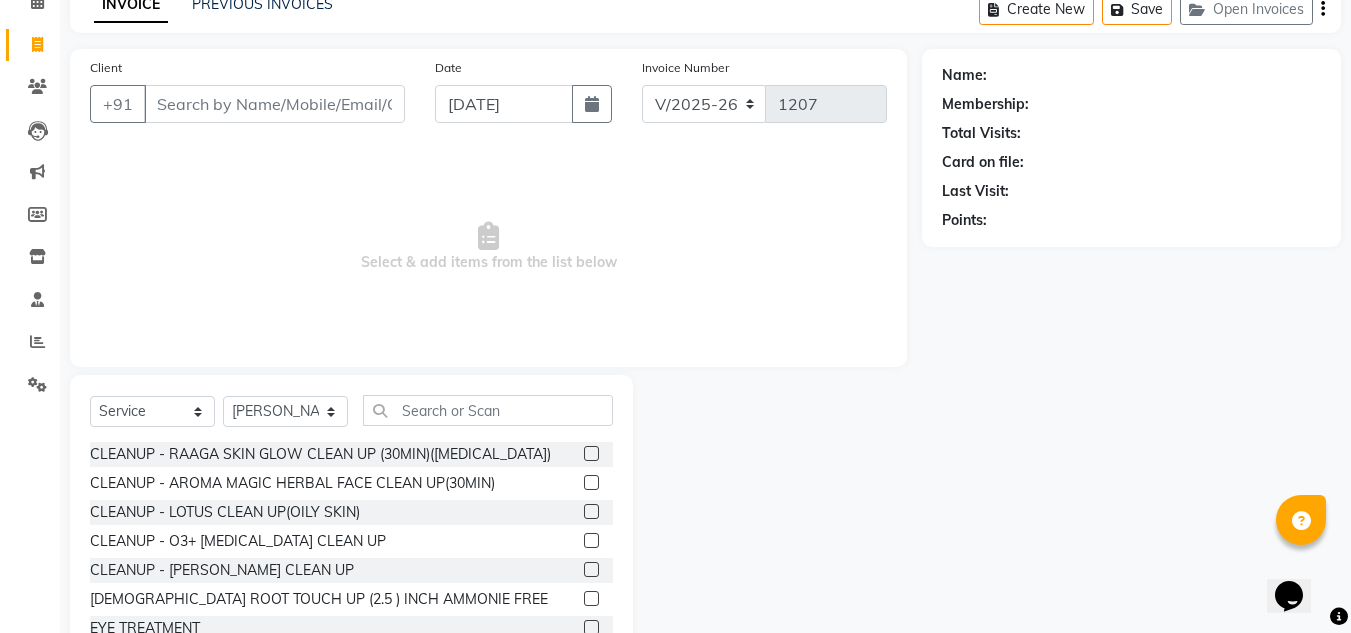 scroll, scrollTop: 0, scrollLeft: 0, axis: both 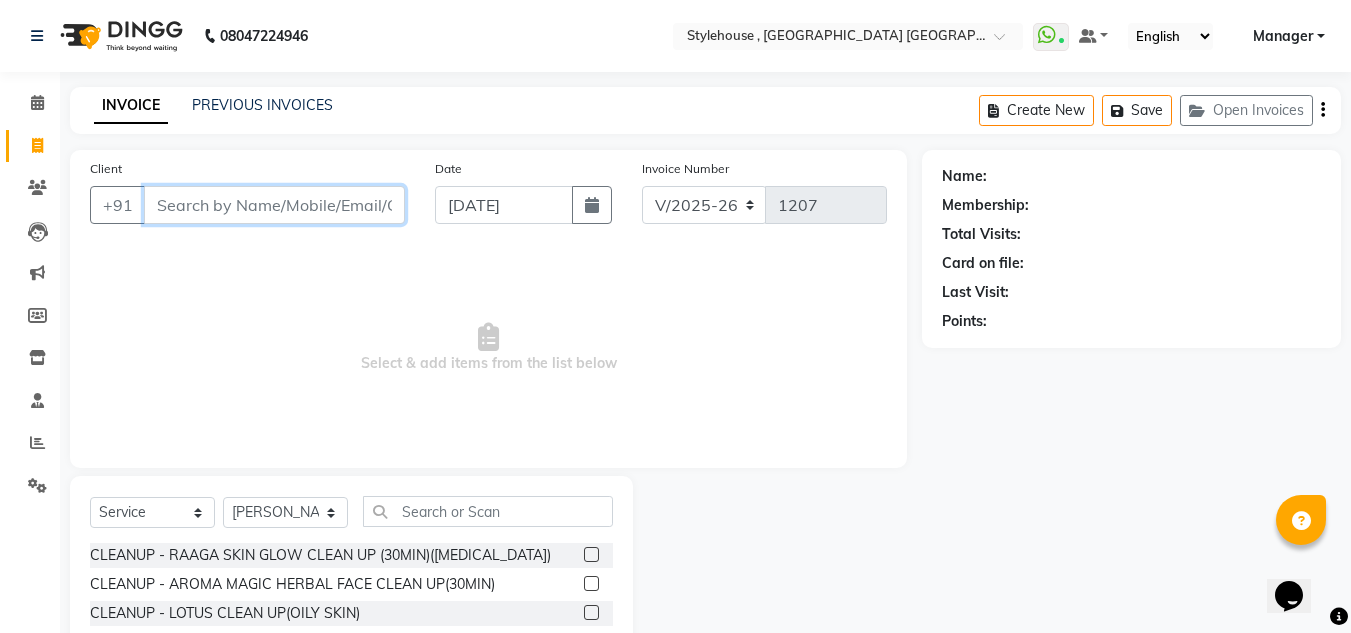 click on "Client" at bounding box center [274, 205] 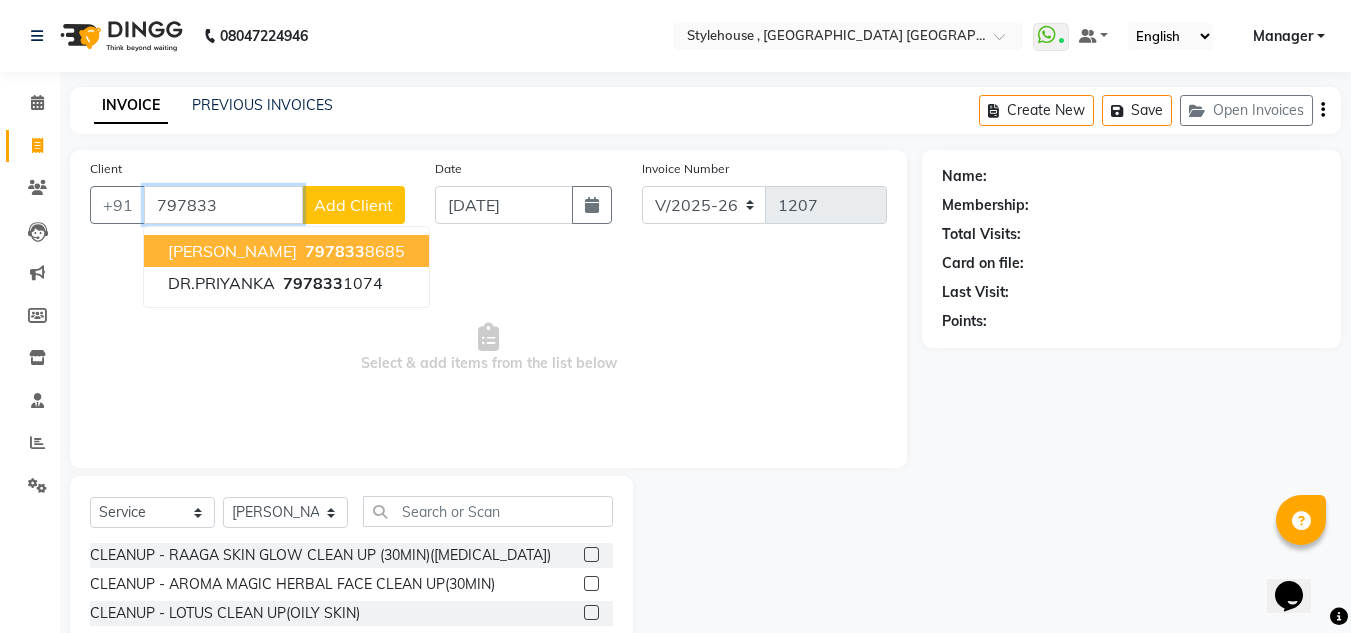 click on "[PERSON_NAME]   797833 8685" at bounding box center (286, 251) 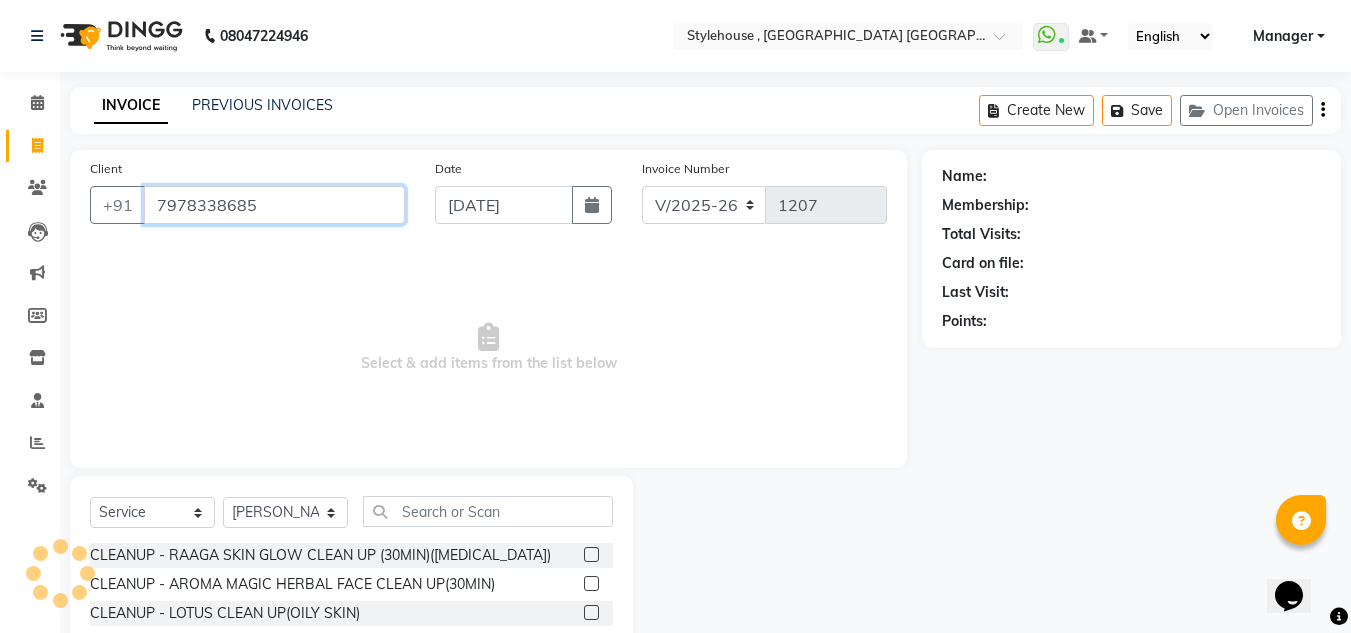 type on "7978338685" 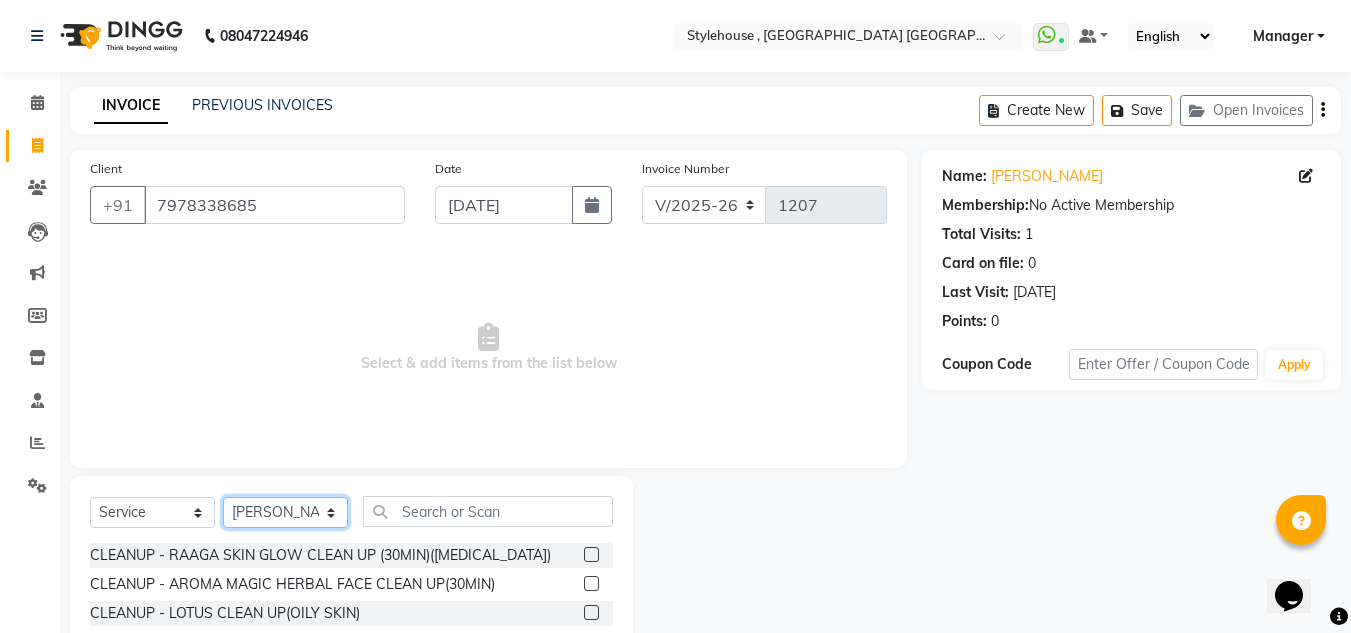 click on "Select Stylist [PERSON_NAME] [PERSON_NAME] [PERSON_NAME] [PERSON_NAME] PRIYA Manager [PERSON_NAME] [PERSON_NAME] [PERSON_NAME] PRIYANKA NANDA PUJA [PERSON_NAME] [PERSON_NAME] [PERSON_NAME] SAMEER [PERSON_NAME] [PERSON_NAME]" 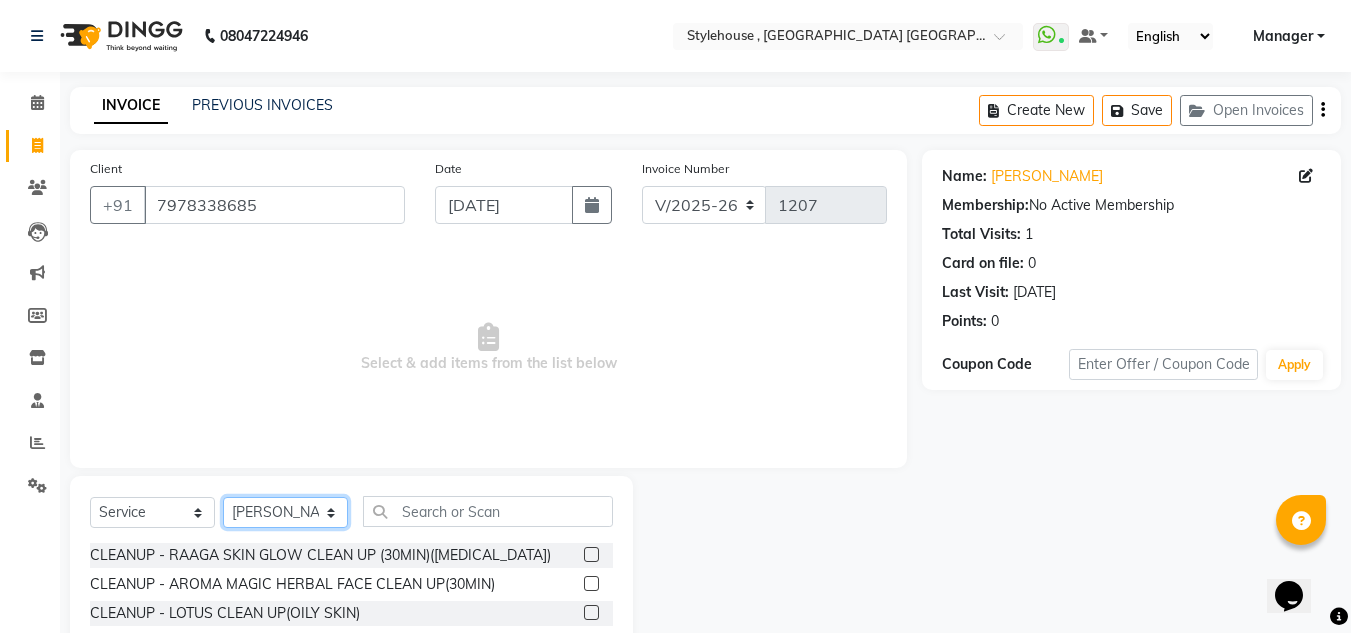 select on "69894" 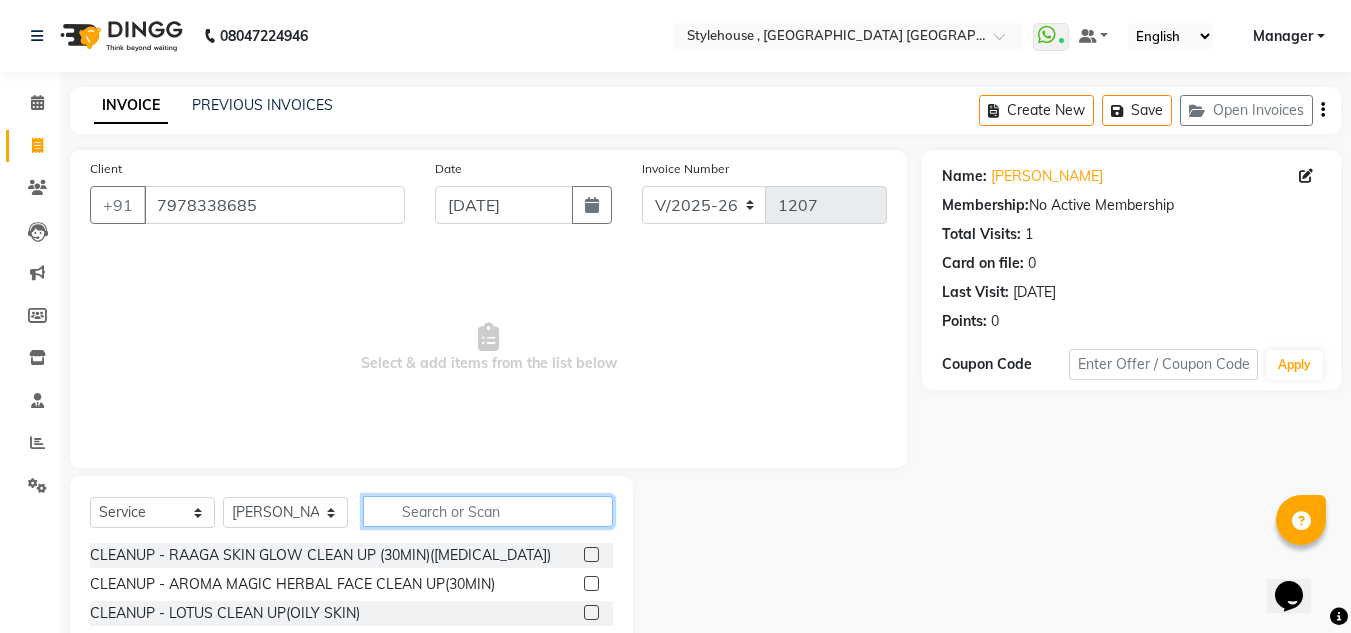 click 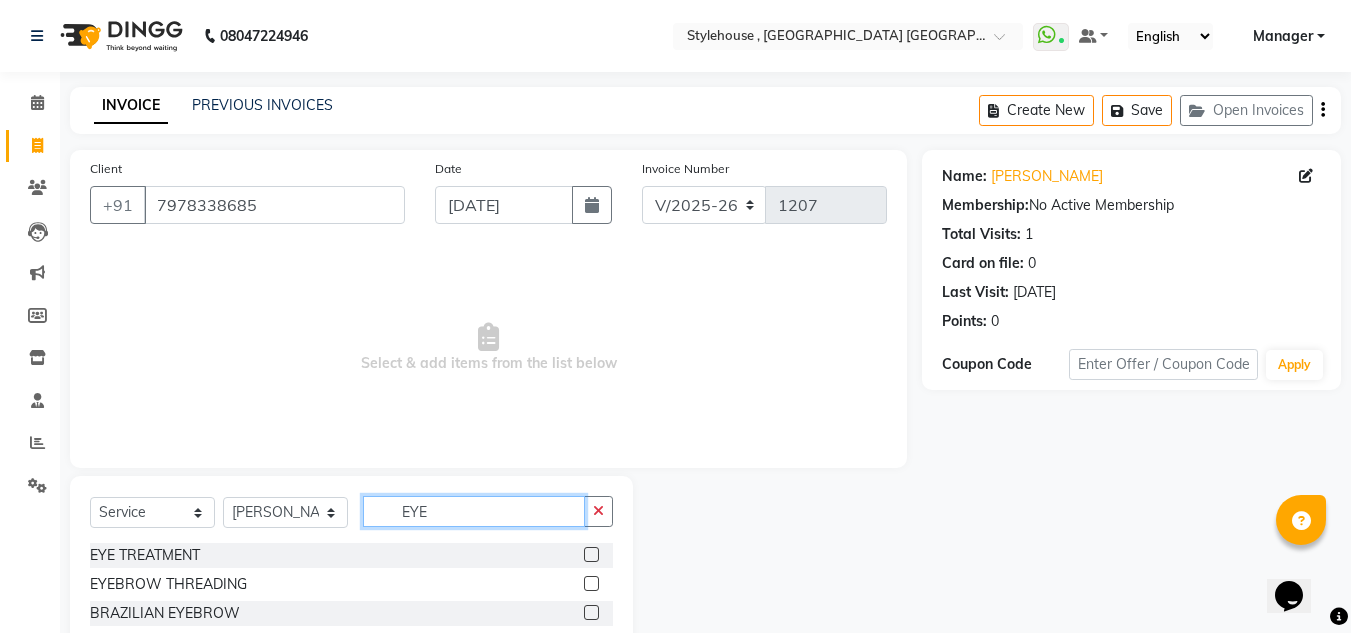 type on "EYE" 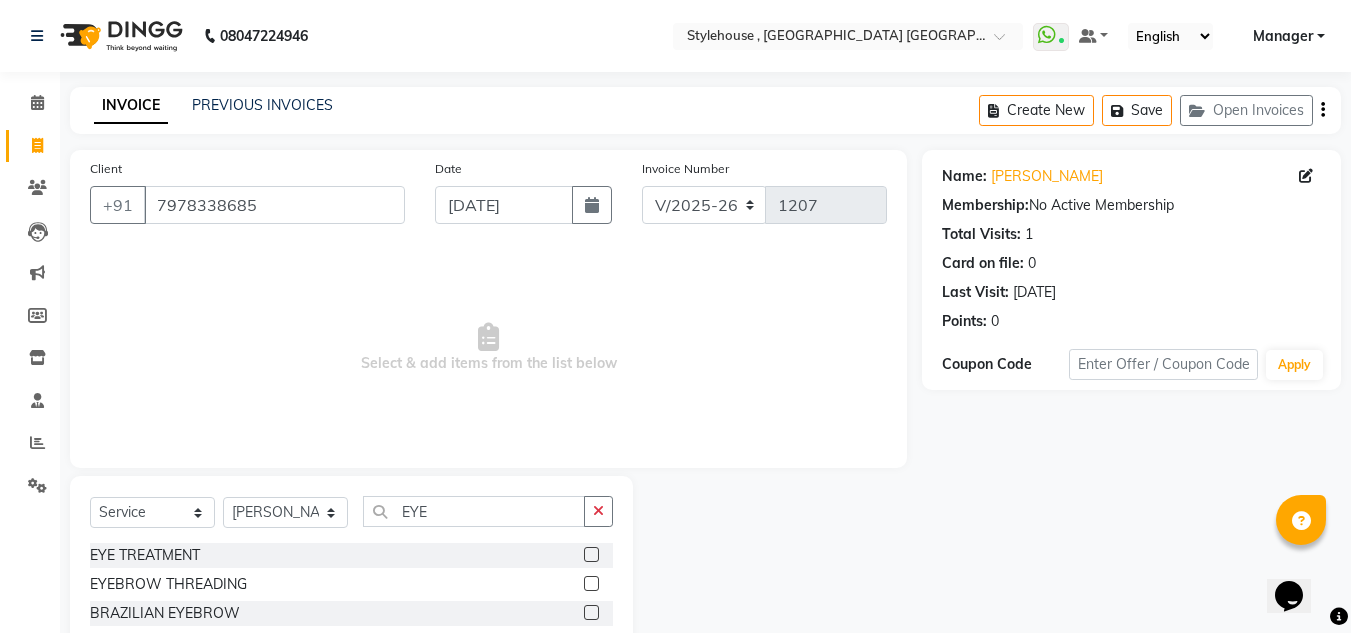 click 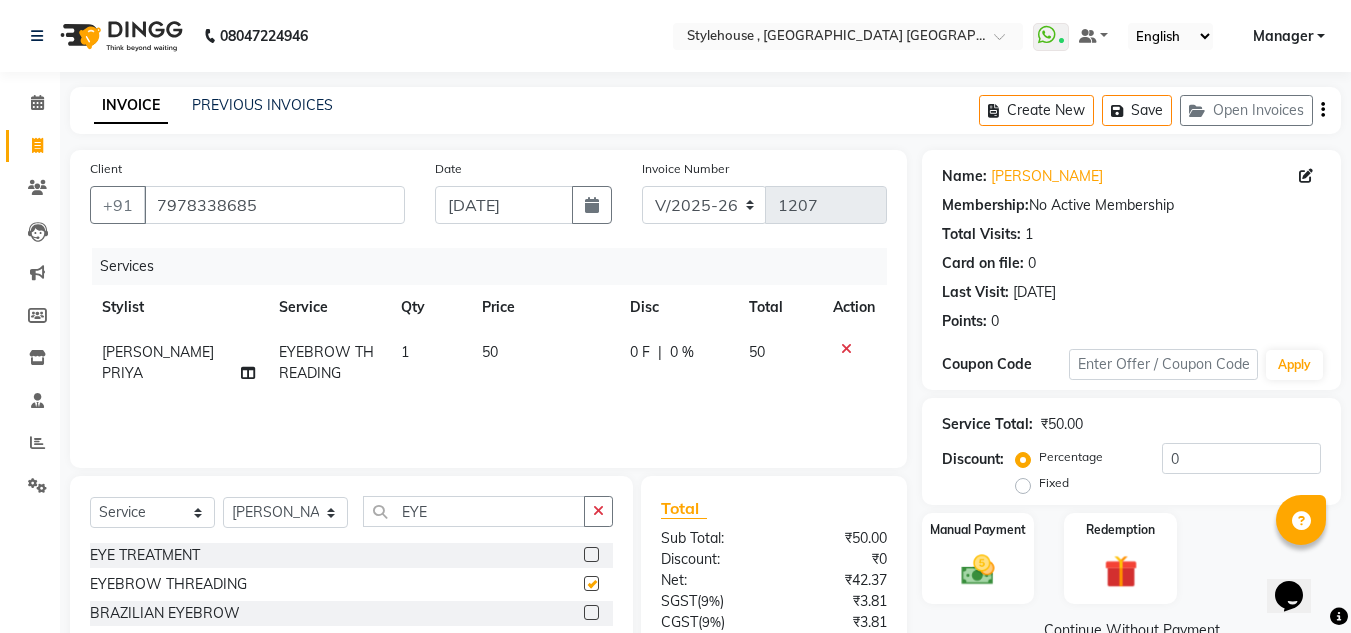 checkbox on "false" 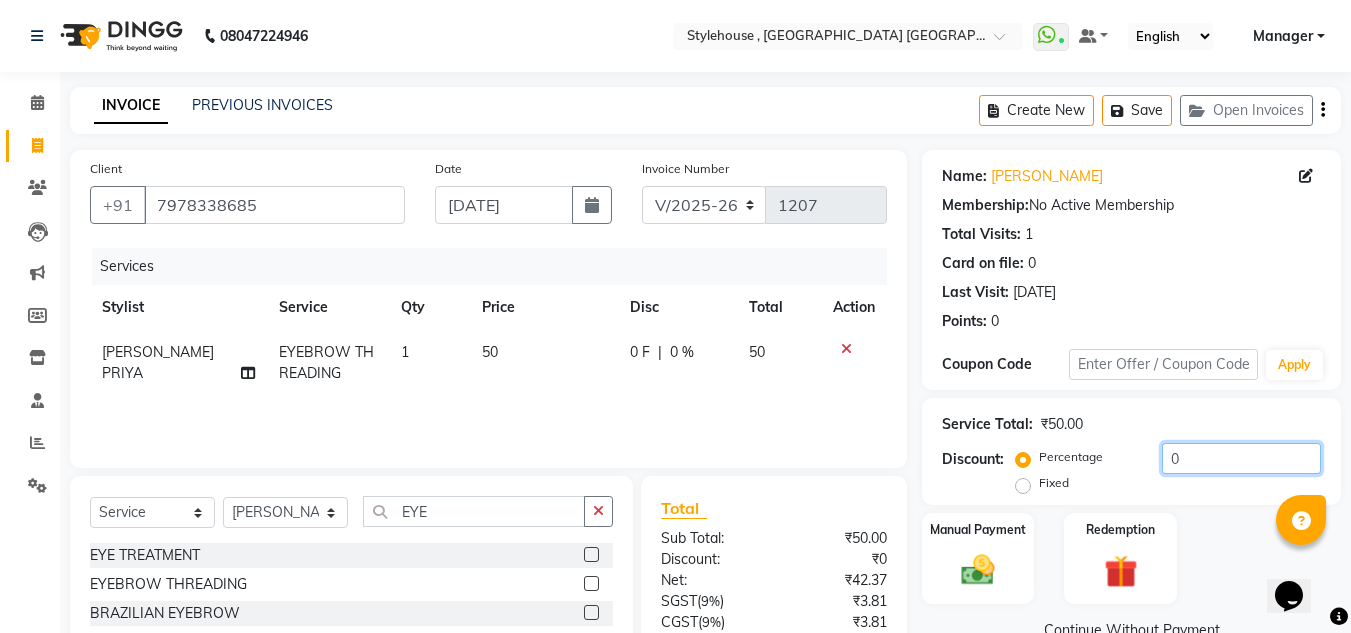 click on "0" 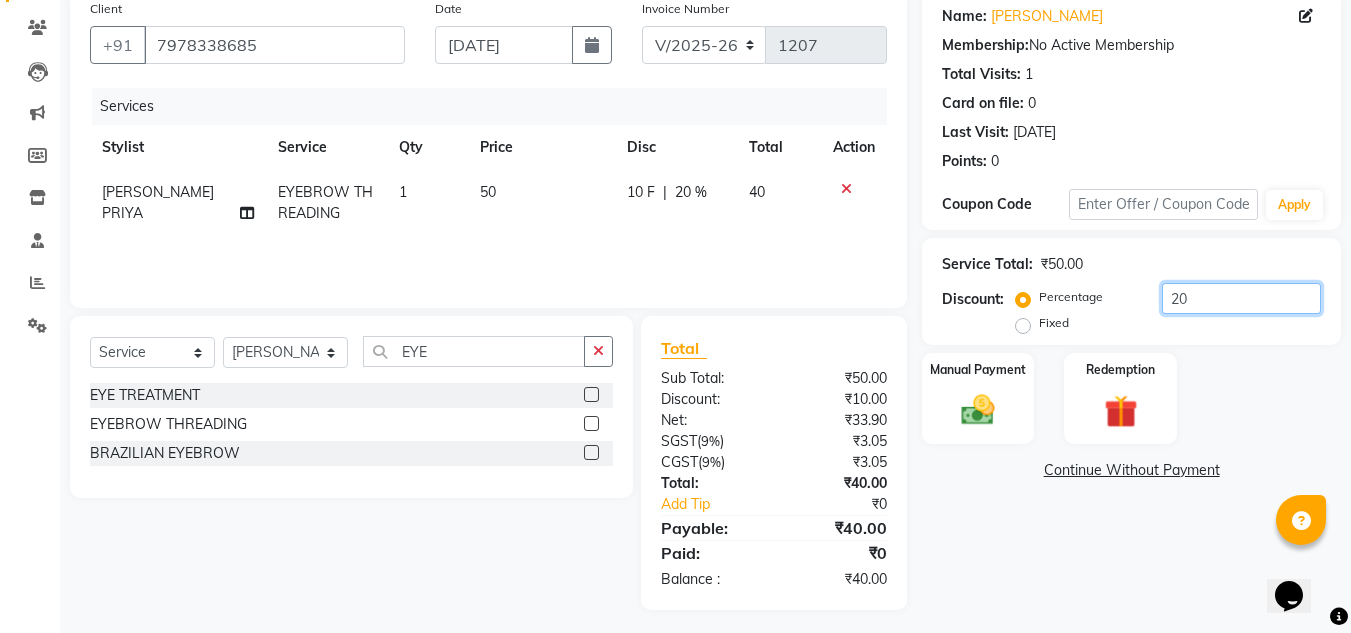 scroll, scrollTop: 167, scrollLeft: 0, axis: vertical 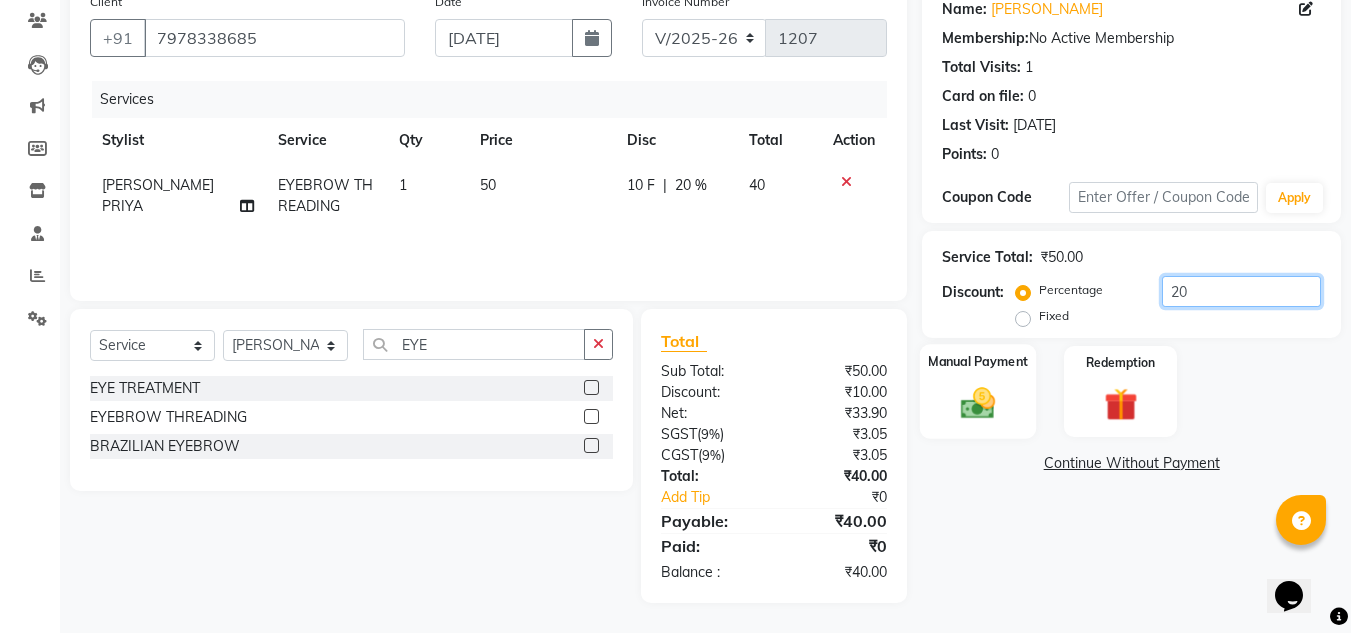 type on "20" 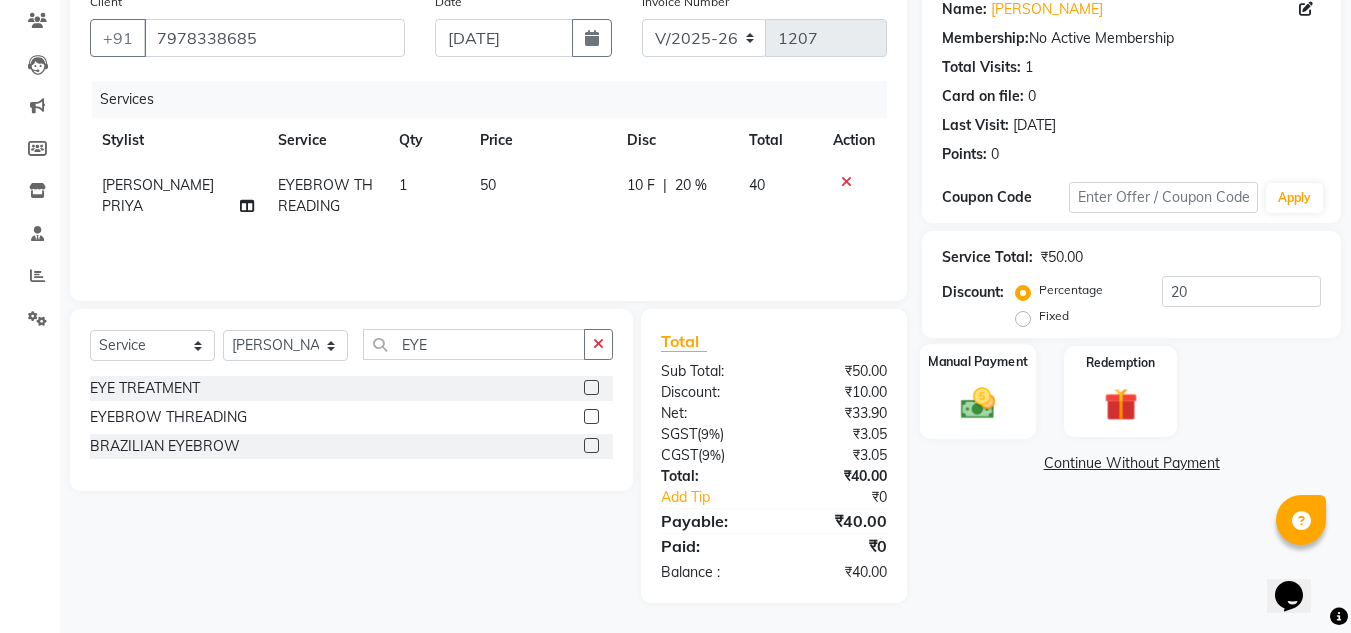click 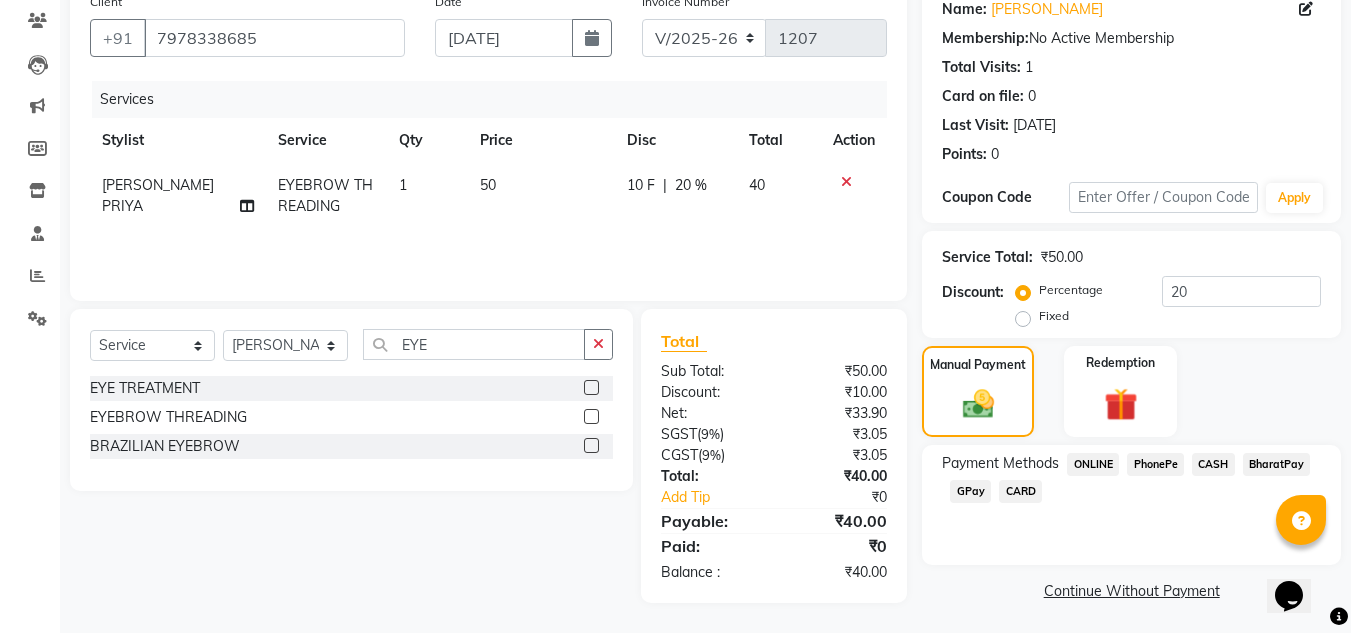 click on "PhonePe" 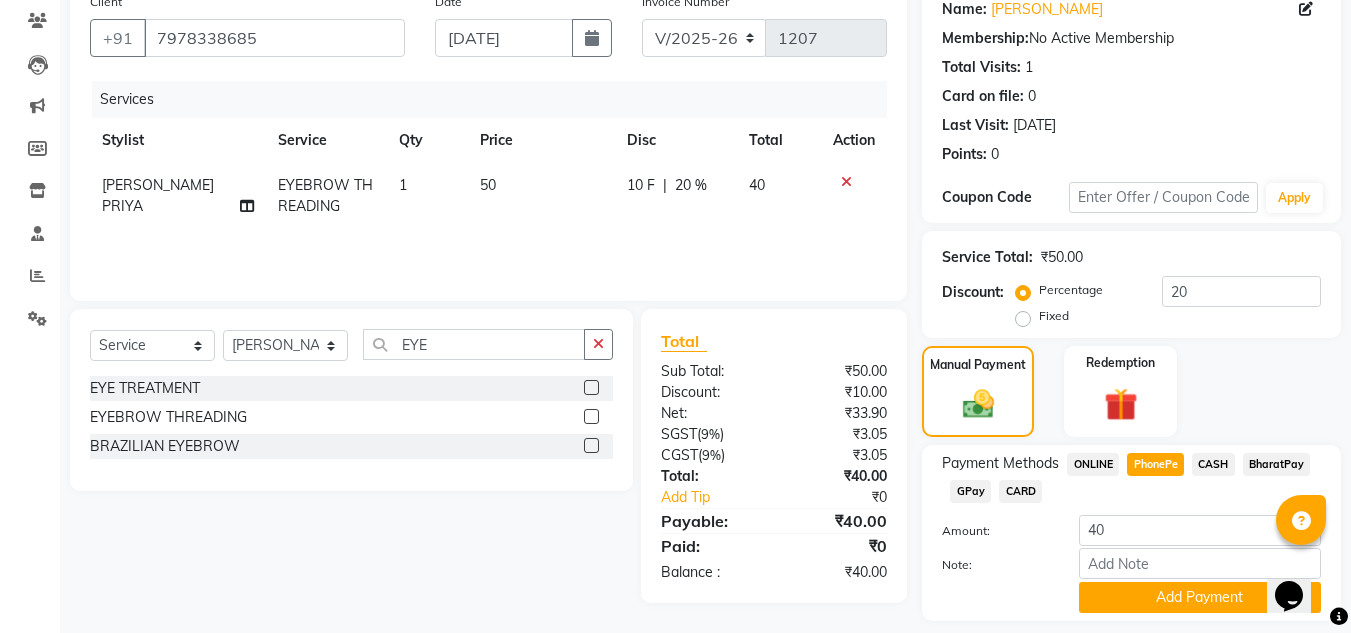 scroll, scrollTop: 226, scrollLeft: 0, axis: vertical 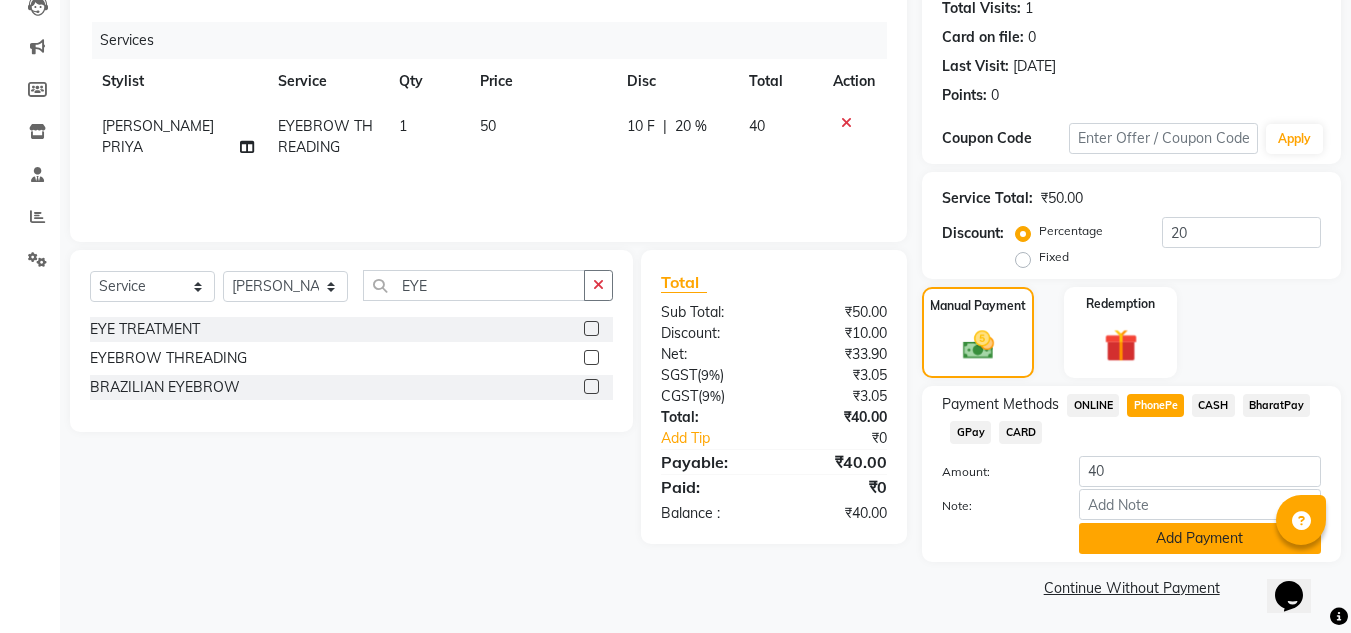 click on "Add Payment" 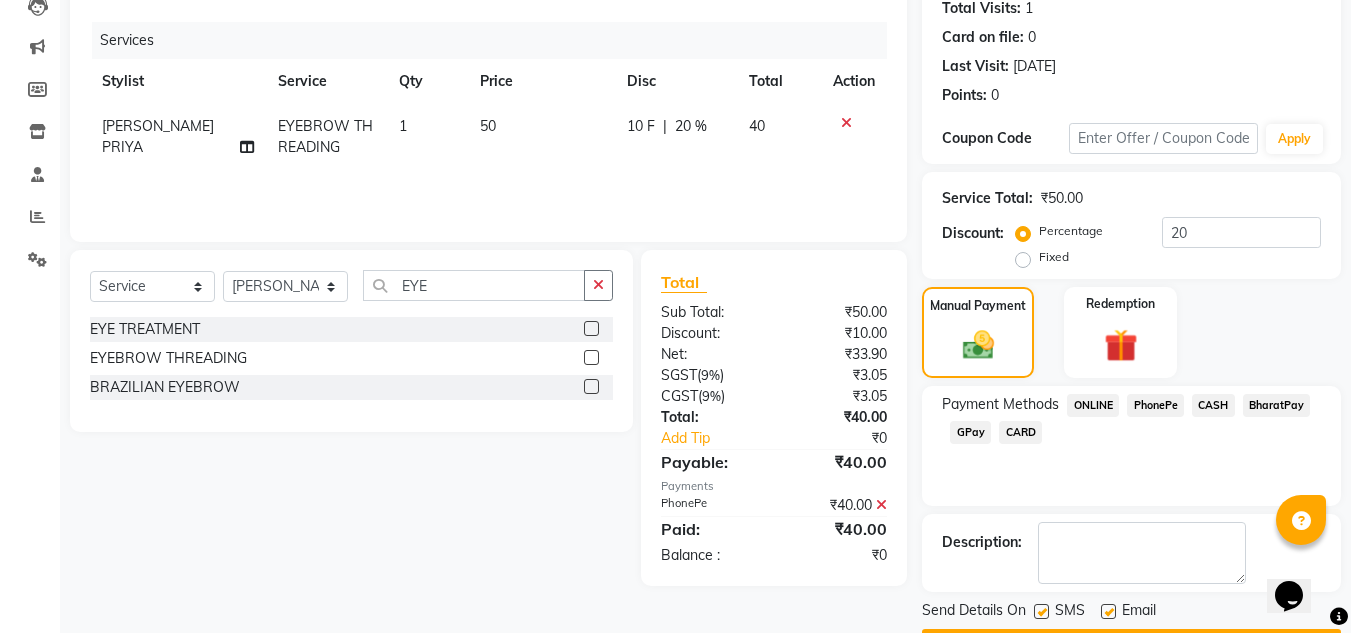 scroll, scrollTop: 283, scrollLeft: 0, axis: vertical 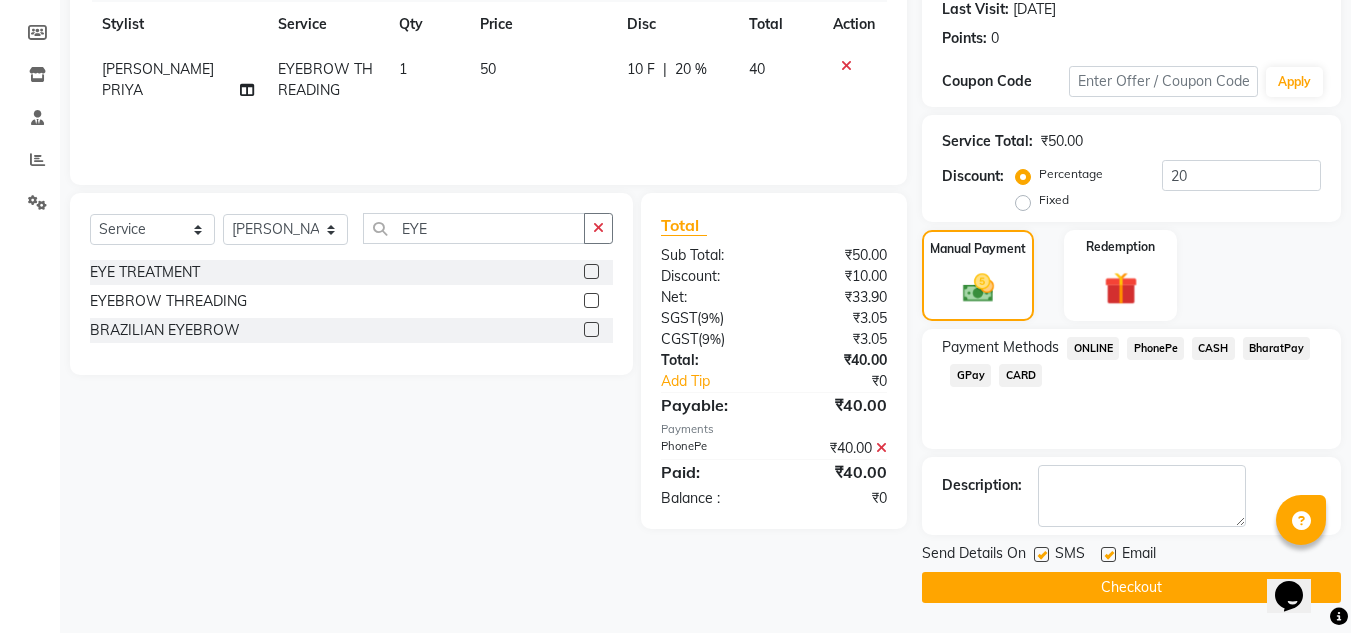 click on "Checkout" 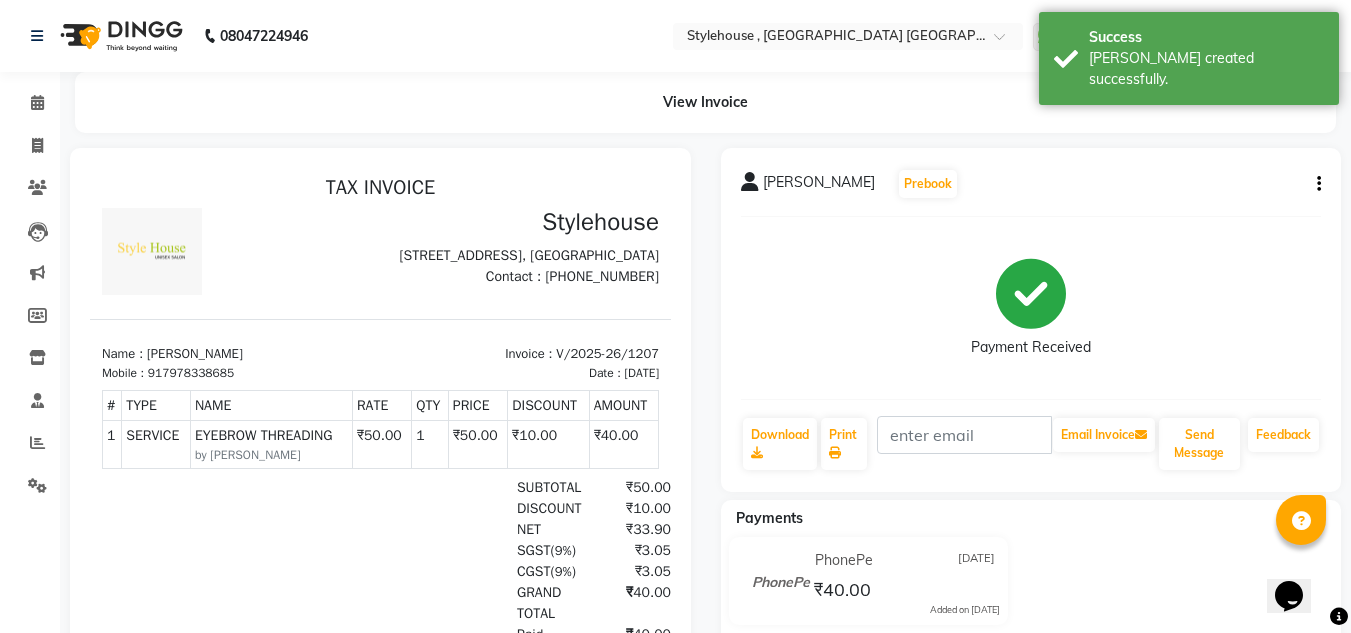 scroll, scrollTop: 0, scrollLeft: 0, axis: both 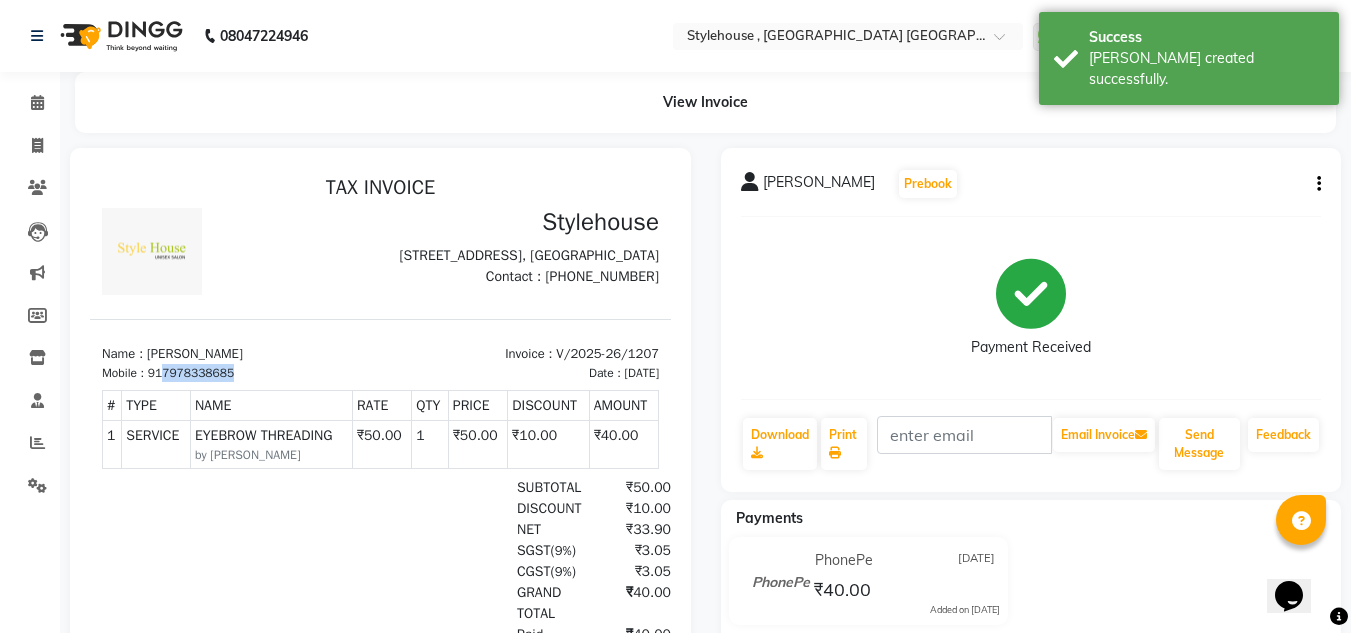 drag, startPoint x: 165, startPoint y: 405, endPoint x: 259, endPoint y: 404, distance: 94.00532 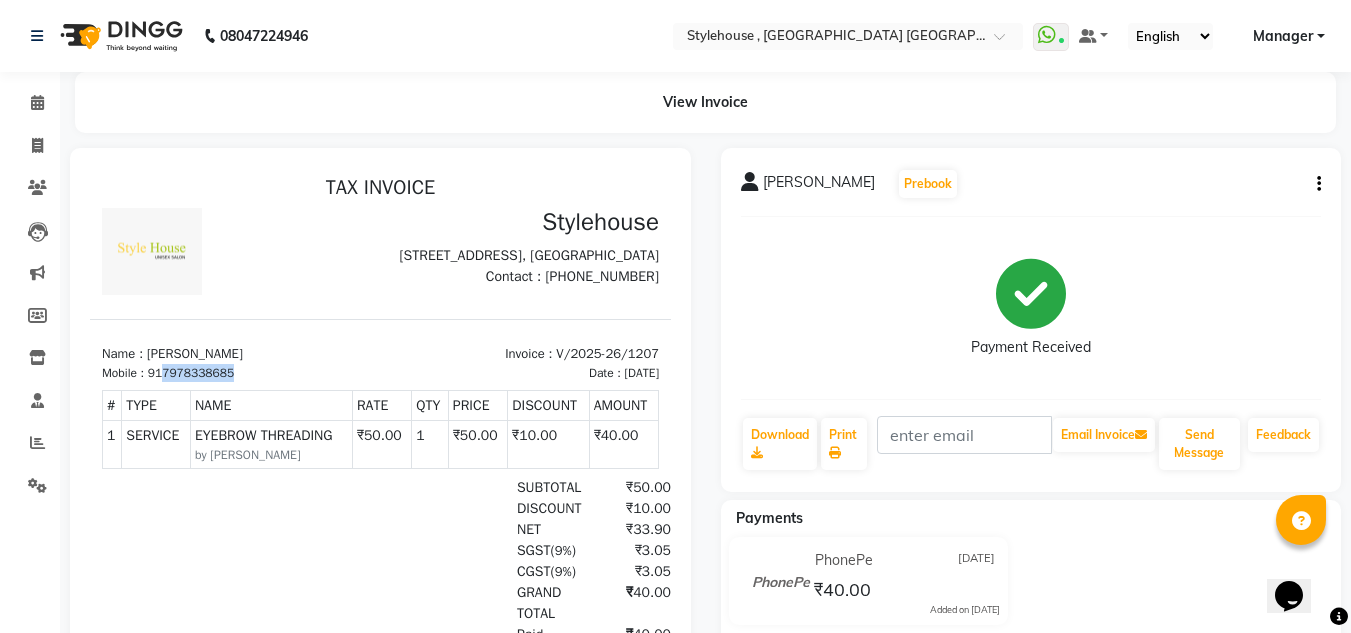 copy on "7978338685" 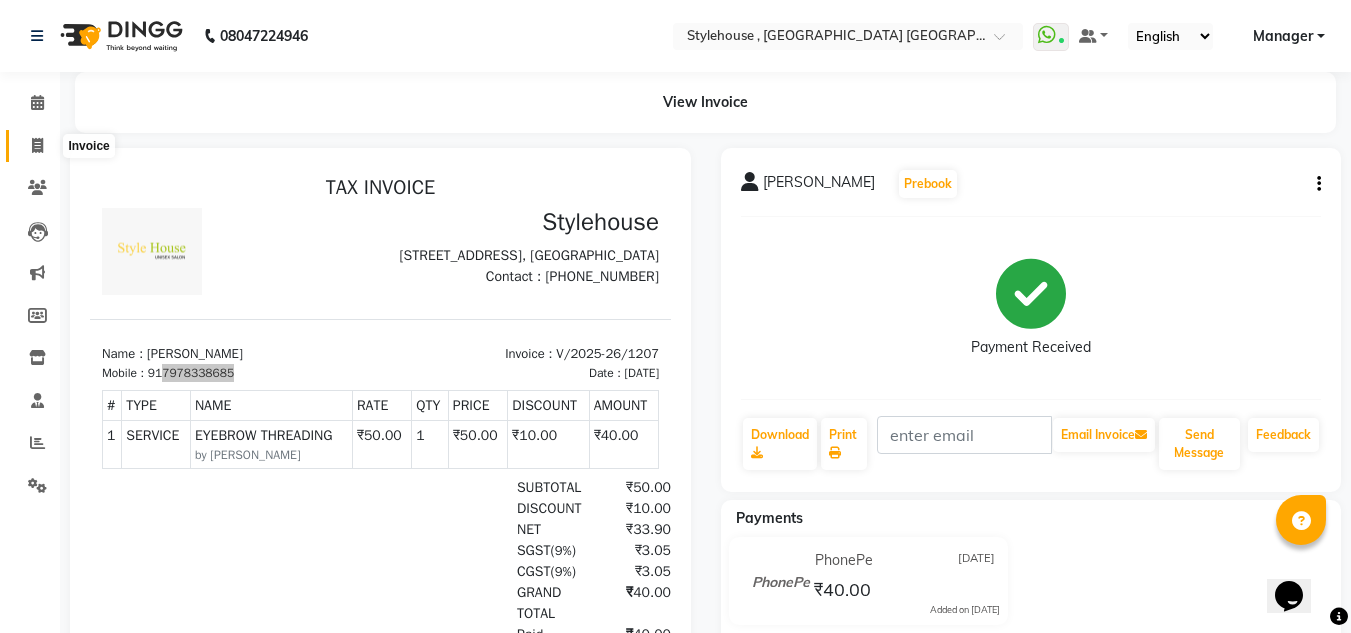 click 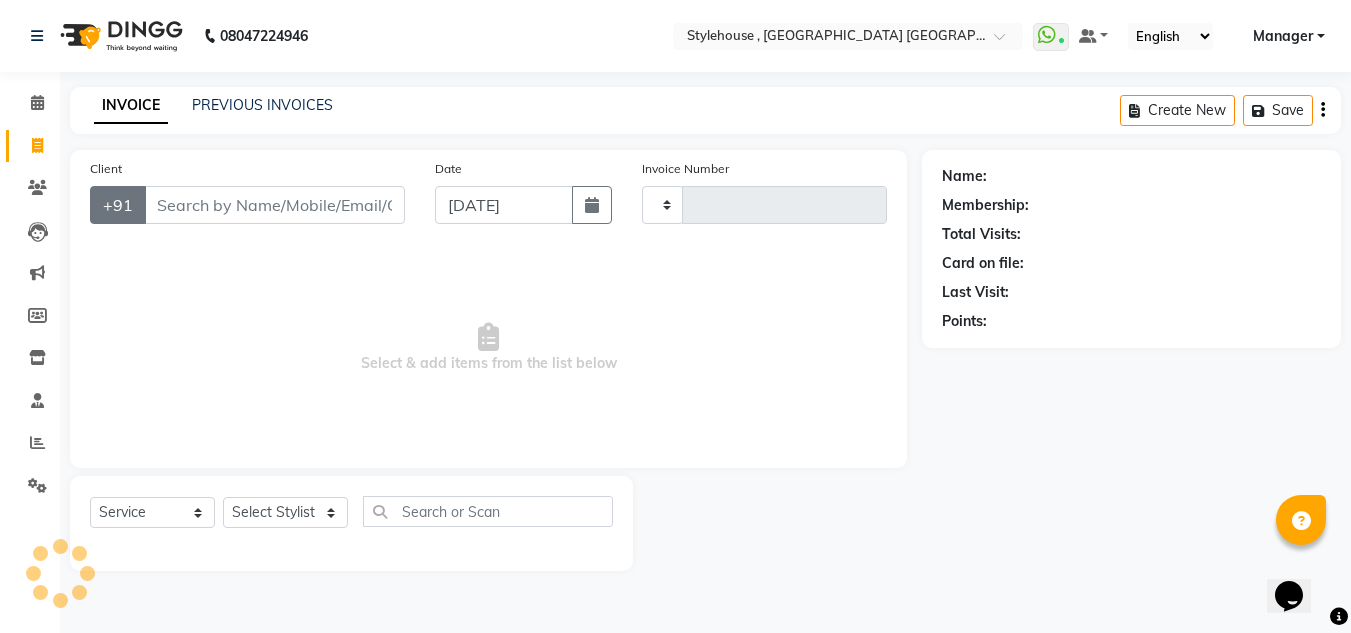 type on "1208" 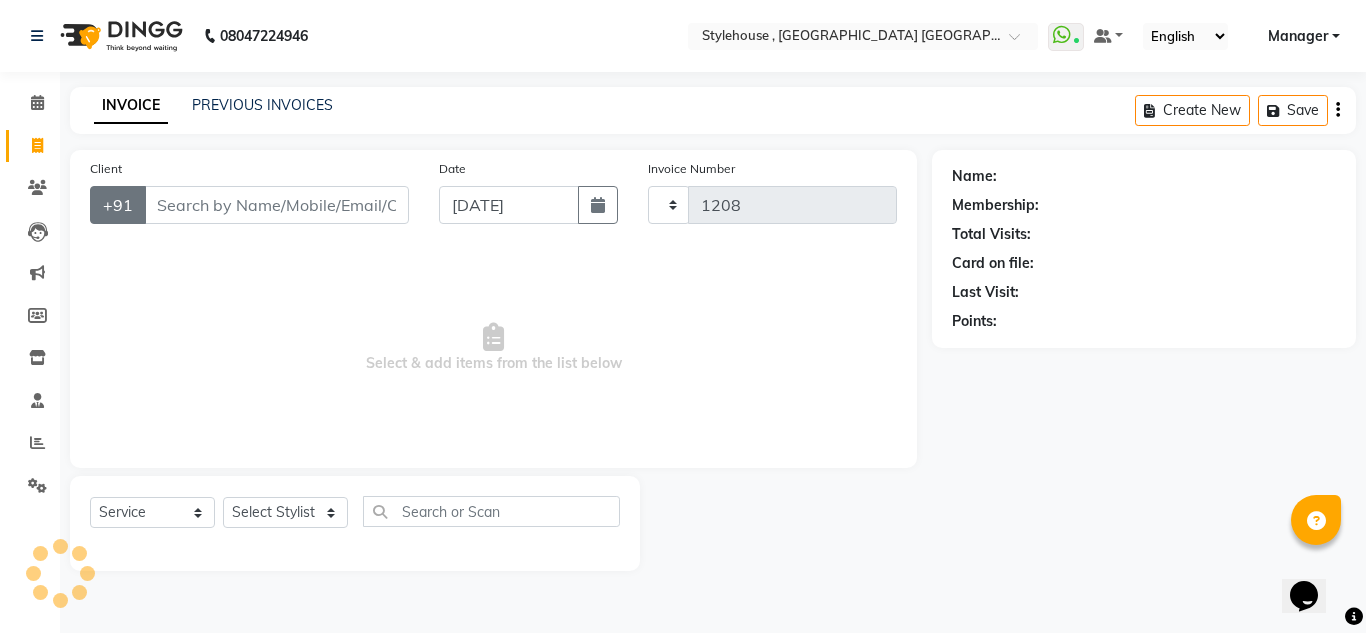 select on "7793" 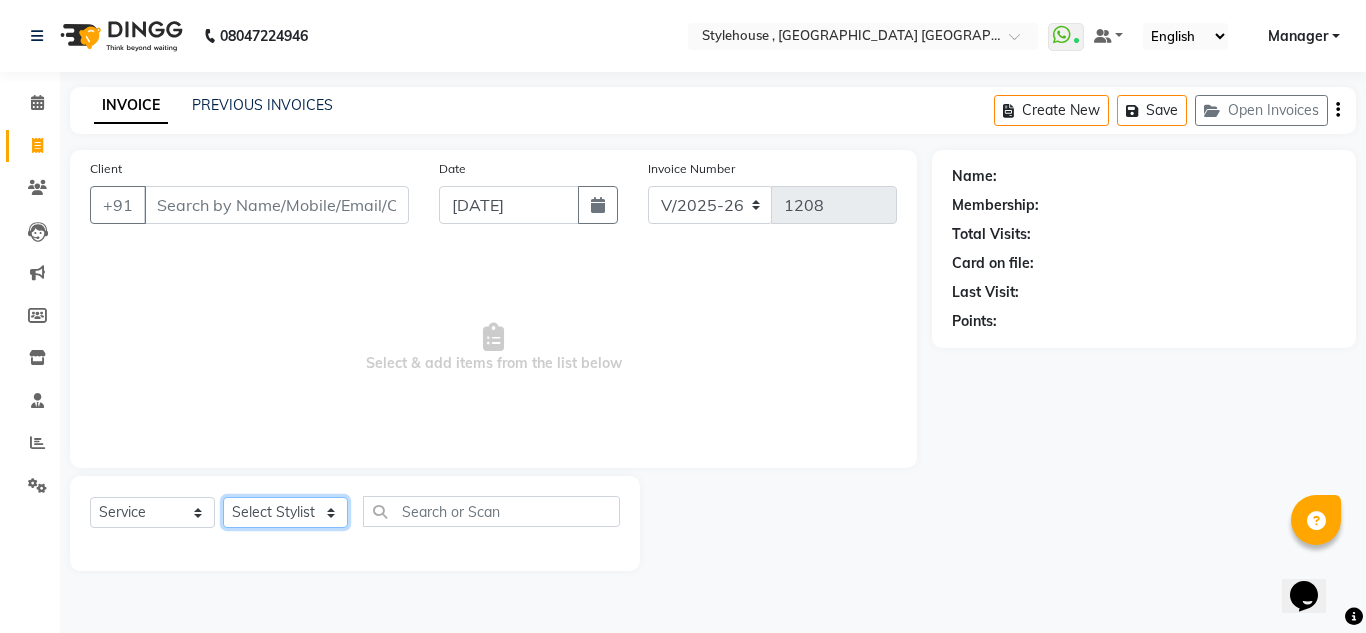 click on "Select Stylist [PERSON_NAME] [PERSON_NAME] [PERSON_NAME] [PERSON_NAME] PRIYA Manager [PERSON_NAME] [PERSON_NAME] [PERSON_NAME] PRIYANKA NANDA PUJA [PERSON_NAME] [PERSON_NAME] [PERSON_NAME] SAMEER [PERSON_NAME] [PERSON_NAME]" 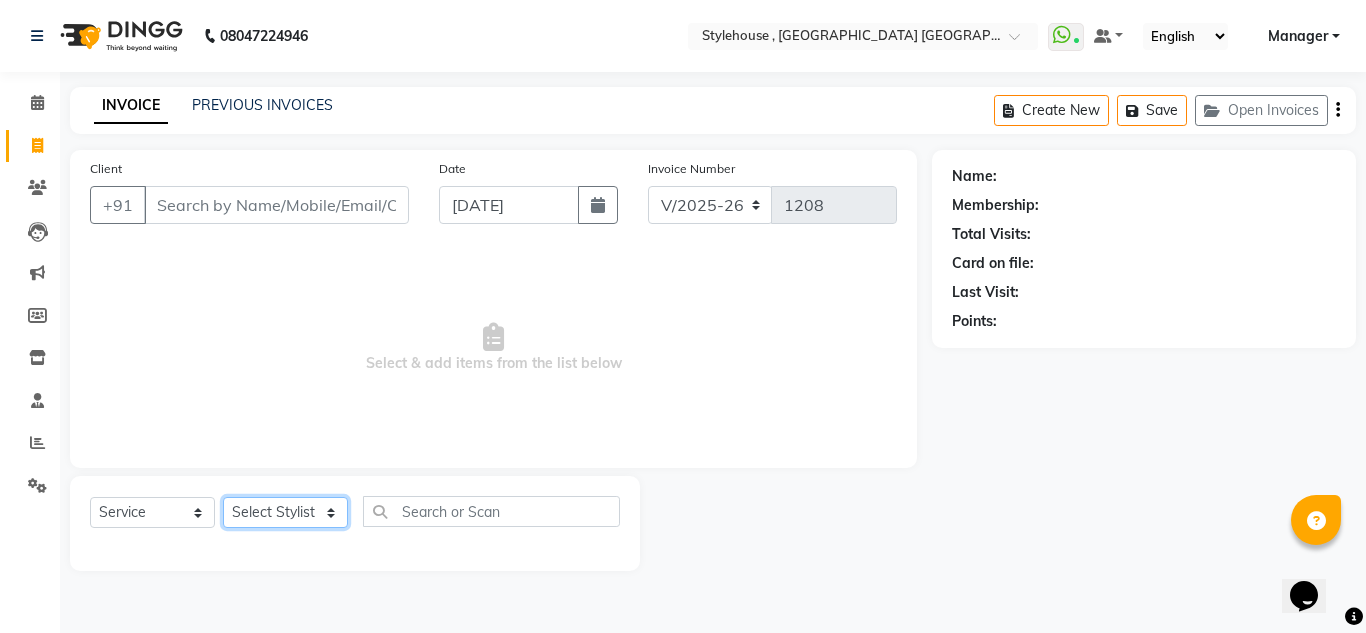 select on "79627" 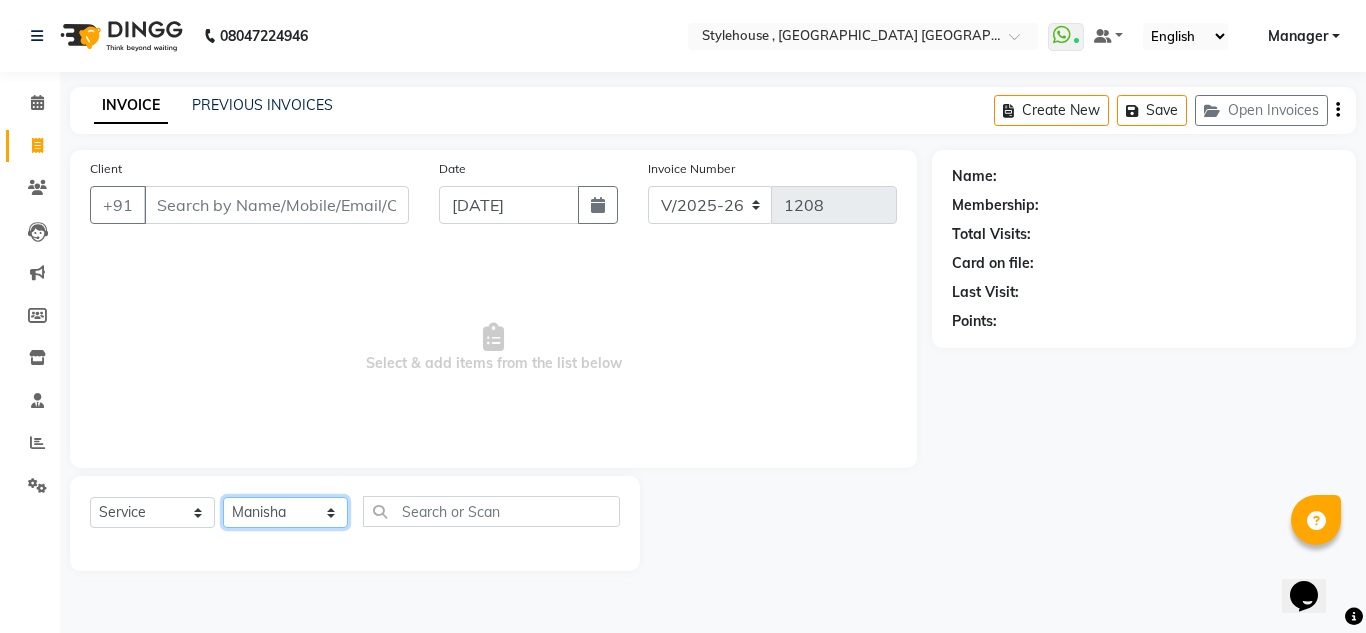click on "Select Stylist [PERSON_NAME] [PERSON_NAME] [PERSON_NAME] [PERSON_NAME] PRIYA Manager [PERSON_NAME] [PERSON_NAME] [PERSON_NAME] PRIYANKA NANDA PUJA [PERSON_NAME] [PERSON_NAME] [PERSON_NAME] SAMEER [PERSON_NAME] [PERSON_NAME]" 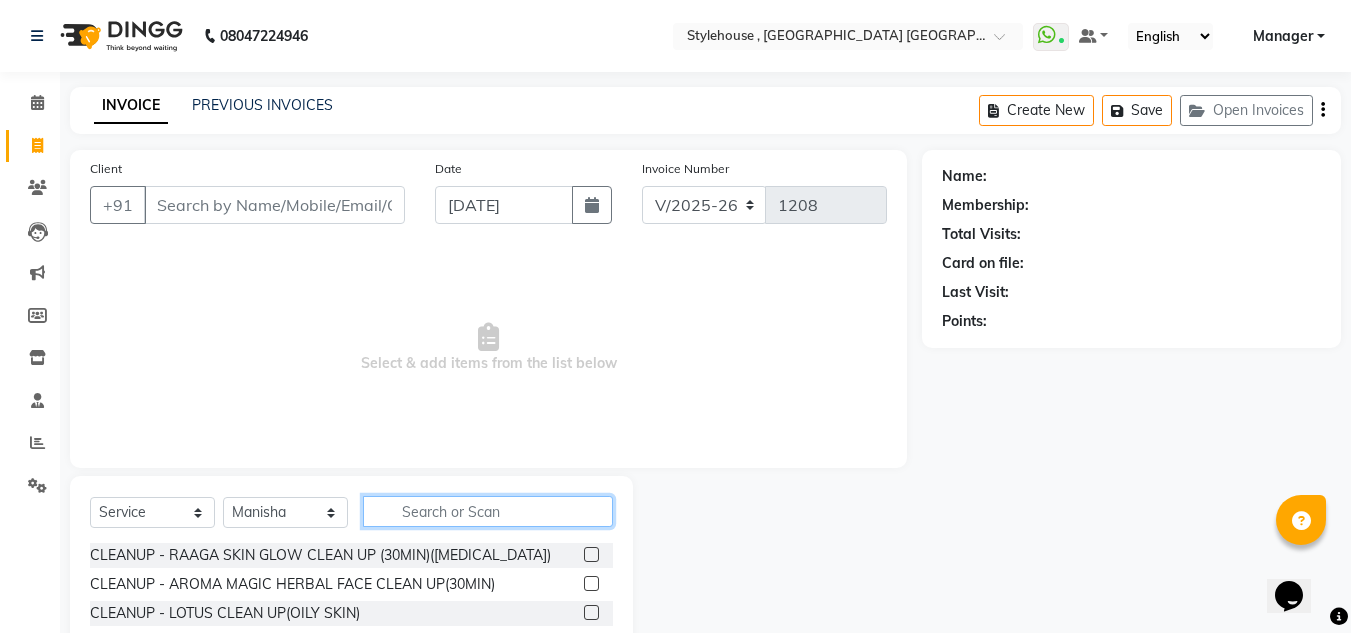 click 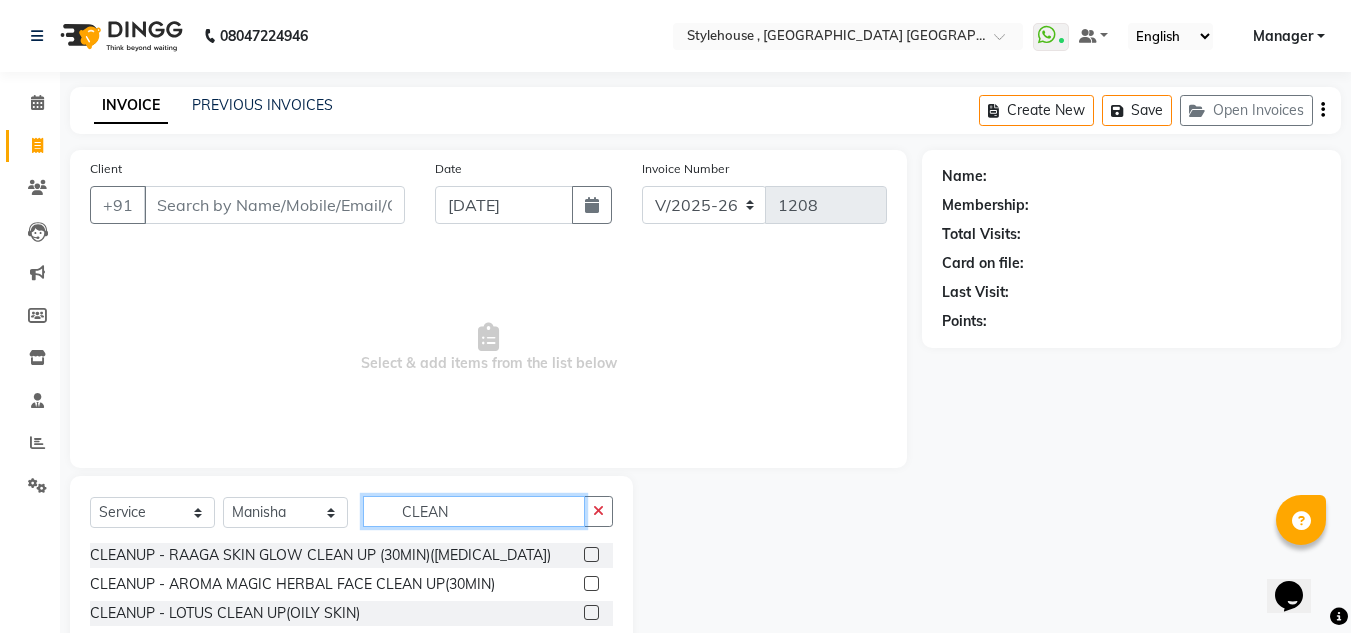 type on "CLEAN" 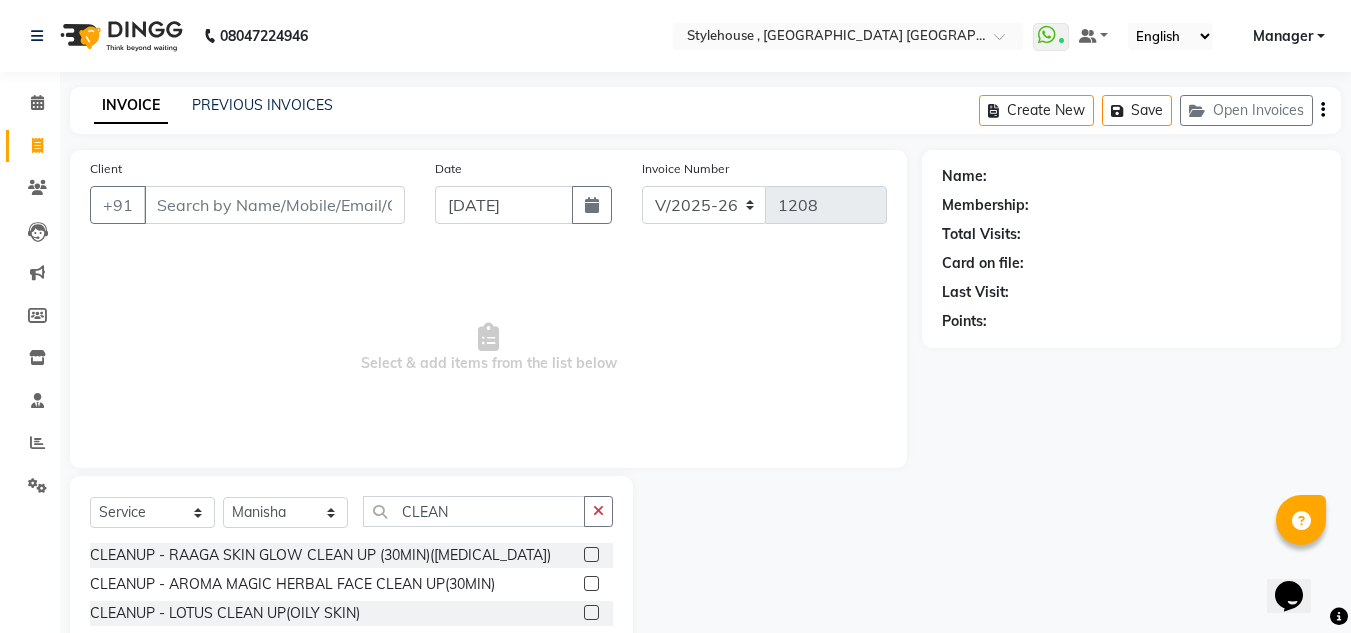 click 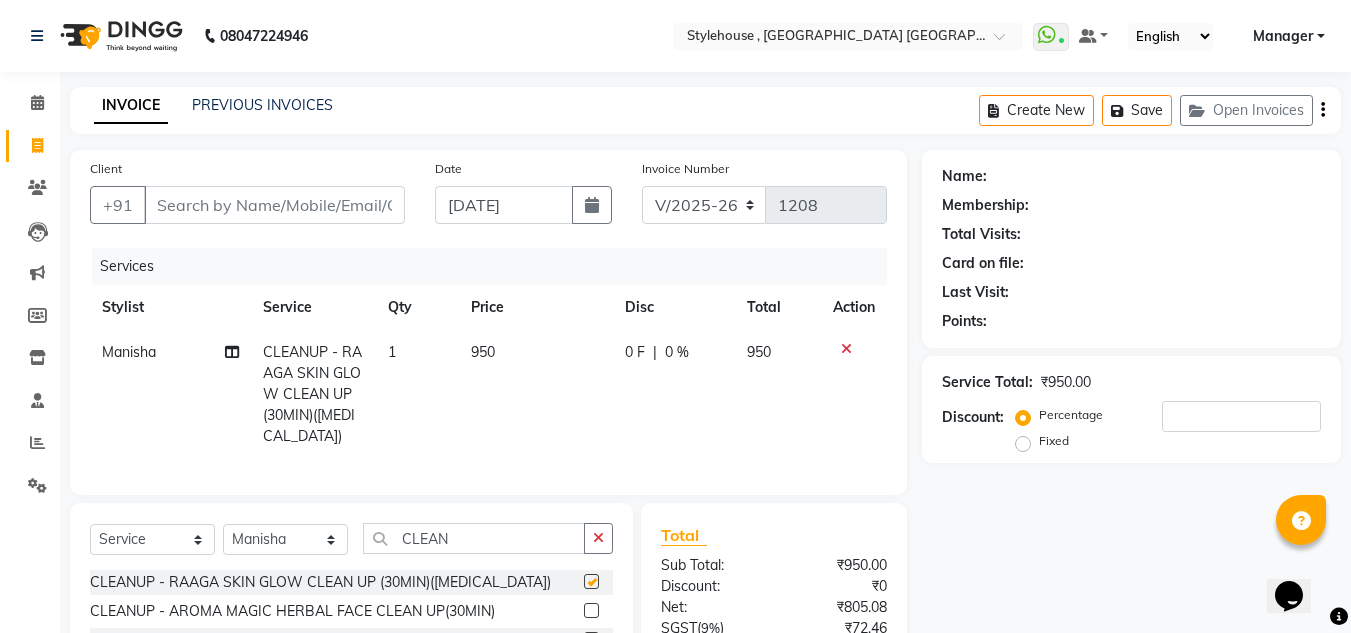 checkbox on "false" 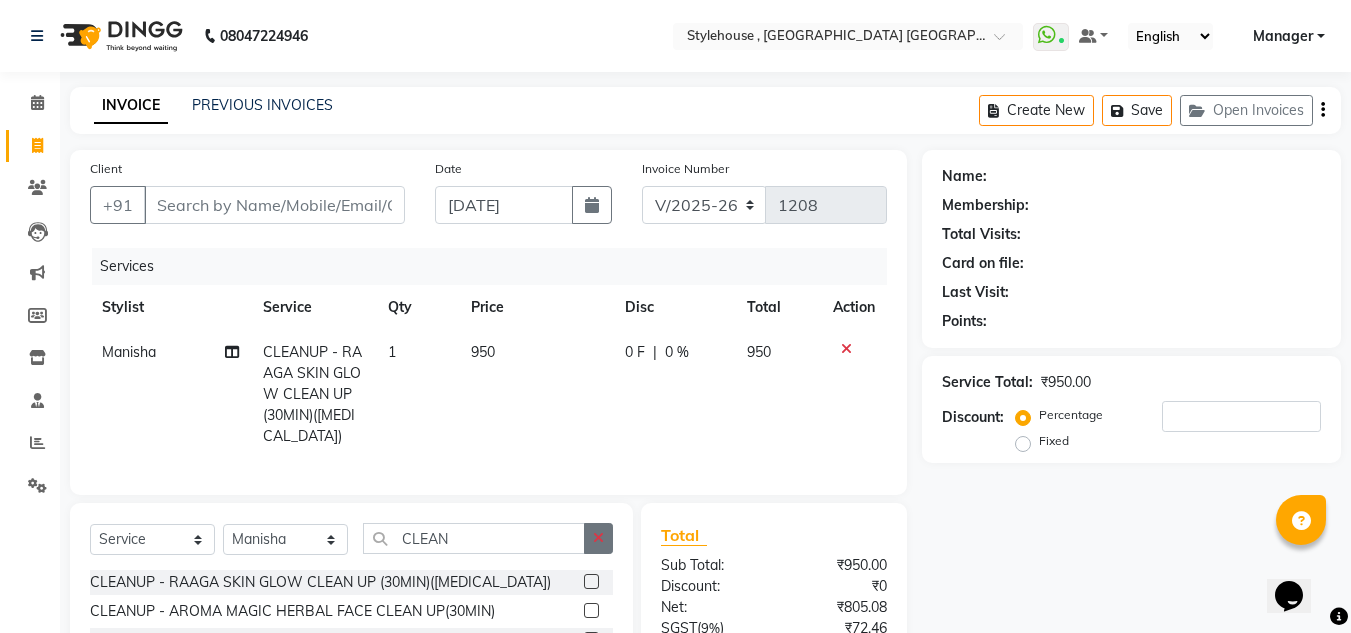 click 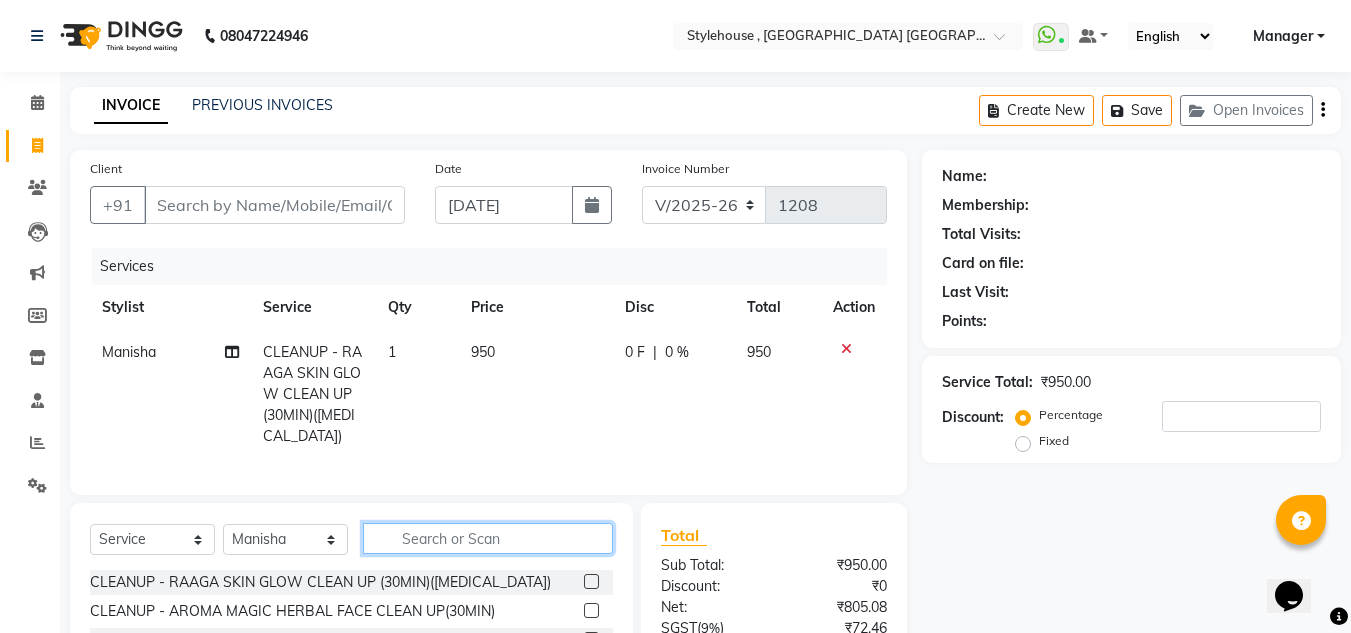 click 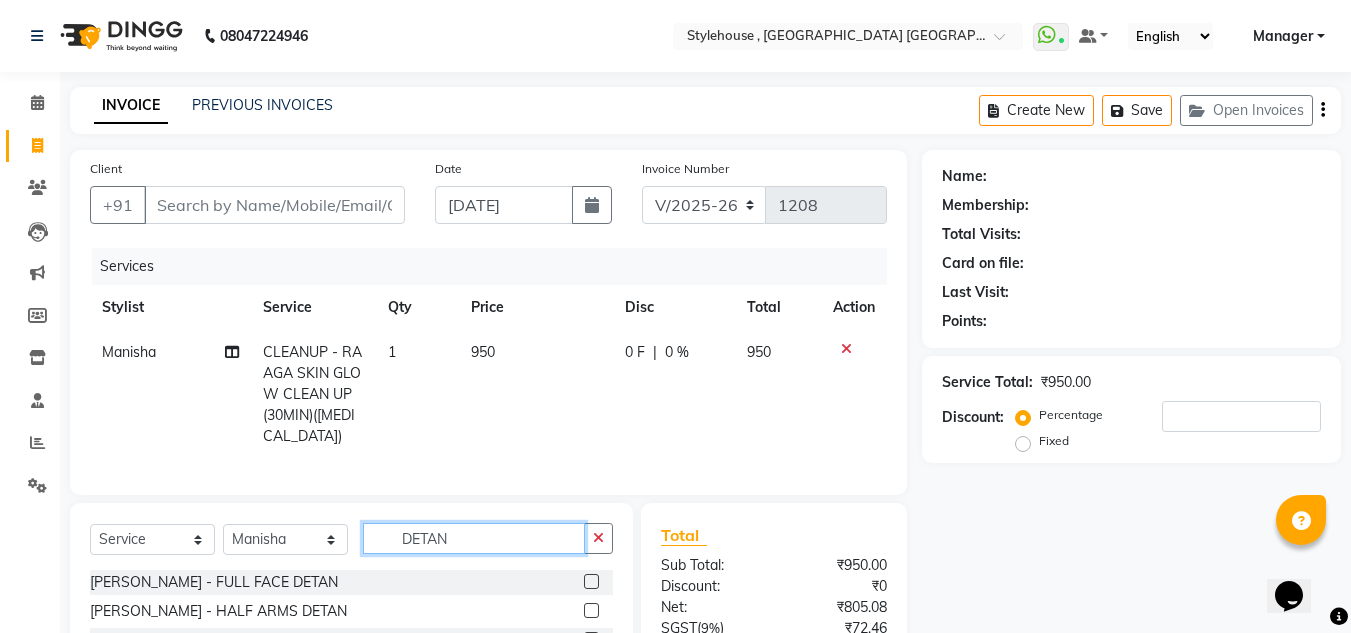 type on "DETAN" 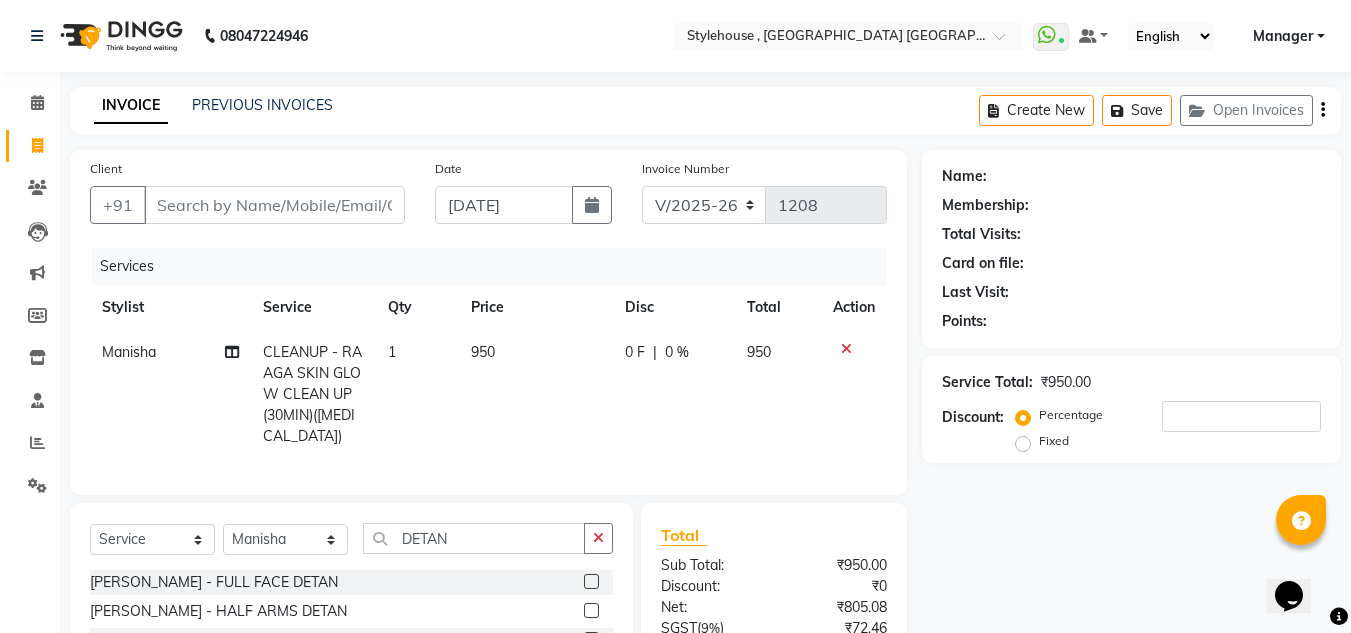 click 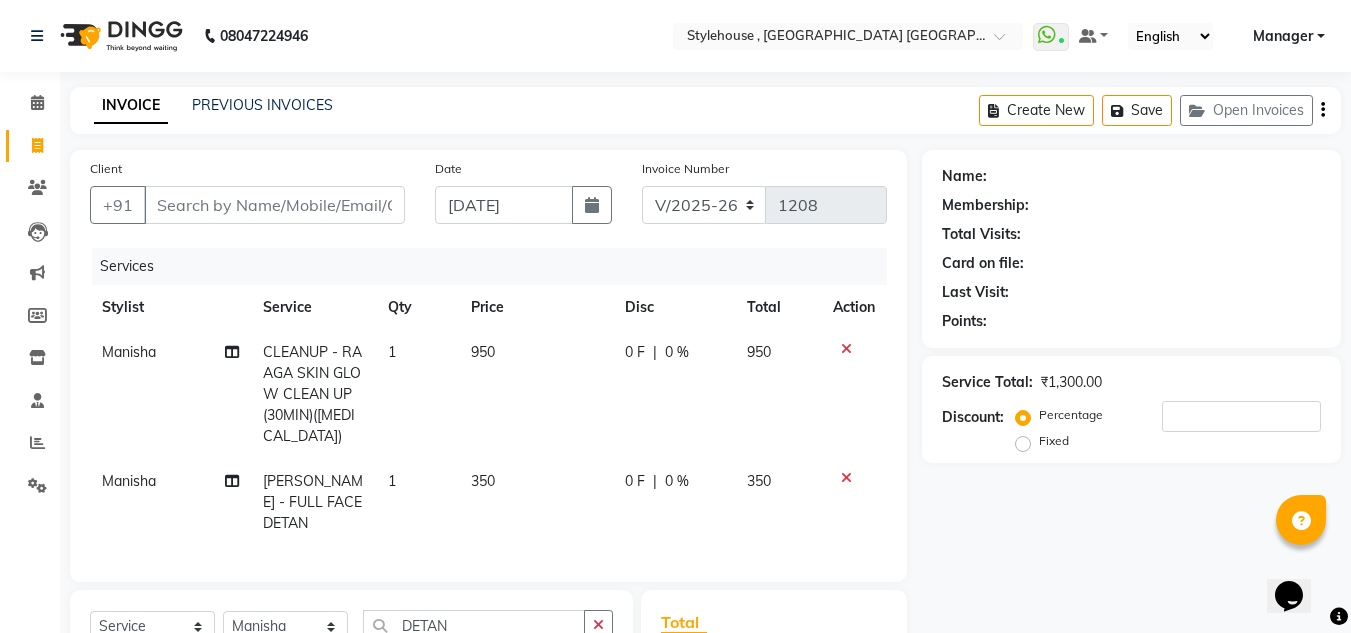 checkbox on "false" 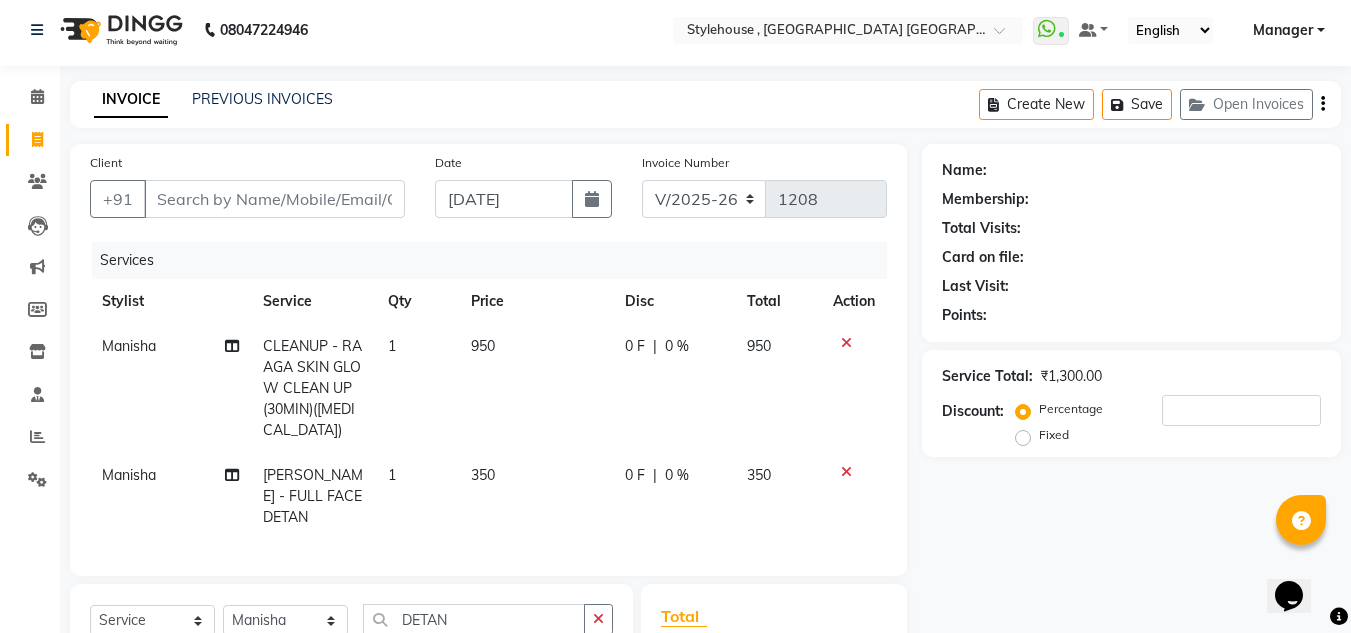 scroll, scrollTop: 297, scrollLeft: 0, axis: vertical 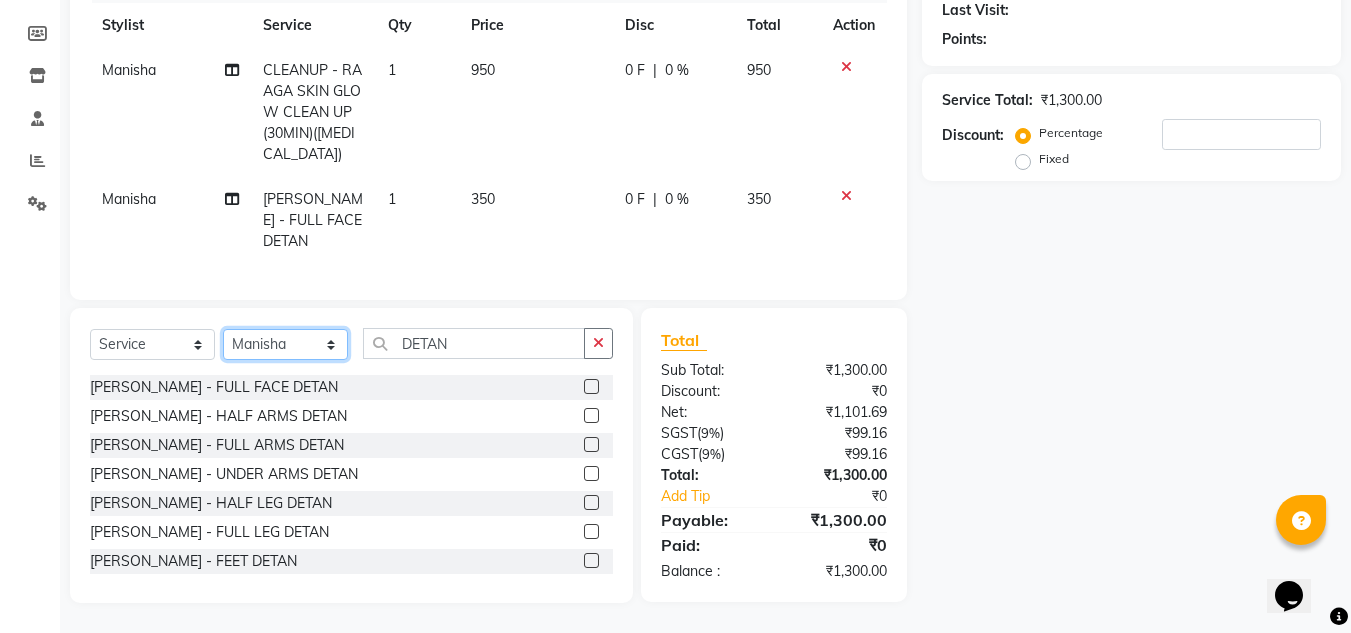 click on "Select Stylist [PERSON_NAME] [PERSON_NAME] [PERSON_NAME] [PERSON_NAME] PRIYA Manager [PERSON_NAME] [PERSON_NAME] [PERSON_NAME] PRIYANKA NANDA PUJA [PERSON_NAME] [PERSON_NAME] [PERSON_NAME] SAMEER [PERSON_NAME] [PERSON_NAME]" 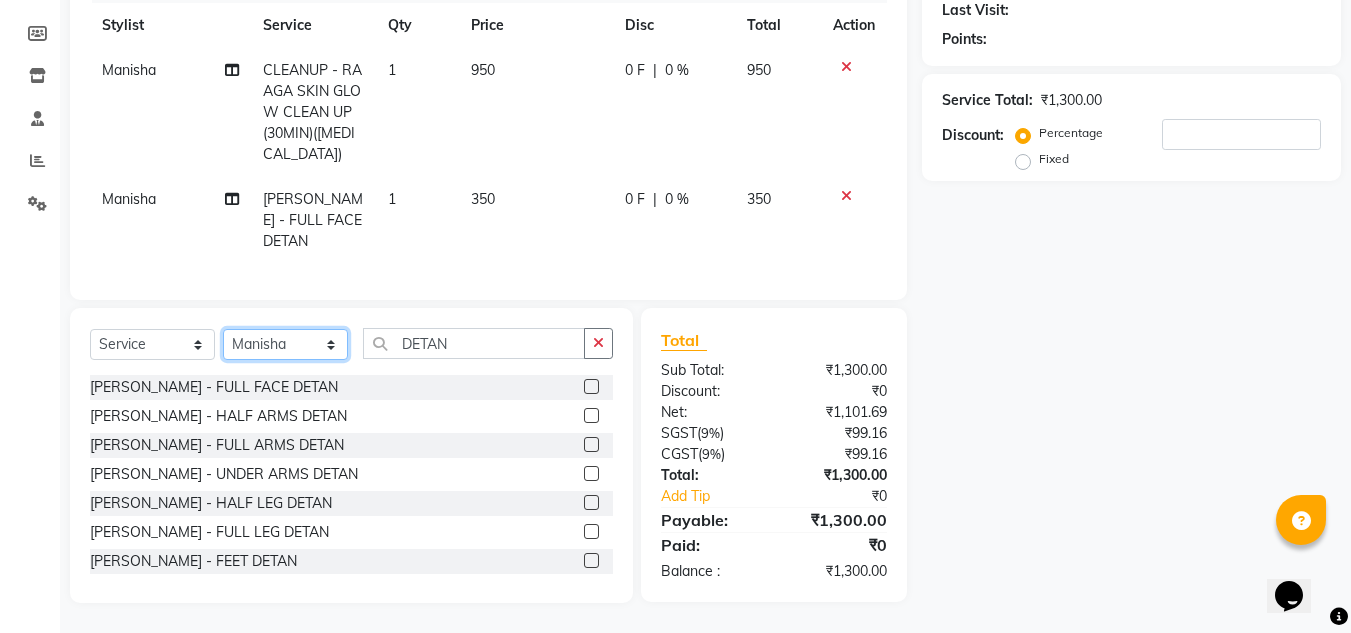 select on "78233" 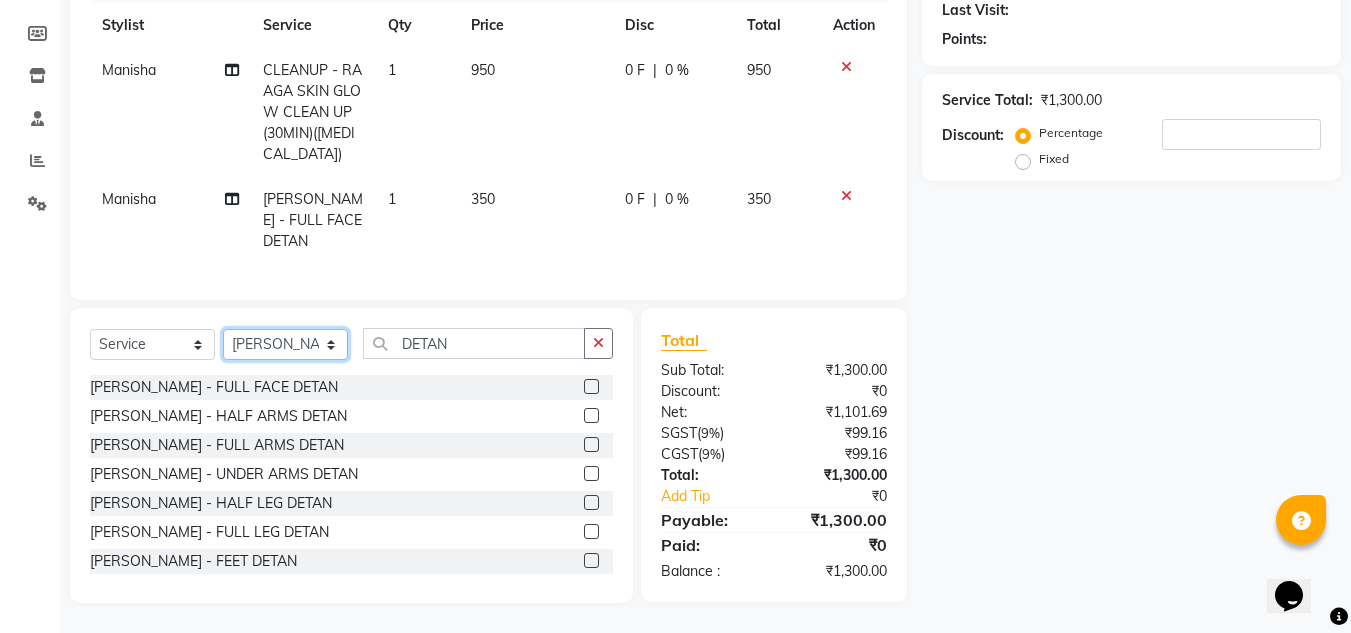 click on "Select Stylist [PERSON_NAME] [PERSON_NAME] [PERSON_NAME] [PERSON_NAME] PRIYA Manager [PERSON_NAME] [PERSON_NAME] [PERSON_NAME] PRIYANKA NANDA PUJA [PERSON_NAME] [PERSON_NAME] [PERSON_NAME] SAMEER [PERSON_NAME] [PERSON_NAME]" 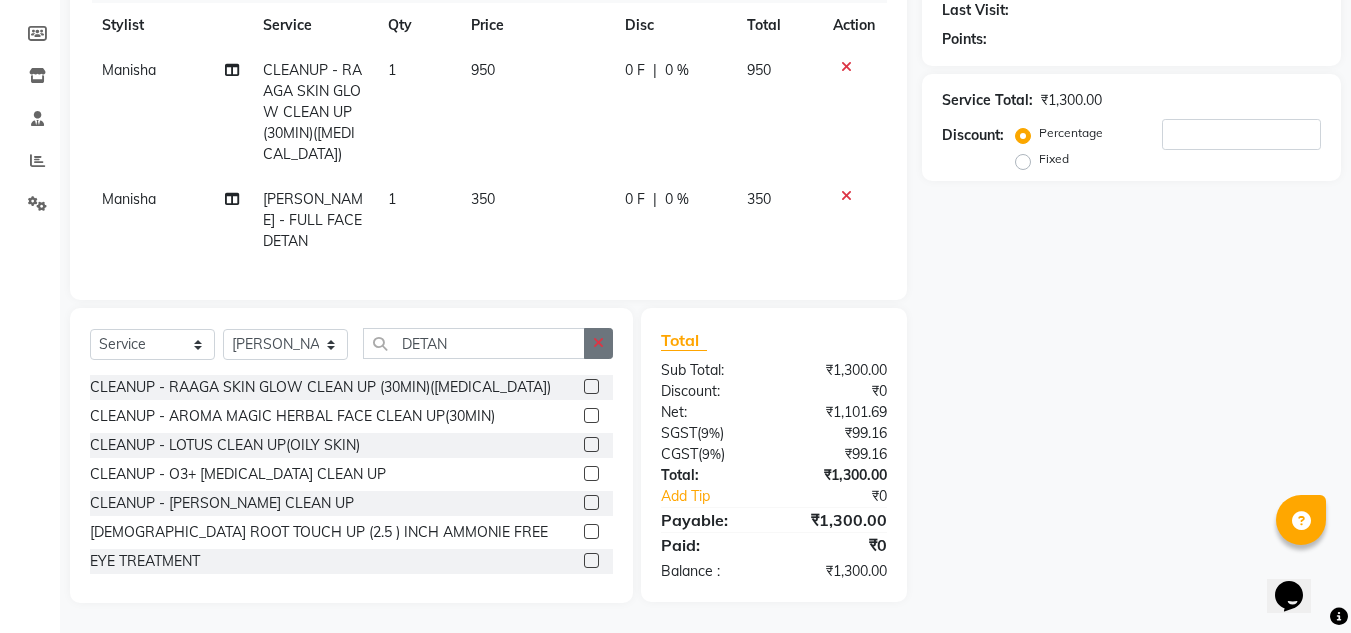 click 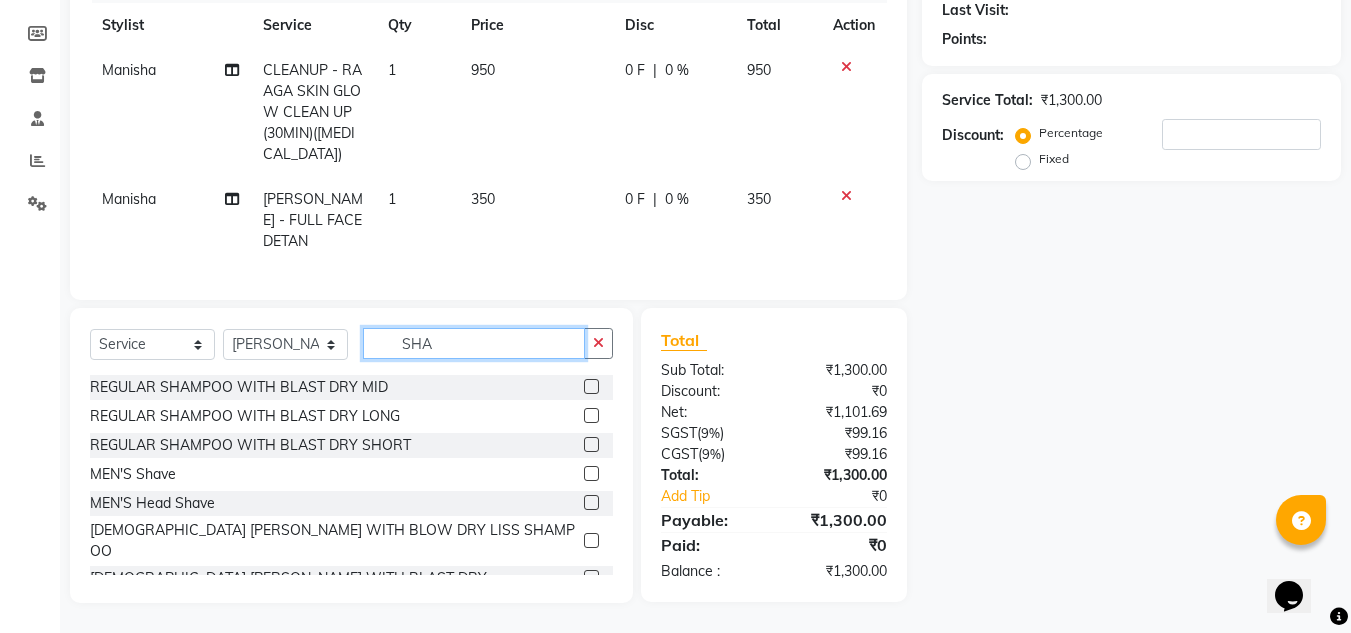 type on "SHA" 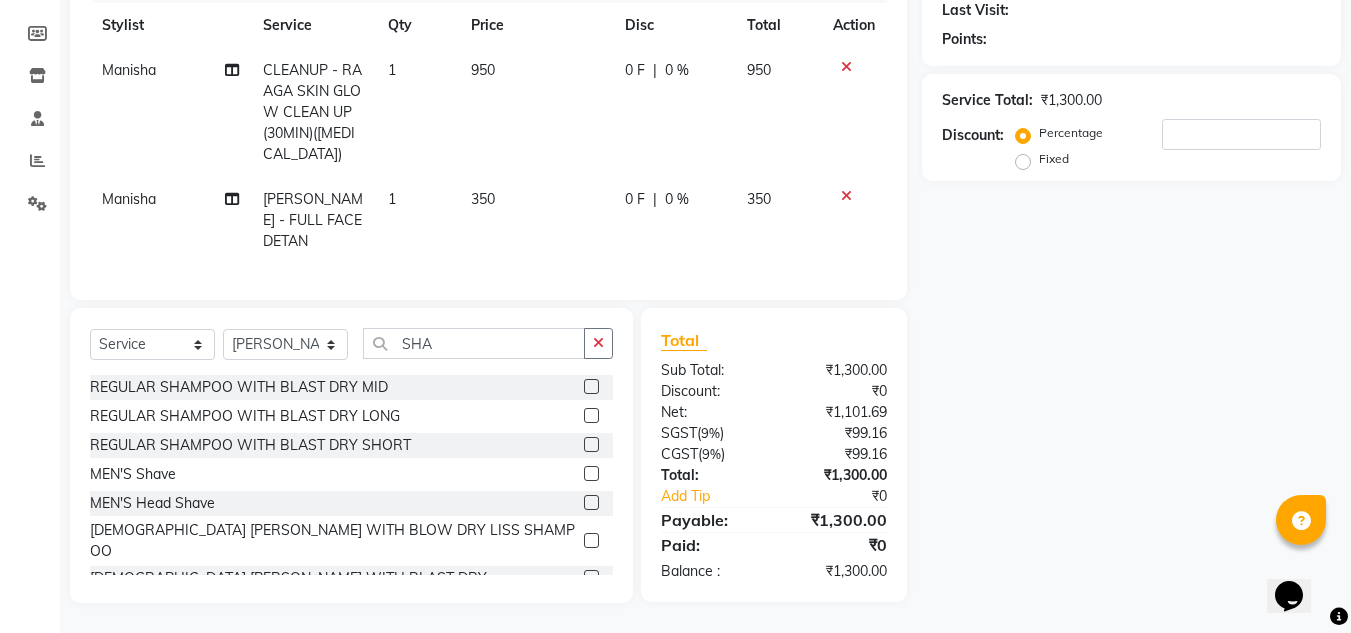 click on "950" 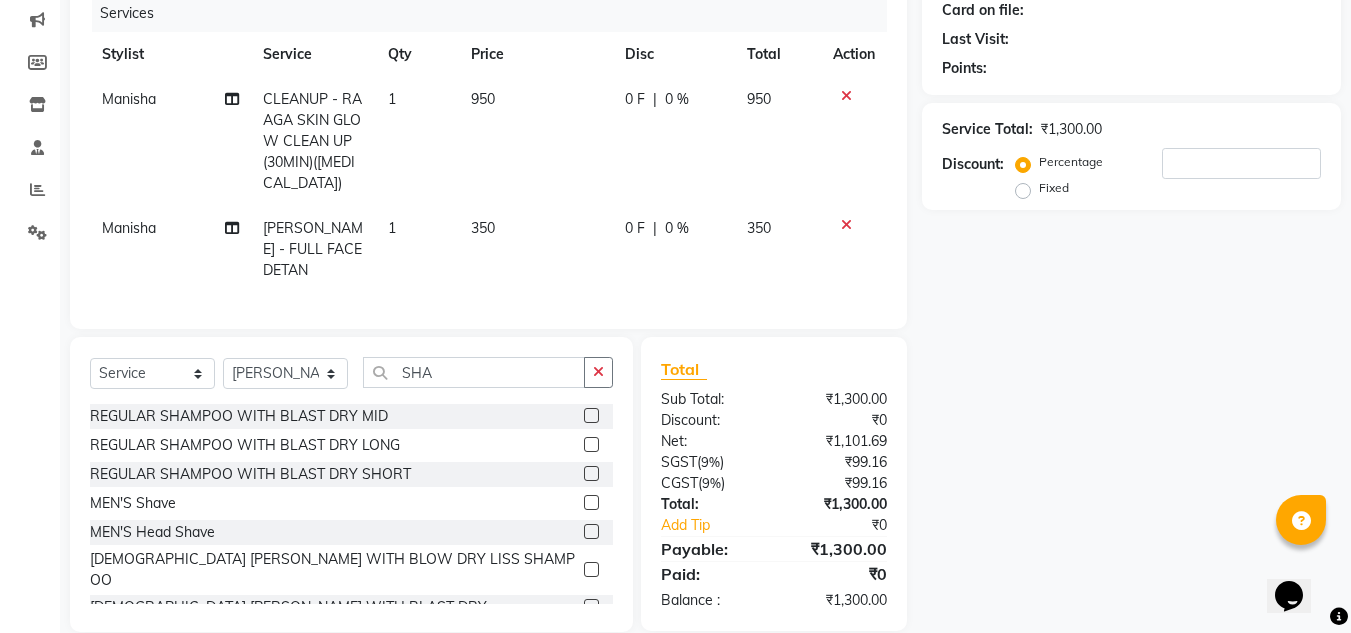 select on "79627" 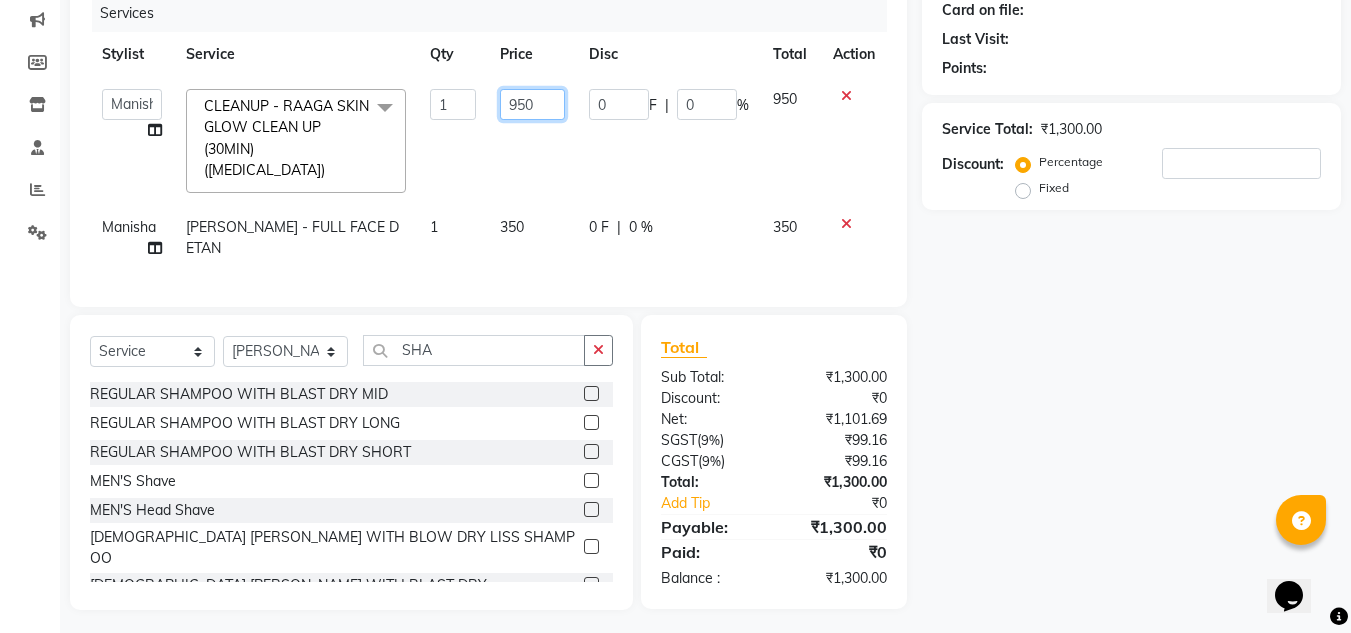 click on "950" 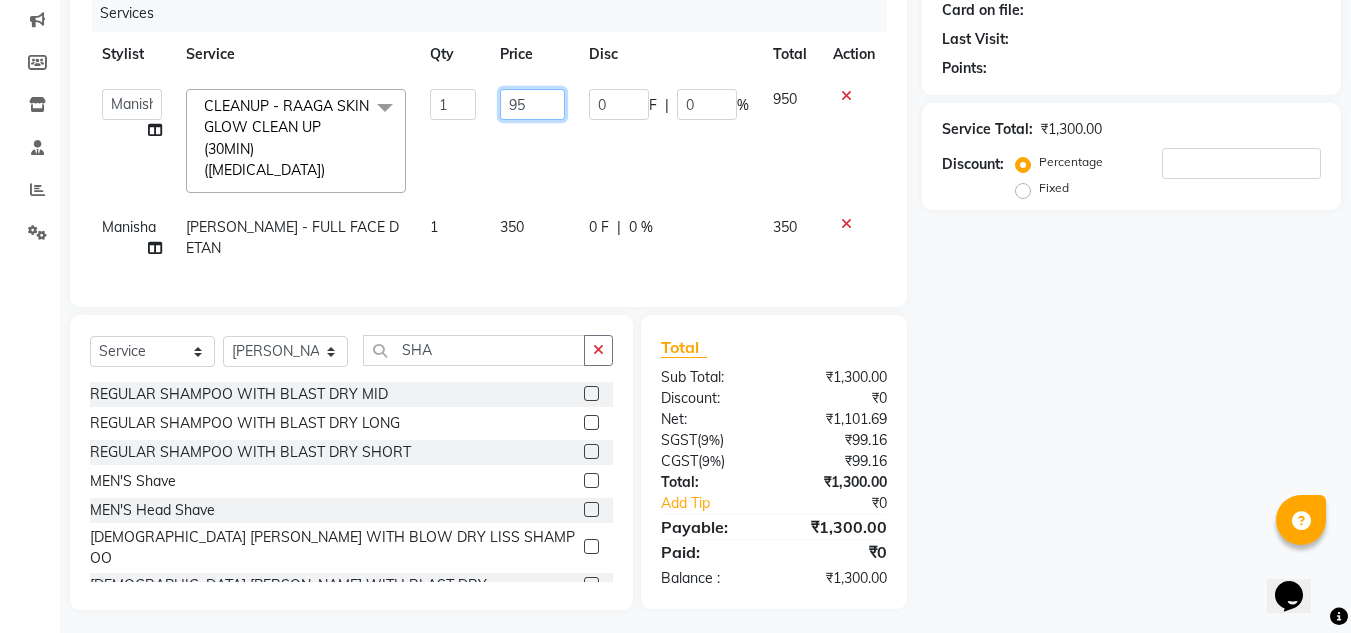 type on "9" 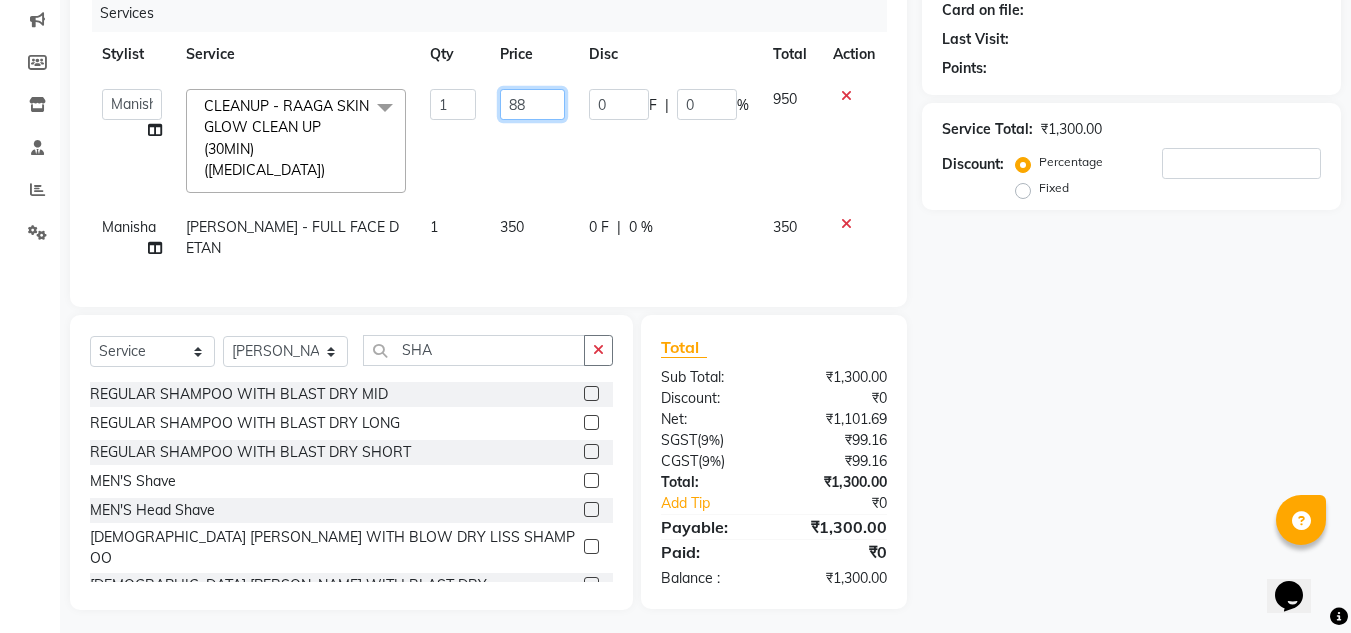 type on "885" 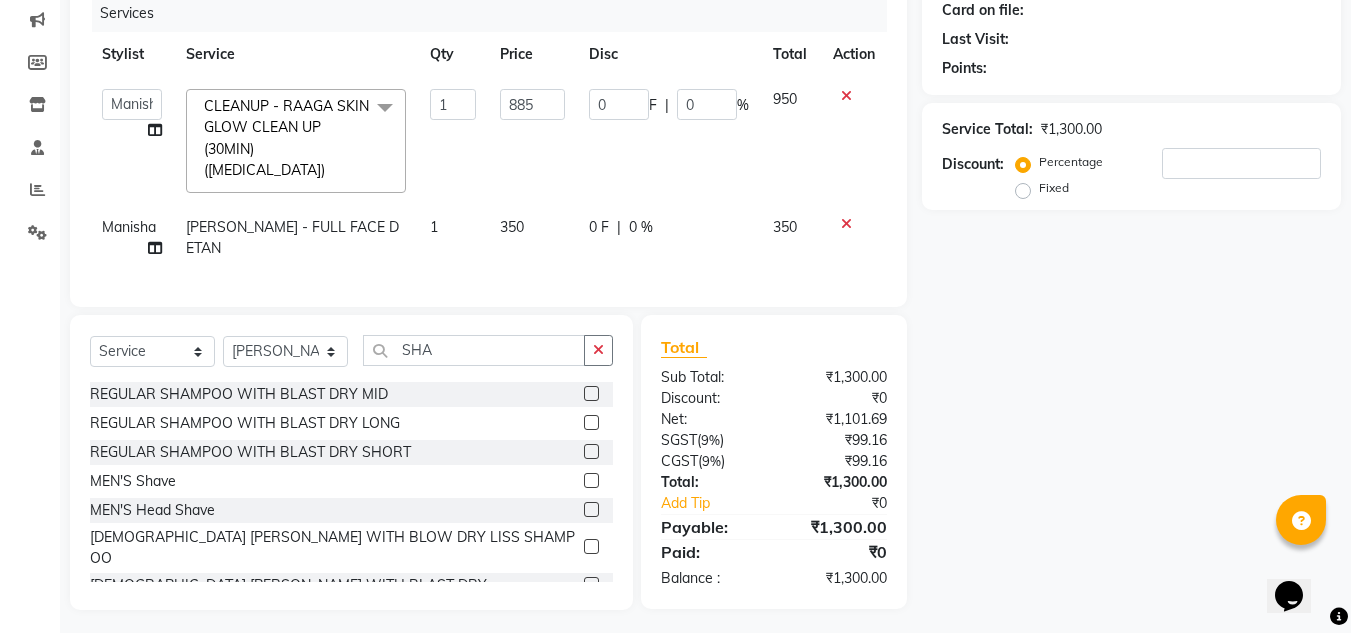 click on "[PERSON_NAME]   [PERSON_NAME]   [PERSON_NAME]   [PERSON_NAME] PRIYA   Manager   [PERSON_NAME]   [PERSON_NAME]   [PERSON_NAME]   PRIYANKA NANDA   PUJA [PERSON_NAME]   [PERSON_NAME]   [PERSON_NAME] [PERSON_NAME] [PERSON_NAME]  CLEANUP - RAAGA SKIN GLOW CLEAN UP (30MIN)([MEDICAL_DATA])  x CLEANUP - RAAGA SKIN GLOW CLEAN UP (30MIN)([MEDICAL_DATA]) CLEANUP - AROMA MAGIC HERBAL FACE CLEAN UP(30MIN) CLEANUP - LOTUS CLEAN UP(OILY SKIN) CLEANUP - O3+ [MEDICAL_DATA] CLEAN UP CLEANUP - JEANNOT CLEAN UP [DEMOGRAPHIC_DATA] ROOT TOUCH UP (2.5 ) INCH AMMONIE FREE EYE TREATMENT NECK FULL POLISHING REGULAR SHAMPOO WITH BLAST DRY MID REGULAR SHAMPOO WITH BLAST DRY LONG REGULAR SHAMPOO WITH BLAST DRY SHORT BLEACH - FULL FACE BLEACH BLEACH - FULL ARMS BLEACH - HALF ARMS BLEACH - UNDER ARMS BLEACH - FULL LEG BLEACH - HALF LEG BLEACH - FEET BLEACH - HALF FRONT/BACK BLEACH - FULL FRONT/BACK BLEACH - FULL BODY [PERSON_NAME] - FULL FACE DETAN DETAN RAAGA - HALF ARMS DETAN DETAN RAAGA - FULL ARMS DETAN DETAN RAAGA - UNDER ARMS DETAN DETAN RAAGA - HALF LEG DETAN O3+ NECK DETAN" 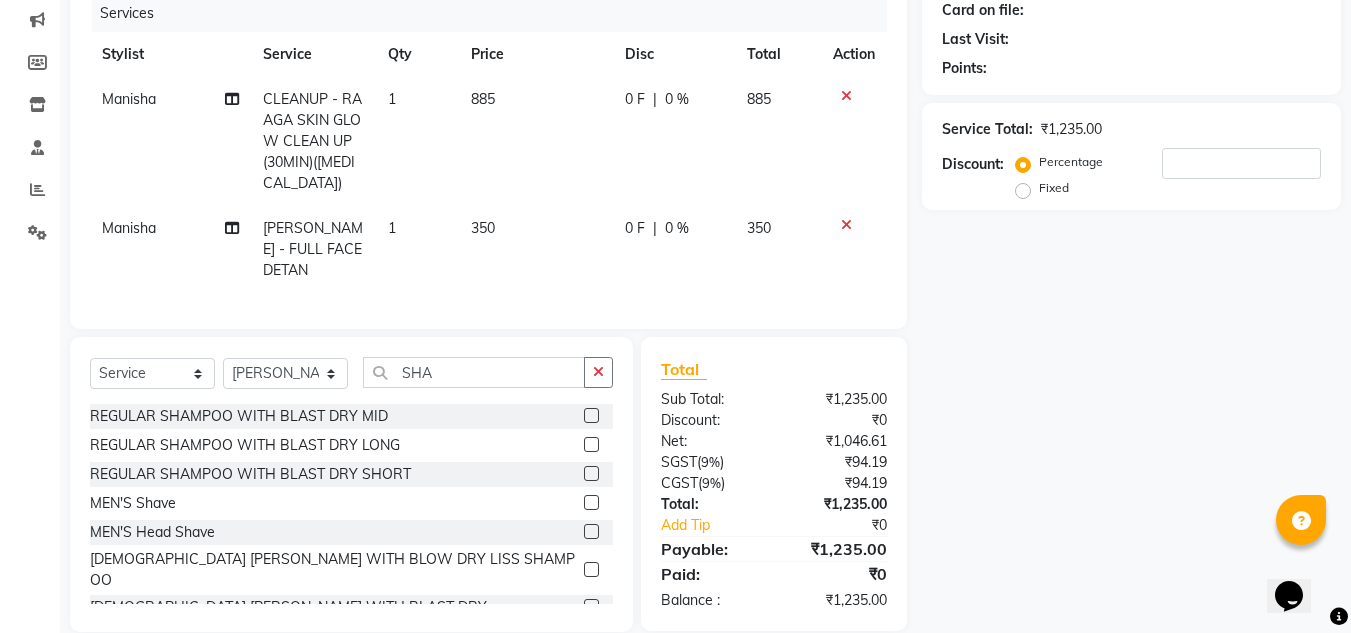 click on "350" 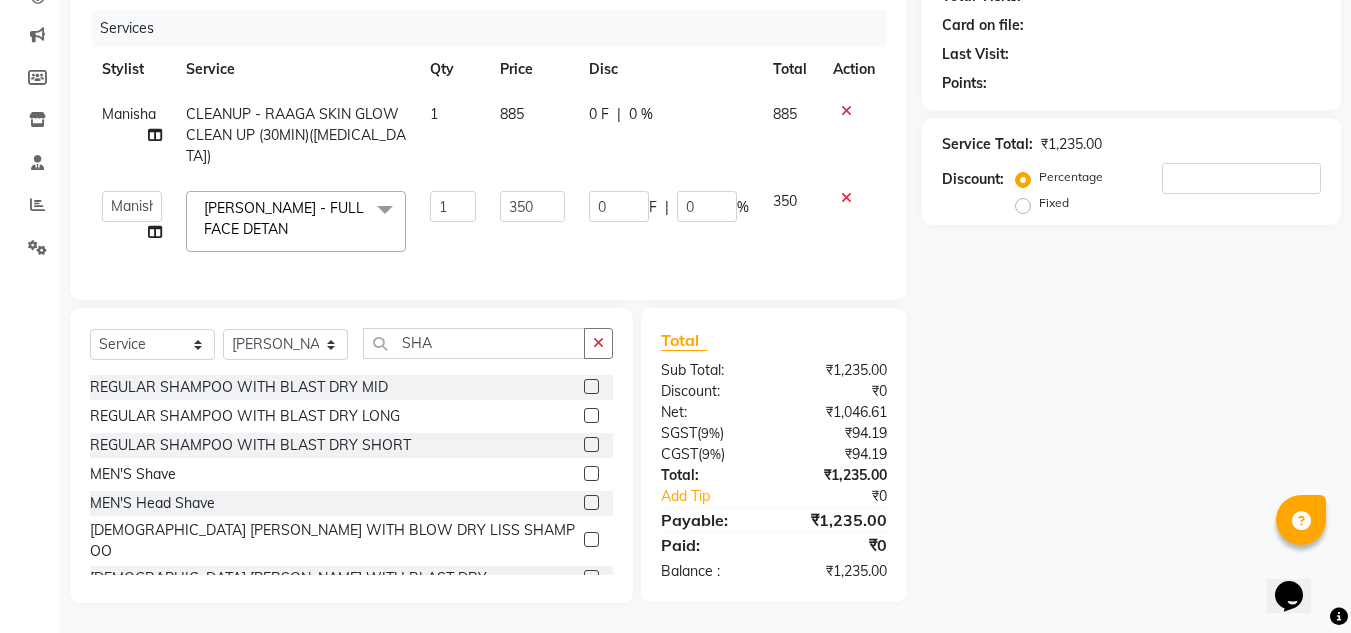 scroll, scrollTop: 232, scrollLeft: 0, axis: vertical 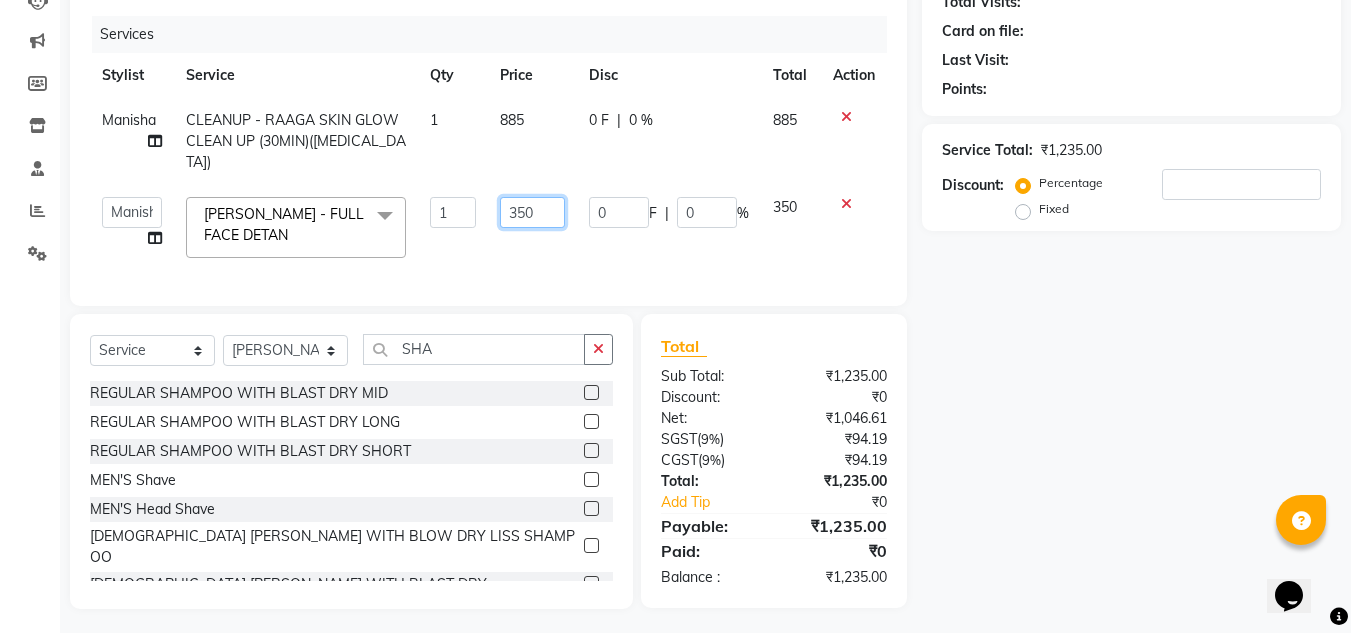 click on "350" 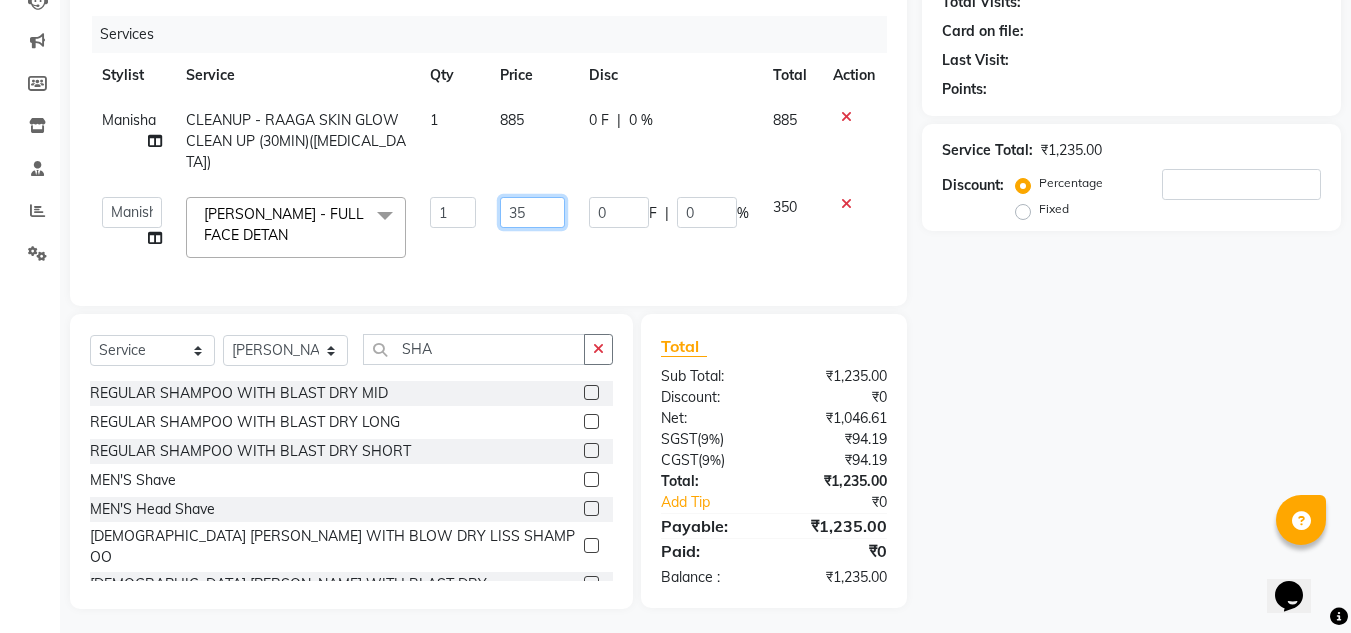 type on "3" 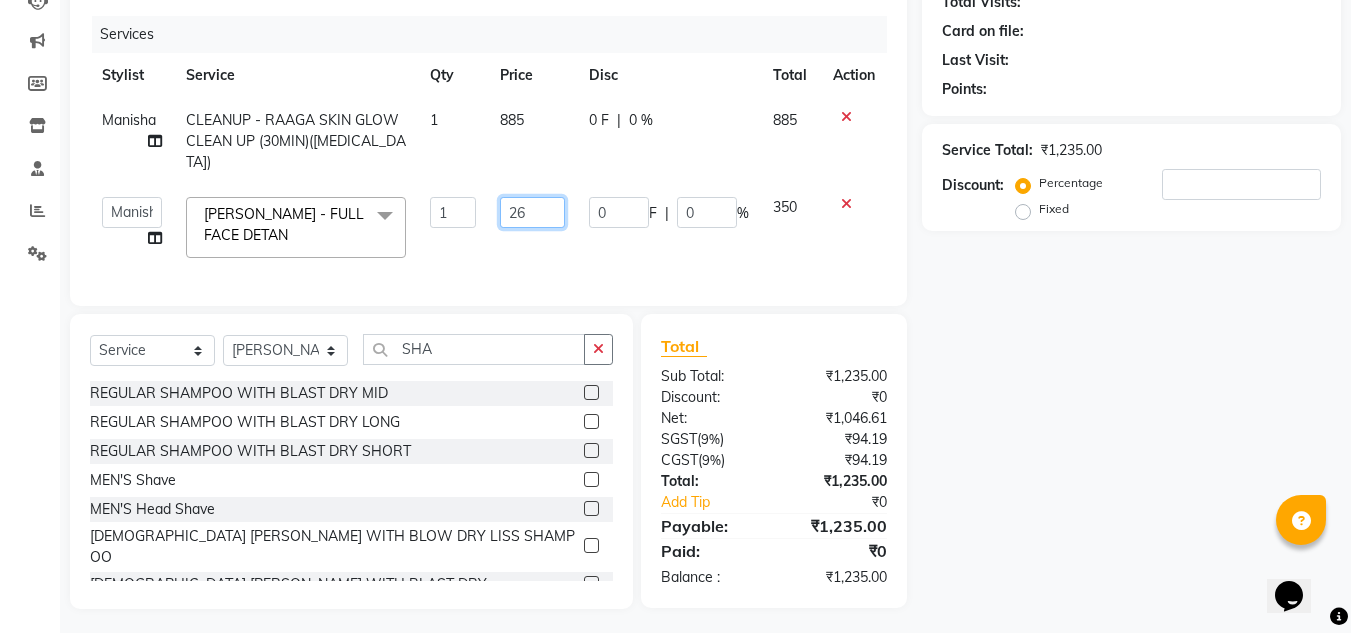 type on "260" 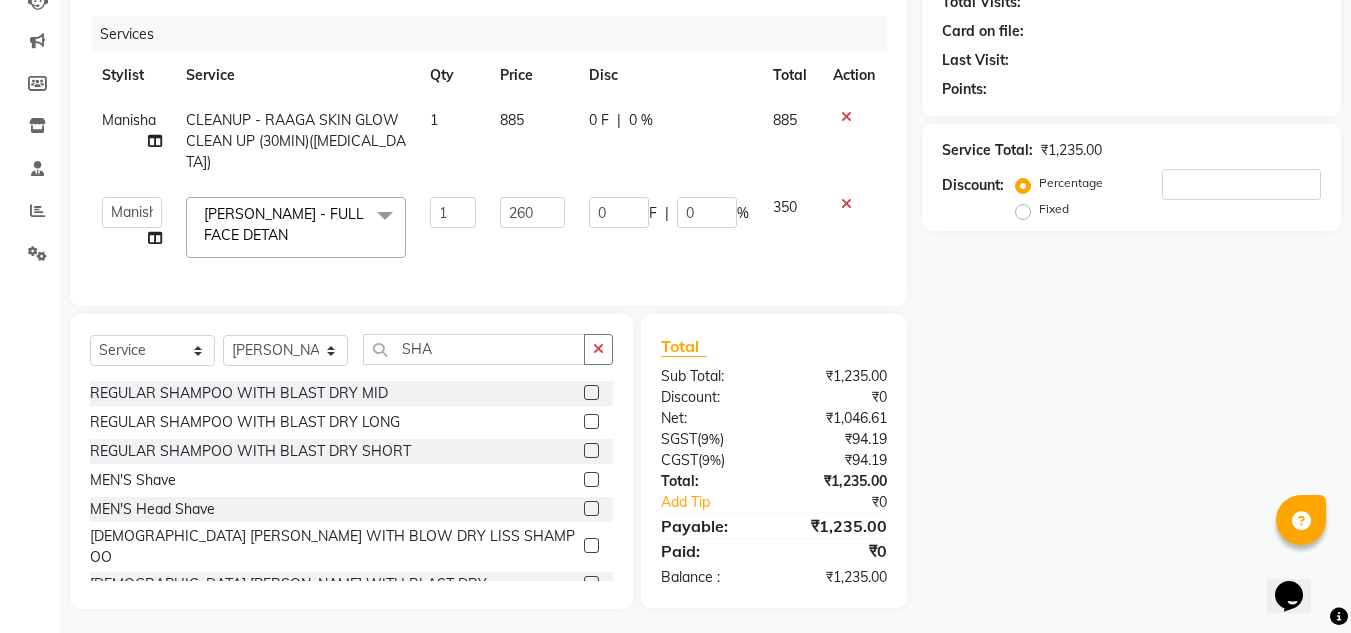 click on "260" 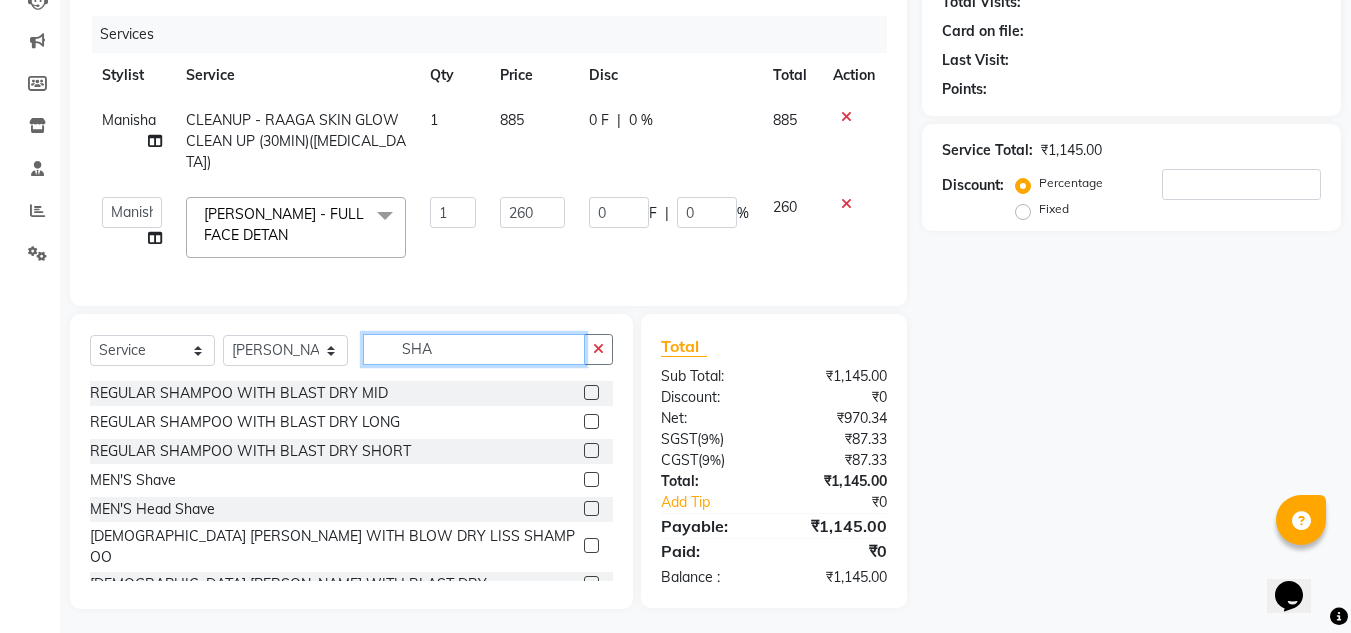 click on "SHA" 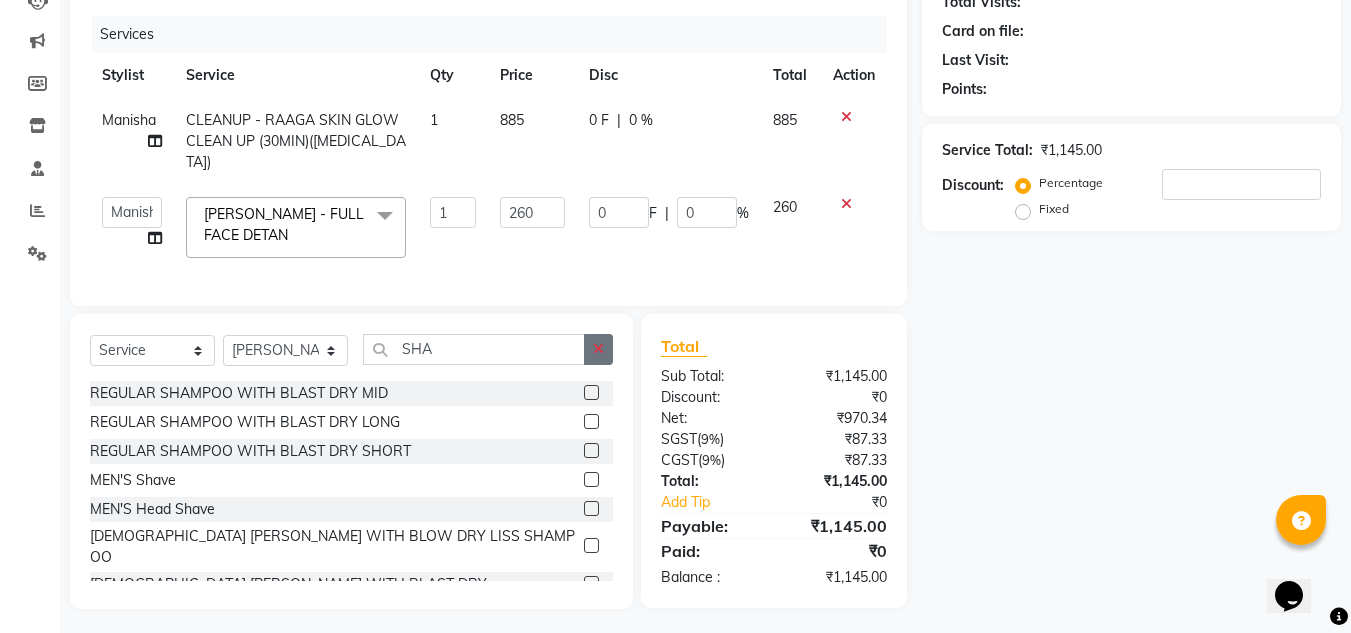 click 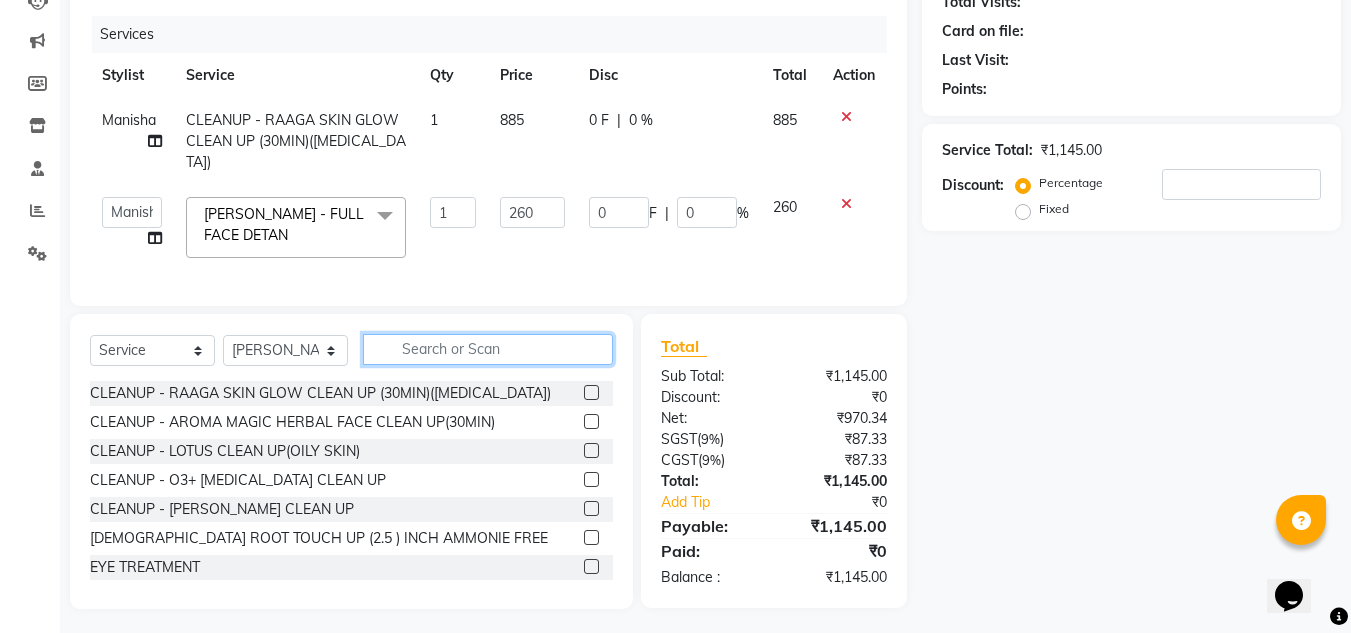 click 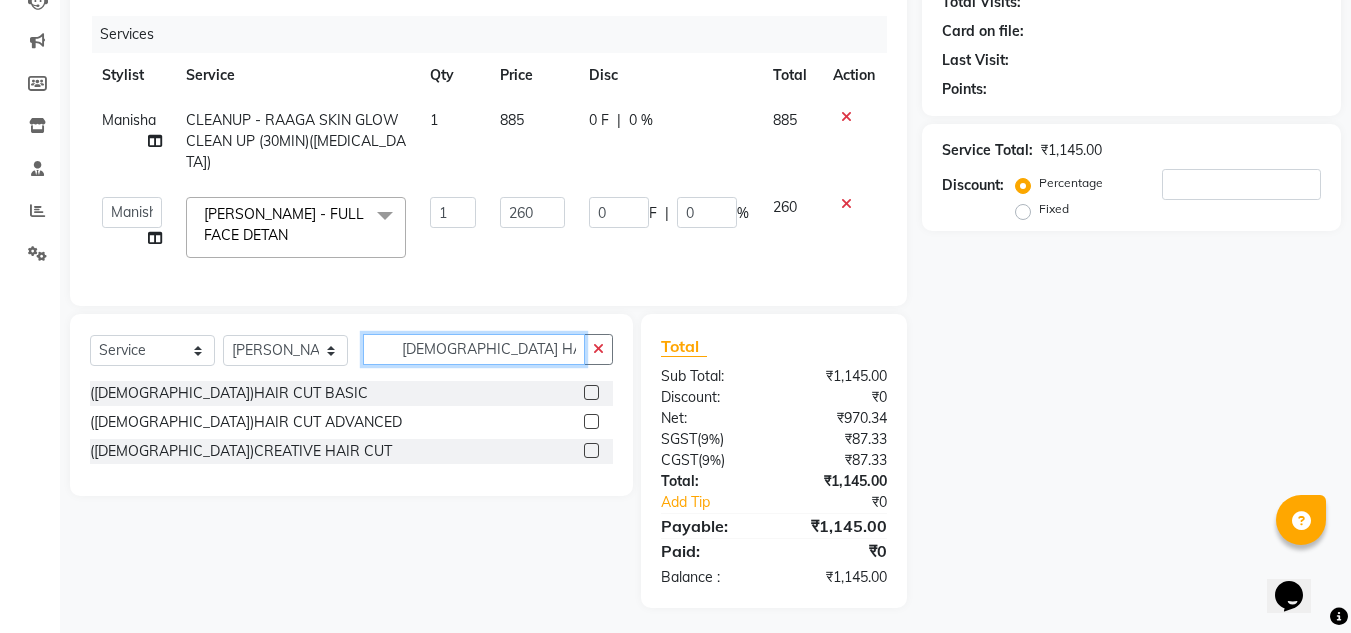 scroll, scrollTop: 231, scrollLeft: 0, axis: vertical 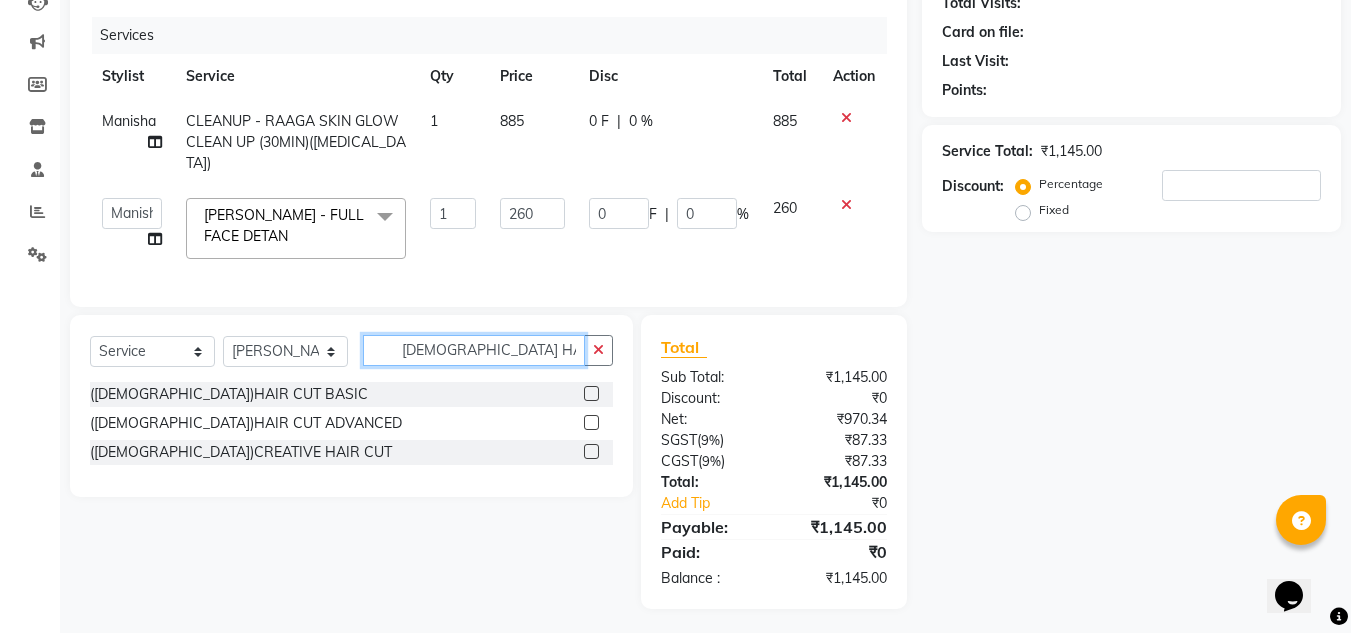 type on "[DEMOGRAPHIC_DATA] HAIR CU" 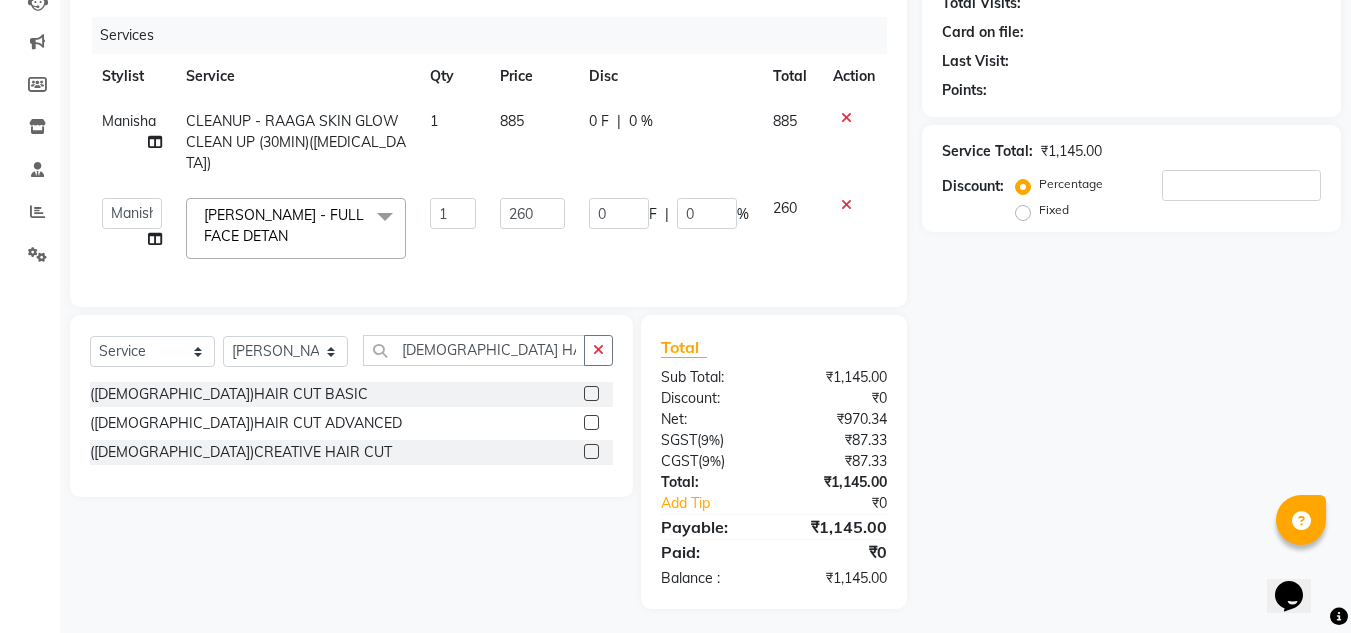 click 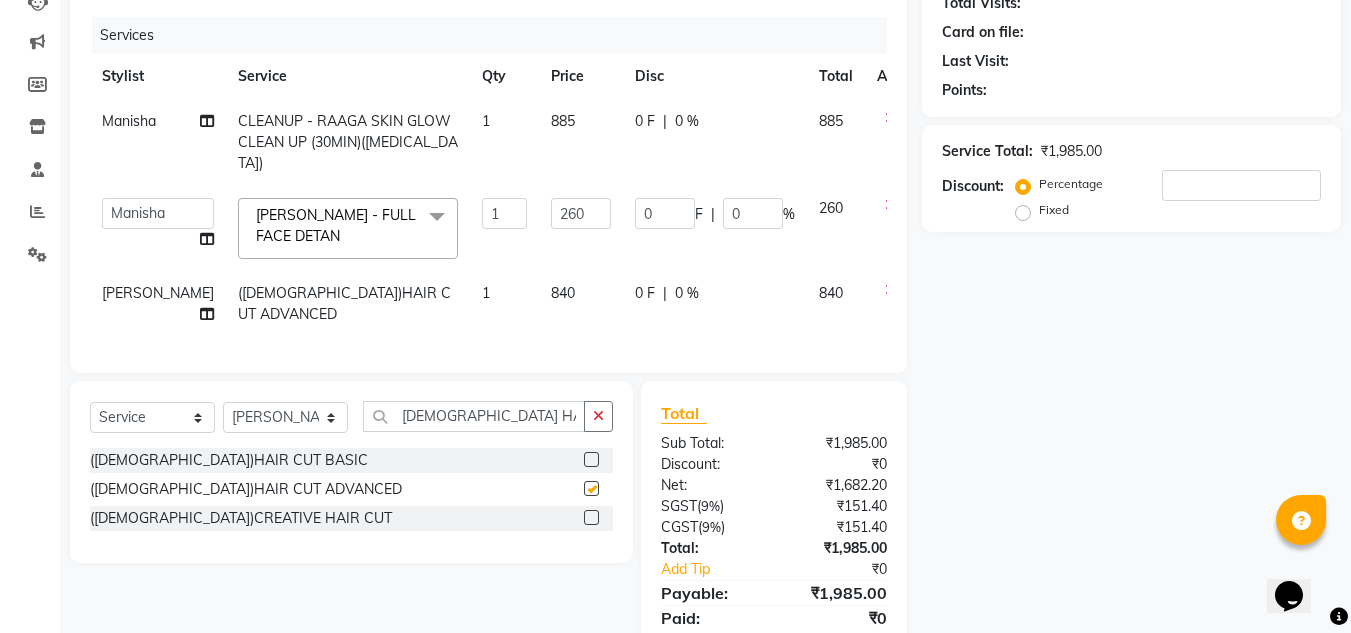 checkbox on "false" 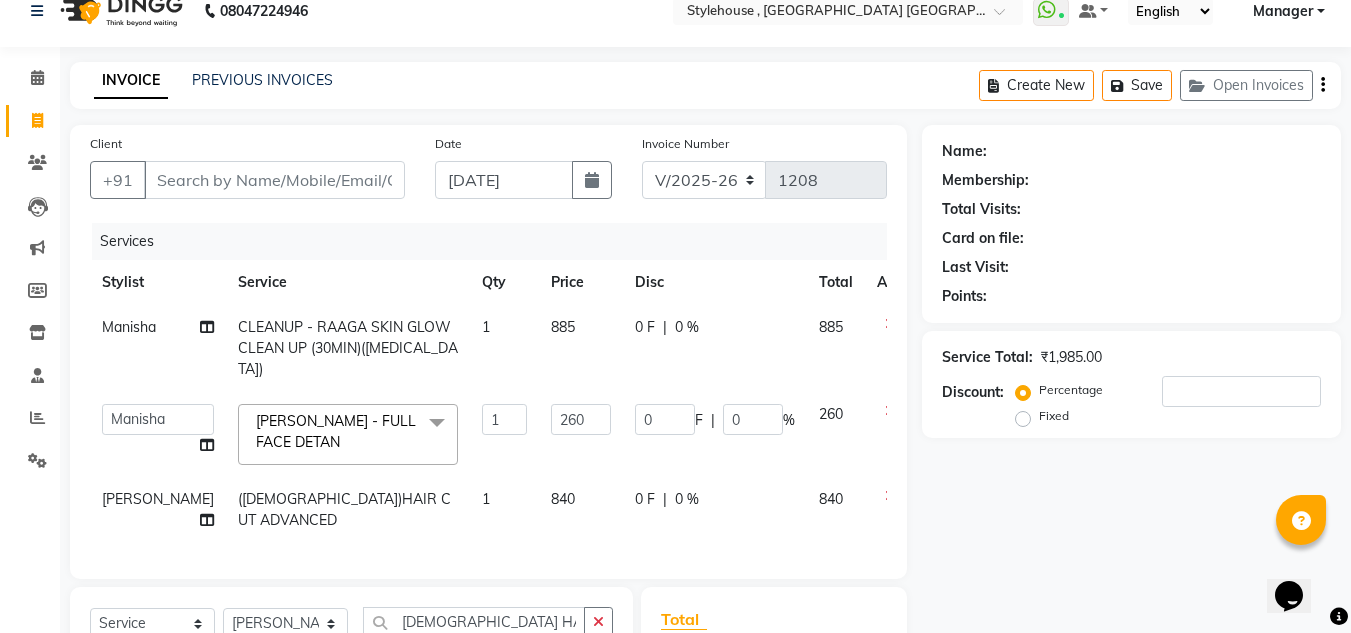 scroll, scrollTop: 0, scrollLeft: 0, axis: both 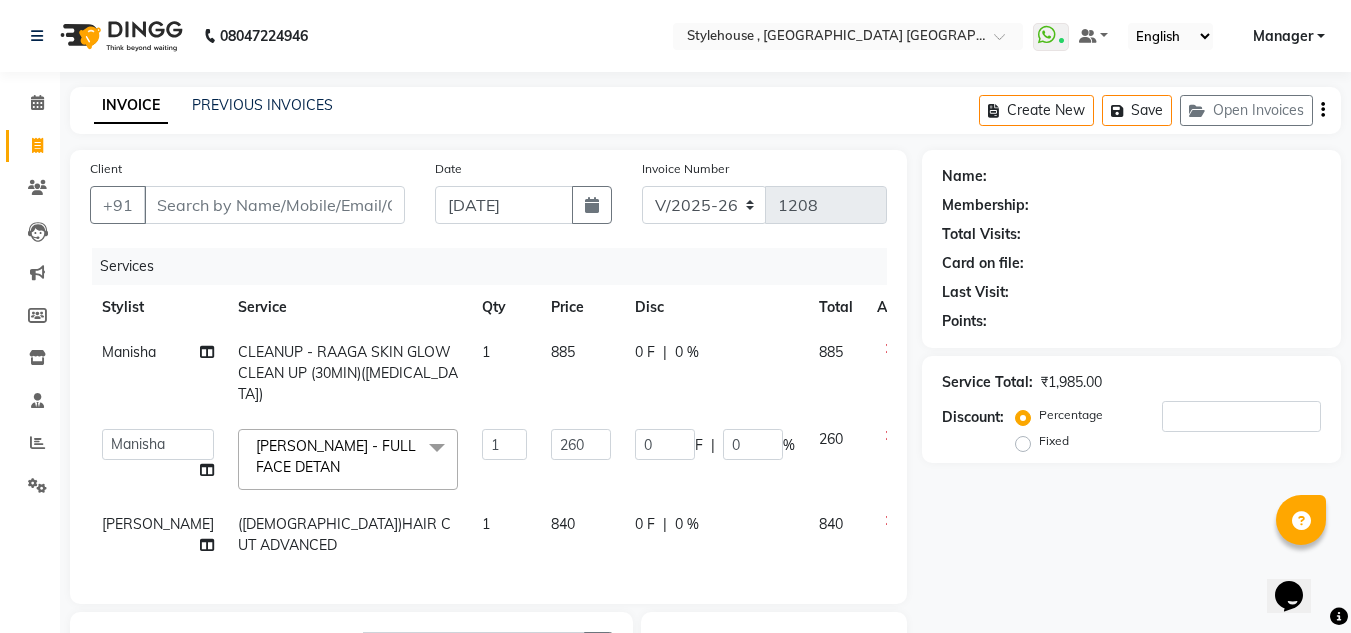 click on "Client +91 Date [DATE] Invoice Number V/2025 V/[PHONE_NUMBER] Services Stylist Service Qty Price Disc Total Action [PERSON_NAME] CLEANUP - RAAGA SKIN GLOW CLEAN UP (30MIN)([MEDICAL_DATA]) 1 885 0 F | 0 % 885  [PERSON_NAME]   [PERSON_NAME]   [PERSON_NAME]   [PERSON_NAME] PRIYA   Manager   [PERSON_NAME]   [PERSON_NAME]   [PERSON_NAME]   PRIYANKA NANDA   PUJA [PERSON_NAME]   [PERSON_NAME]   [PERSON_NAME] [PERSON_NAME] [PERSON_NAME]  DETAN RAAGA - FULL FACE DETAN  x CLEANUP - RAAGA SKIN GLOW CLEAN UP (30MIN)([MEDICAL_DATA]) CLEANUP - AROMA MAGIC HERBAL FACE CLEAN UP(30MIN) CLEANUP - LOTUS CLEAN UP(OILY SKIN) CLEANUP - O3+ [MEDICAL_DATA] CLEAN UP CLEANUP - JEANNOT CLEAN UP [DEMOGRAPHIC_DATA] ROOT TOUCH UP (2.5 ) INCH AMMONIE FREE EYE TREATMENT NECK FULL POLISHING REGULAR SHAMPOO WITH BLAST DRY MID REGULAR SHAMPOO WITH BLAST DRY LONG REGULAR SHAMPOO WITH BLAST DRY SHORT BLEACH - FULL FACE BLEACH BLEACH - FULL ARMS BLEACH - HALF ARMS BLEACH - UNDER ARMS BLEACH - FULL LEG BLEACH - HALF LEG BLEACH - FEET BLEACH - HALF FRONT/BACK BLEACH - FULL FRONT/BACK Crimping" 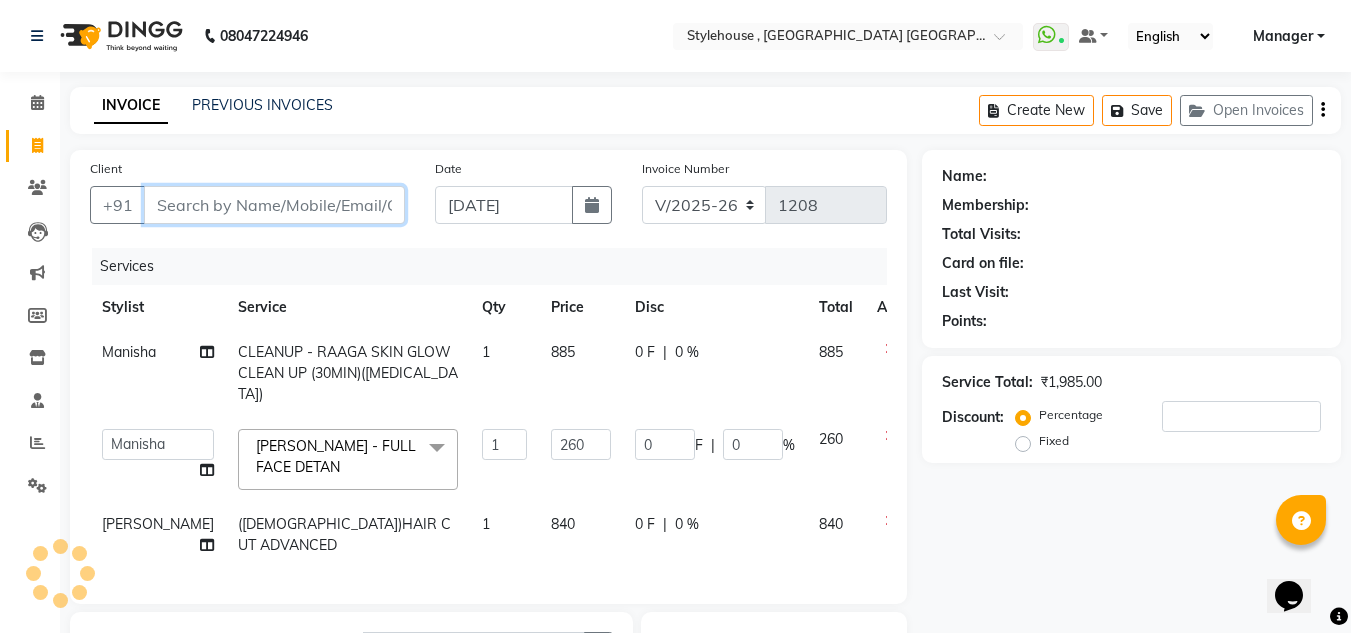click on "Client" at bounding box center [274, 205] 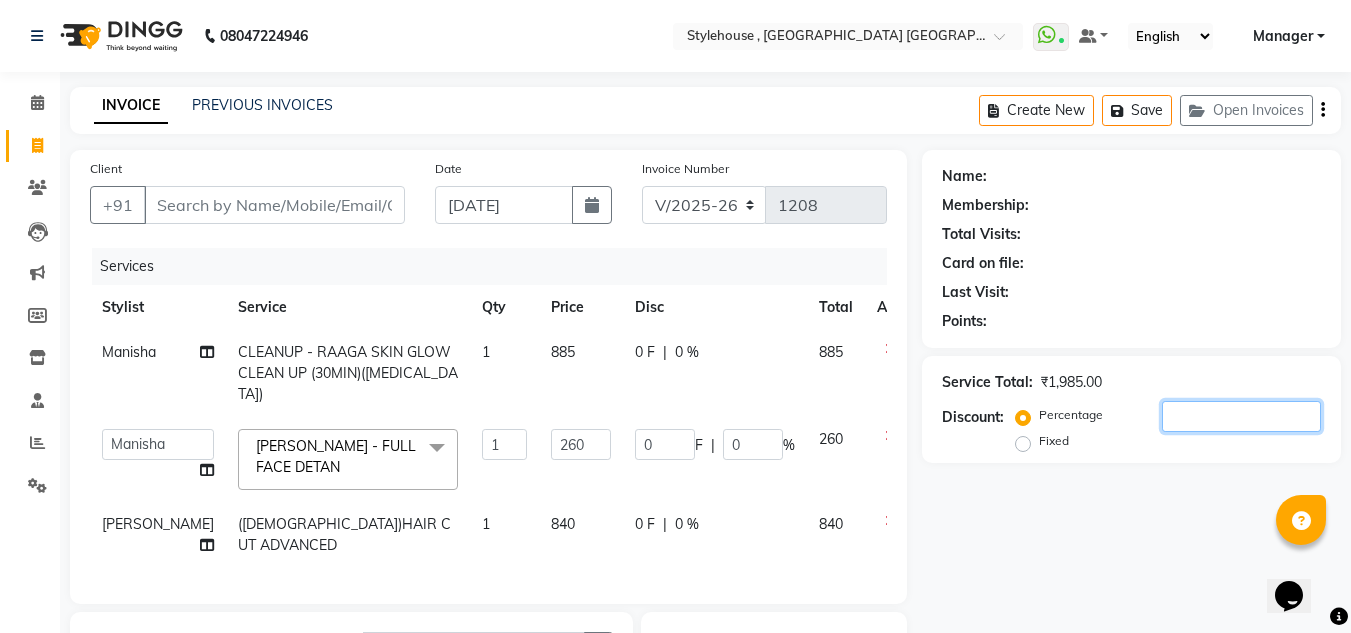 click 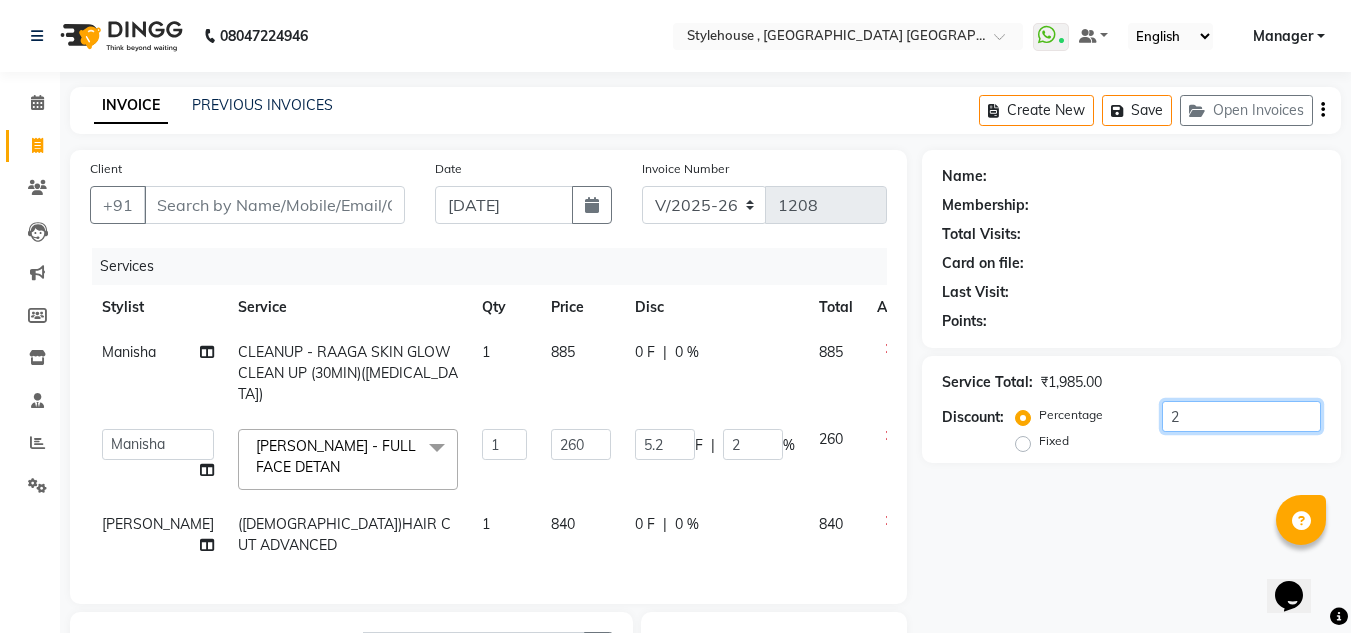 type on "20" 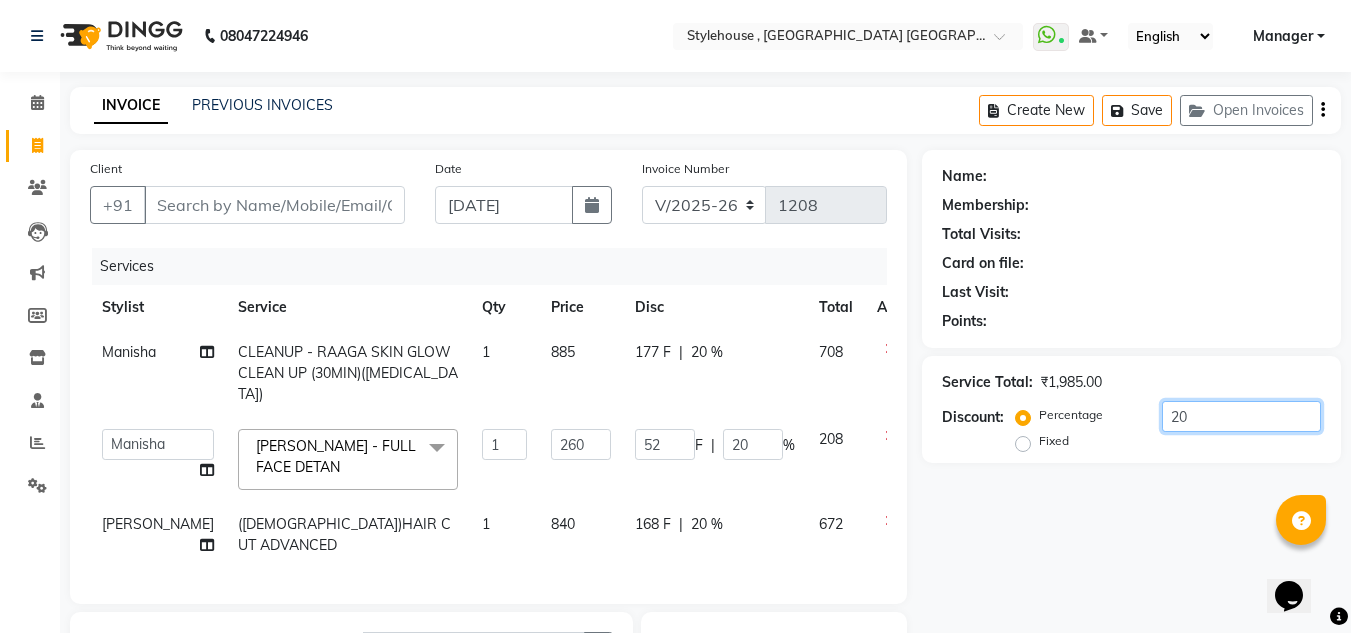type on "20" 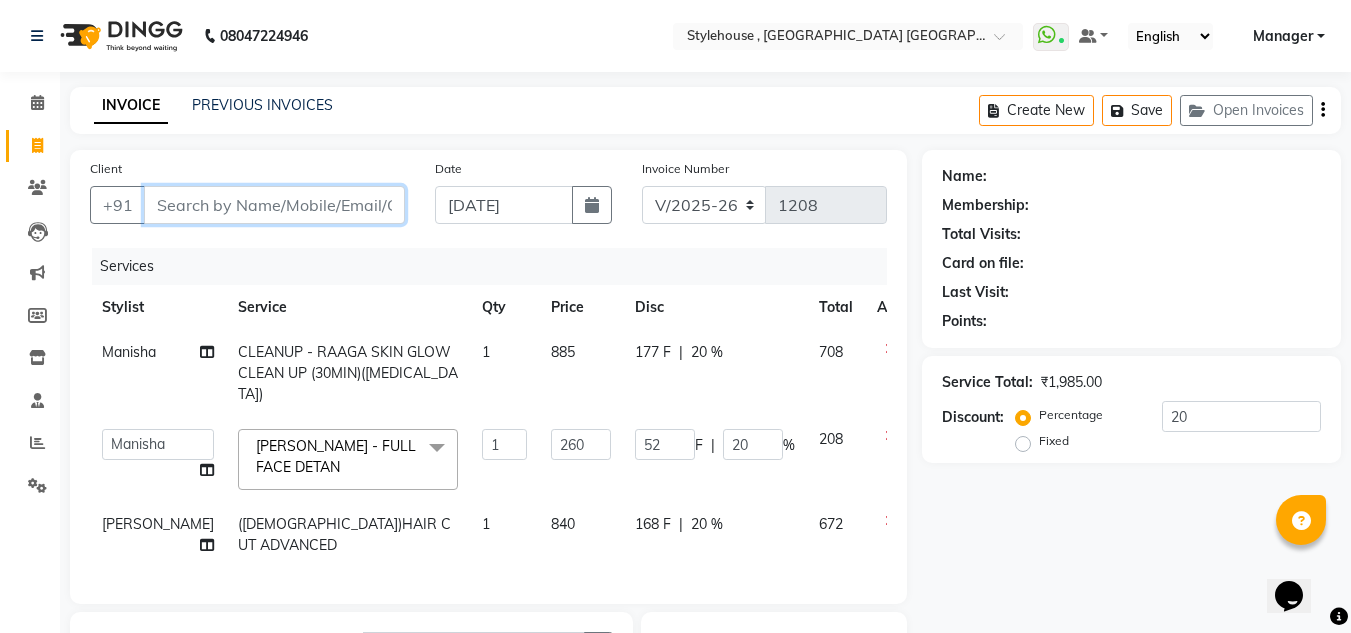 click on "Client" at bounding box center [274, 205] 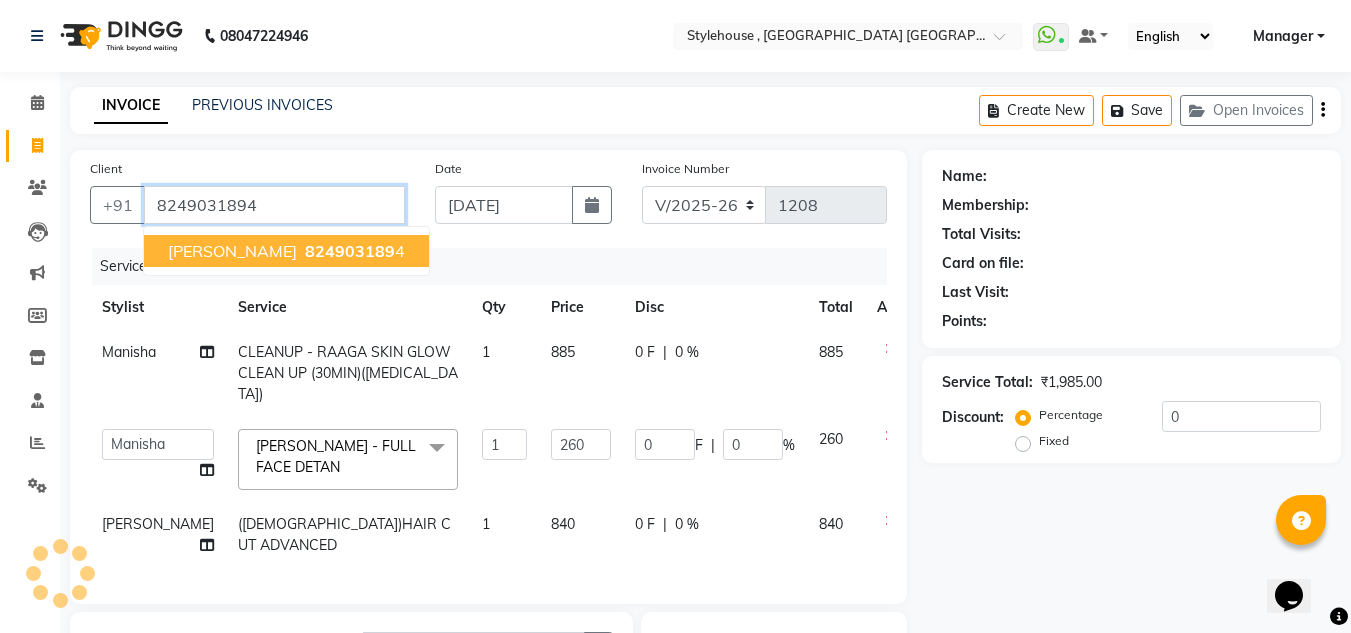type on "8249031894" 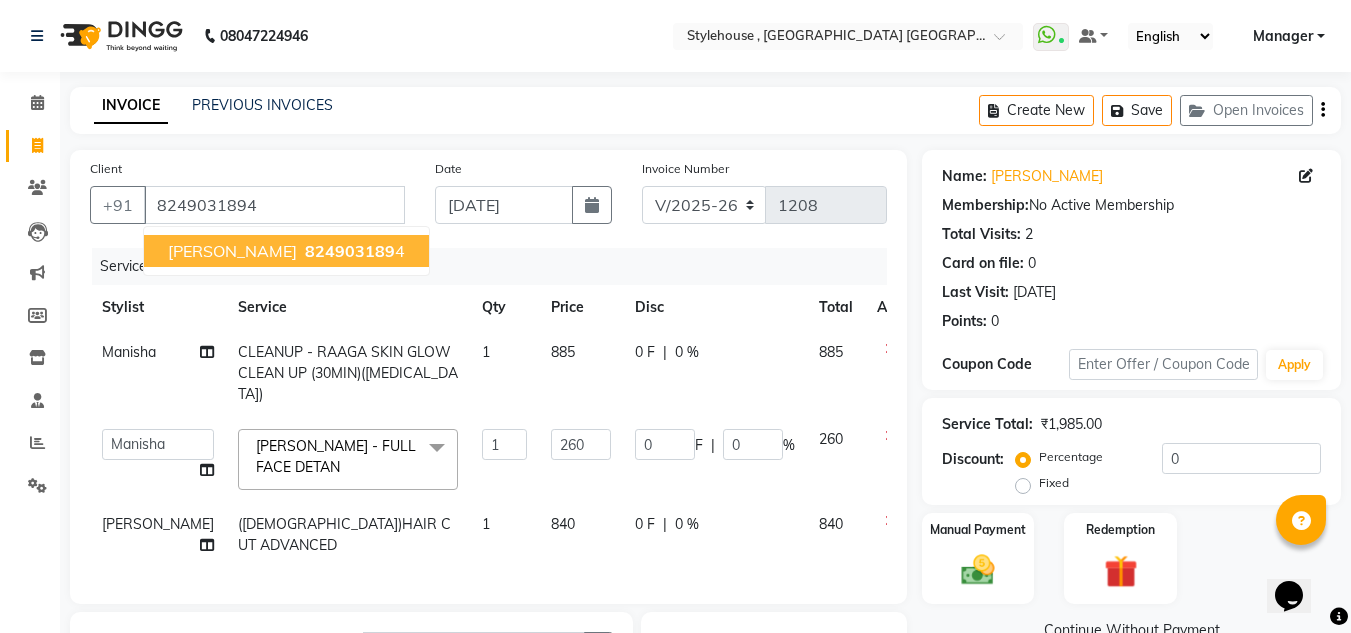 click on "[PERSON_NAME]   824903189 4" at bounding box center [286, 251] 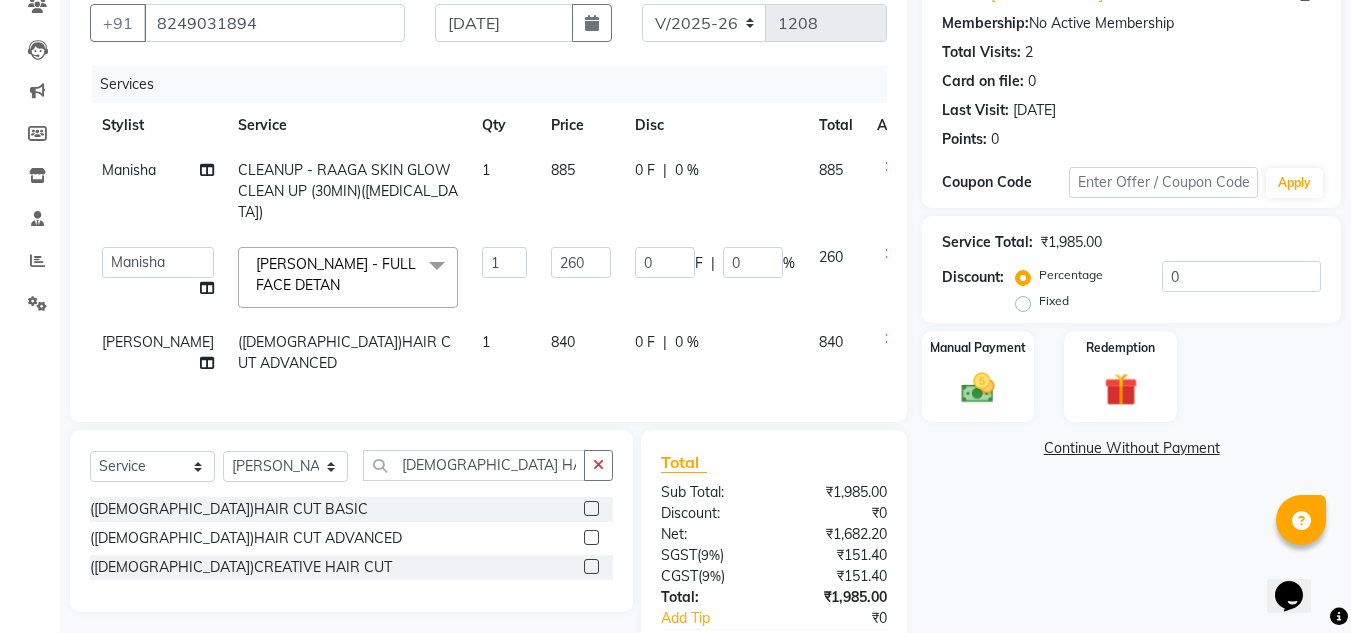 scroll, scrollTop: 200, scrollLeft: 0, axis: vertical 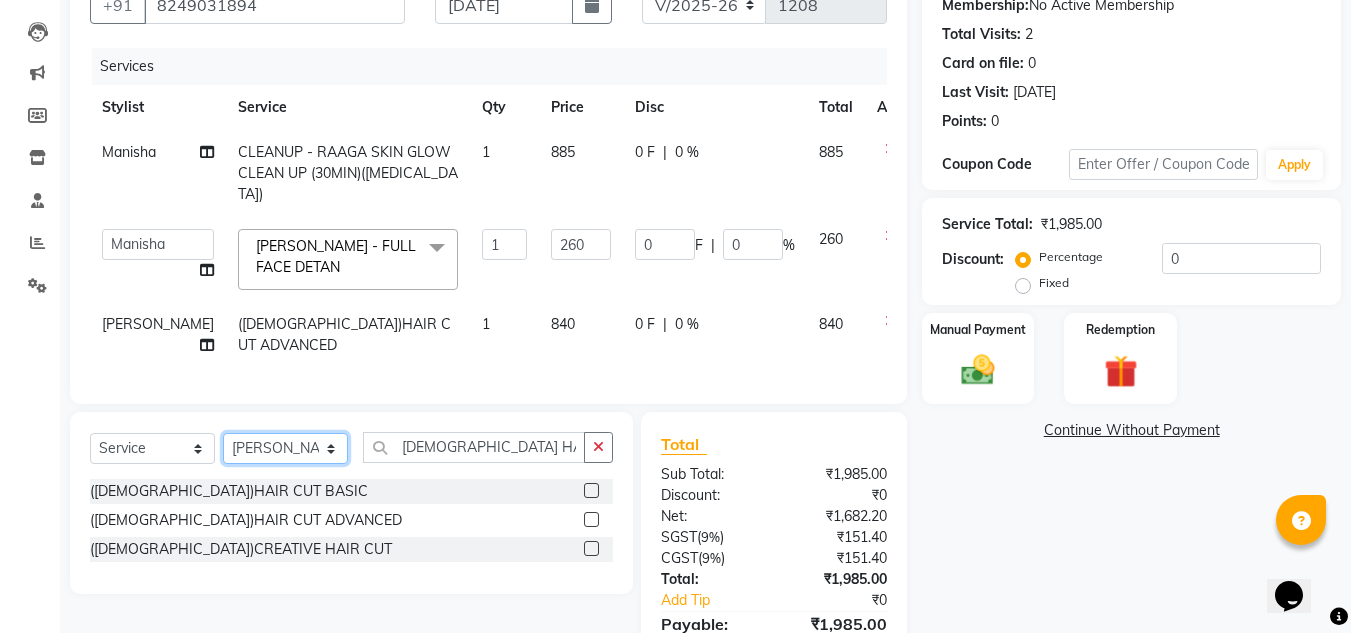 click on "Select Stylist [PERSON_NAME] [PERSON_NAME] [PERSON_NAME] [PERSON_NAME] PRIYA Manager [PERSON_NAME] [PERSON_NAME] [PERSON_NAME] PRIYANKA NANDA PUJA [PERSON_NAME] [PERSON_NAME] [PERSON_NAME] SAMEER [PERSON_NAME] [PERSON_NAME]" 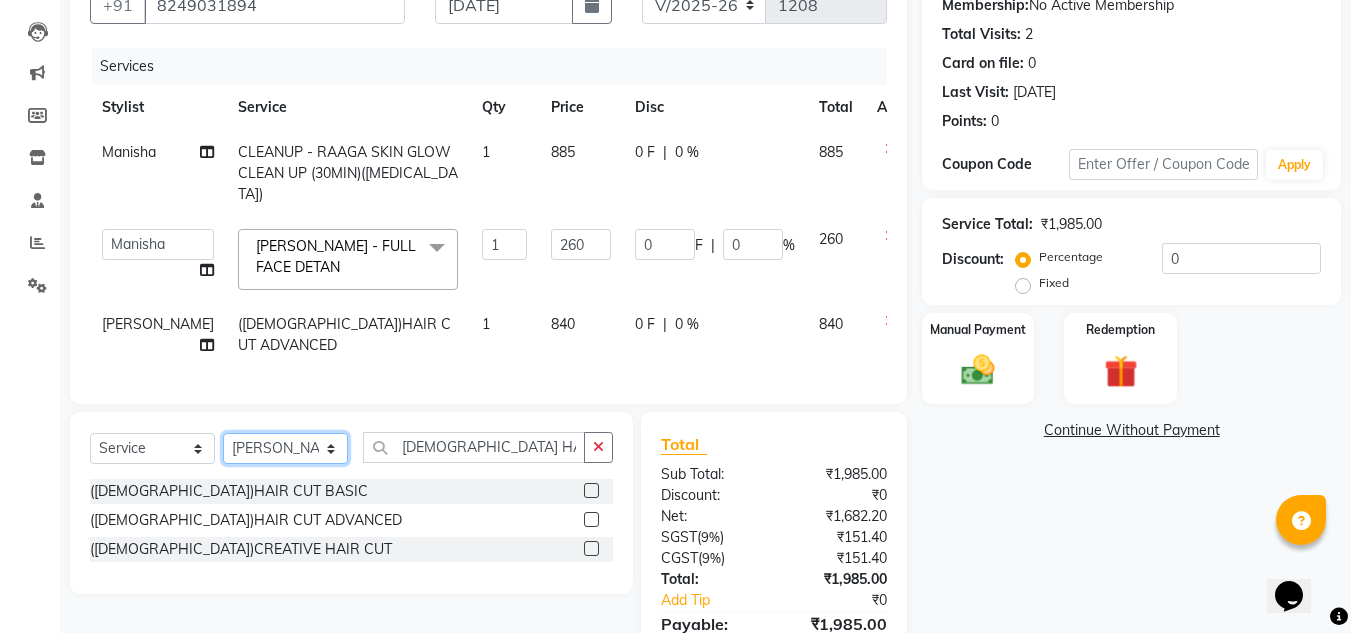 select on "79627" 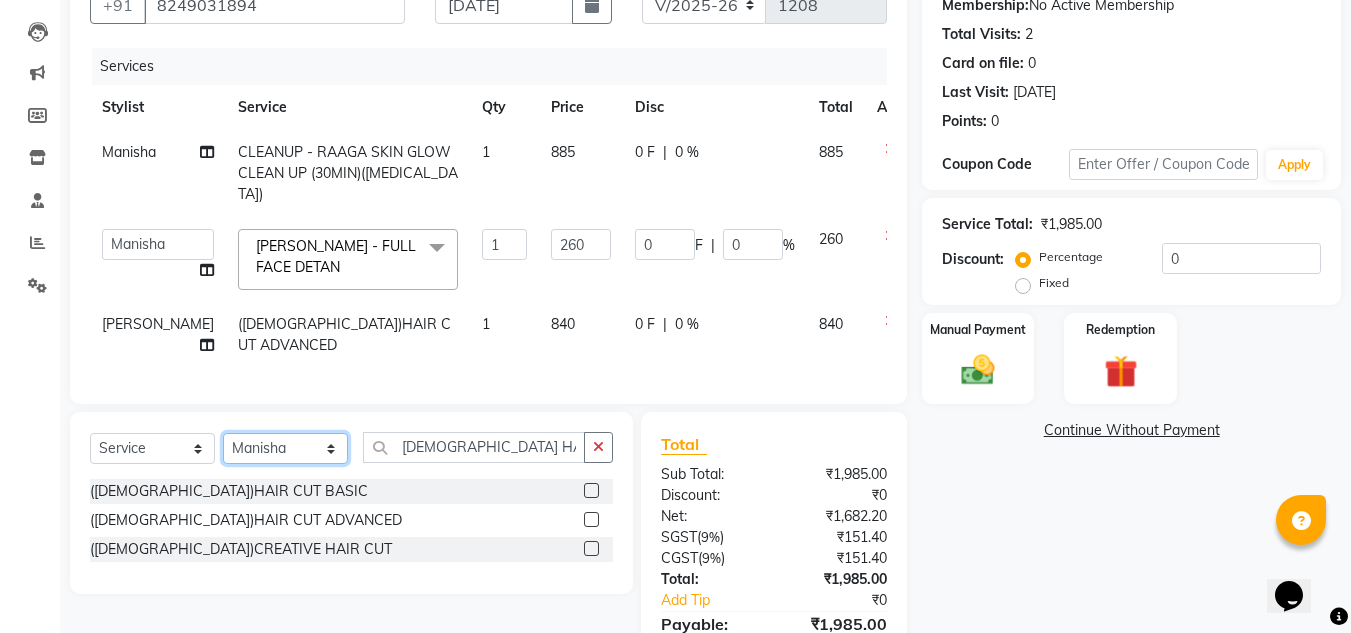 click on "Select Stylist [PERSON_NAME] [PERSON_NAME] [PERSON_NAME] [PERSON_NAME] PRIYA Manager [PERSON_NAME] [PERSON_NAME] [PERSON_NAME] PRIYANKA NANDA PUJA [PERSON_NAME] [PERSON_NAME] [PERSON_NAME] SAMEER [PERSON_NAME] [PERSON_NAME]" 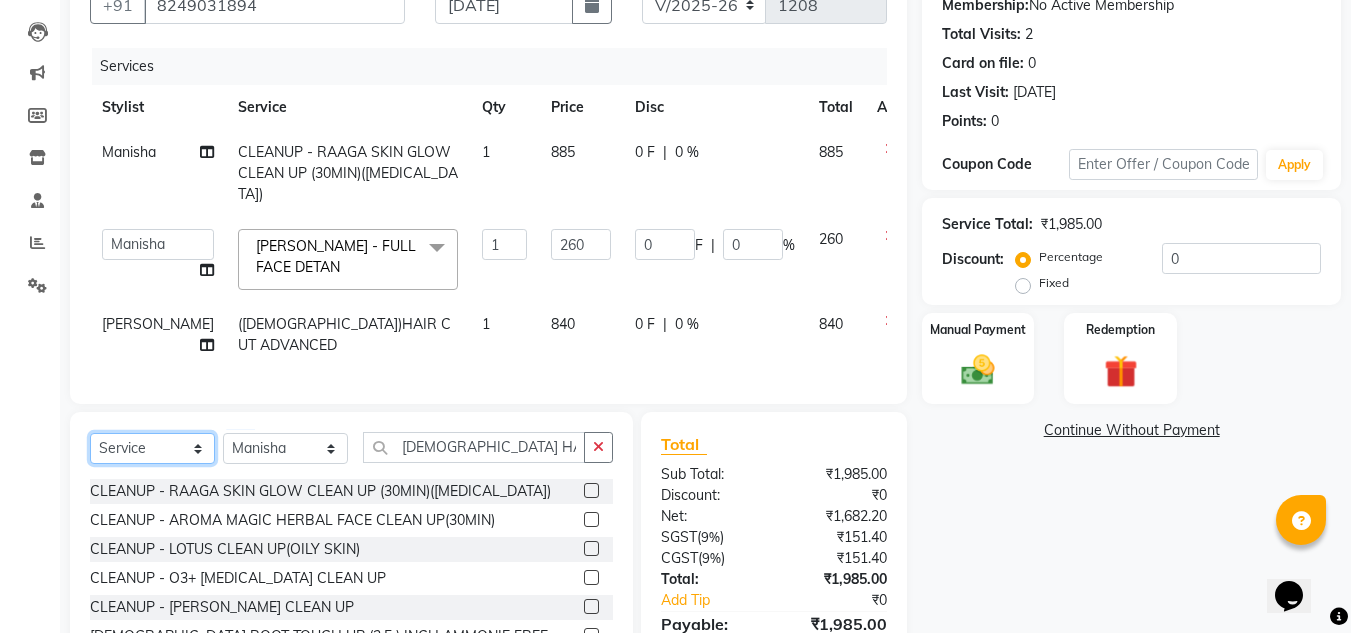 click on "Select  Service  Product  Membership  Package Voucher Prepaid Gift Card" 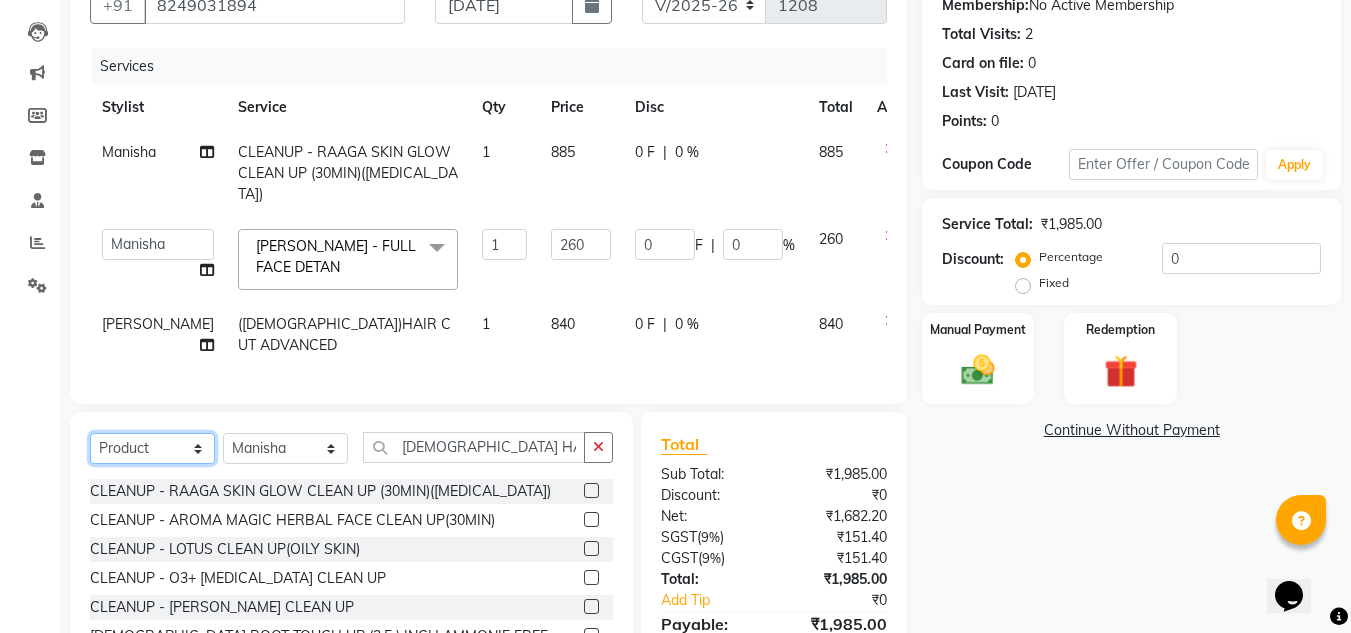 click on "Select  Service  Product  Membership  Package Voucher Prepaid Gift Card" 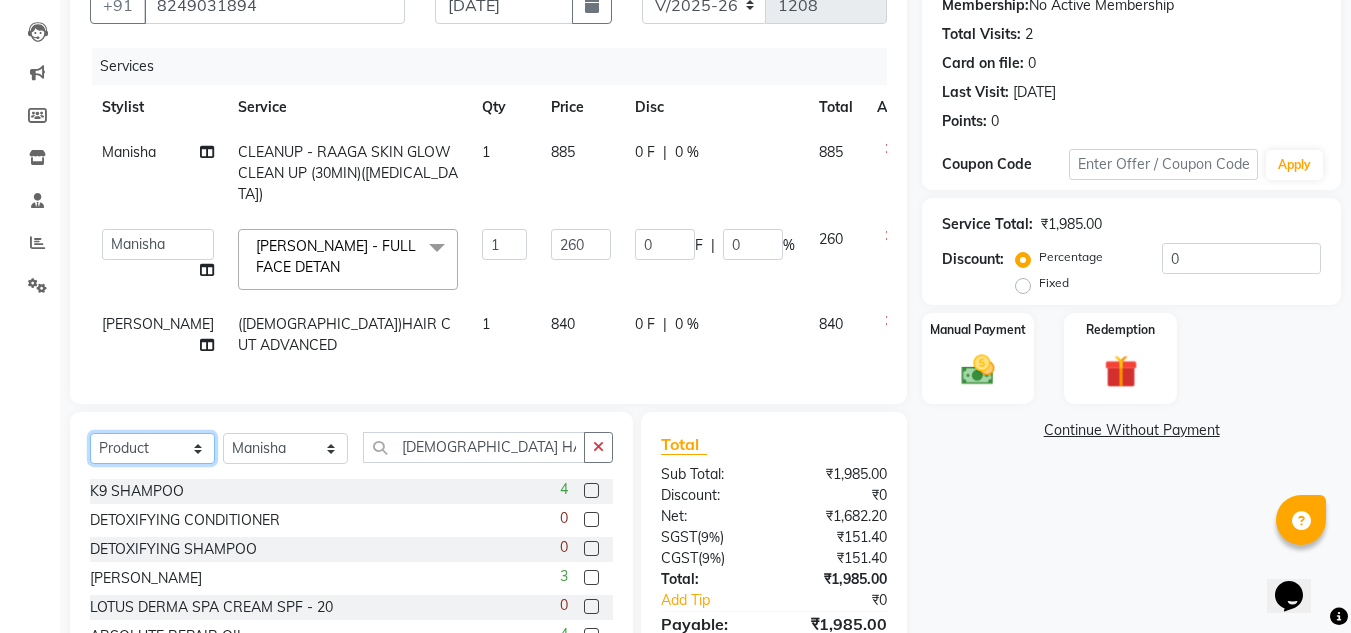 click on "Select  Service  Product  Membership  Package Voucher Prepaid Gift Card" 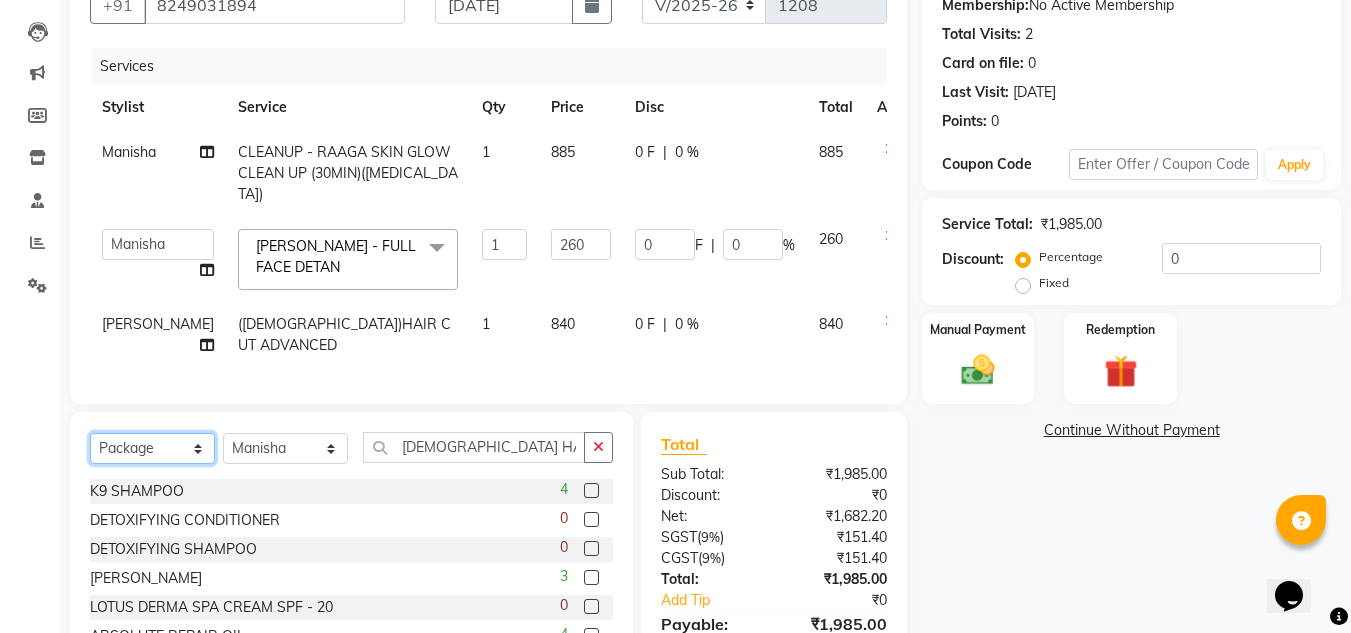 click on "Select  Service  Product  Membership  Package Voucher Prepaid Gift Card" 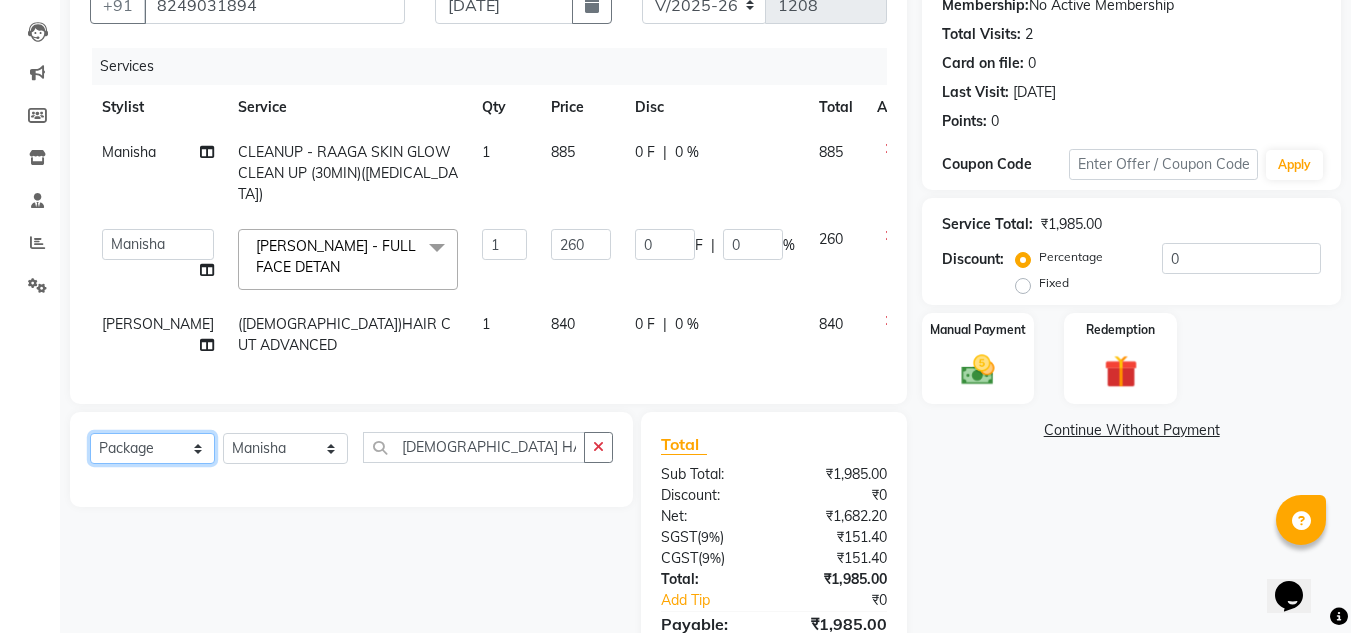 drag, startPoint x: 195, startPoint y: 423, endPoint x: 195, endPoint y: 407, distance: 16 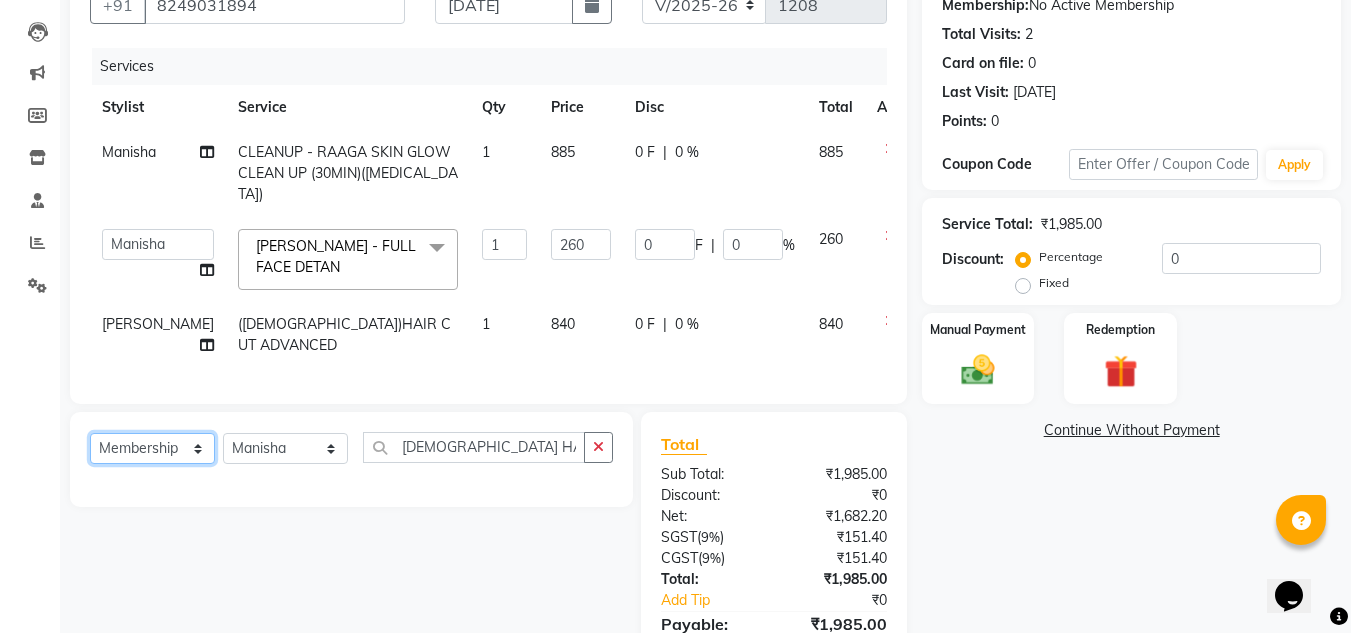 click on "Select  Service  Product  Membership  Package Voucher Prepaid Gift Card" 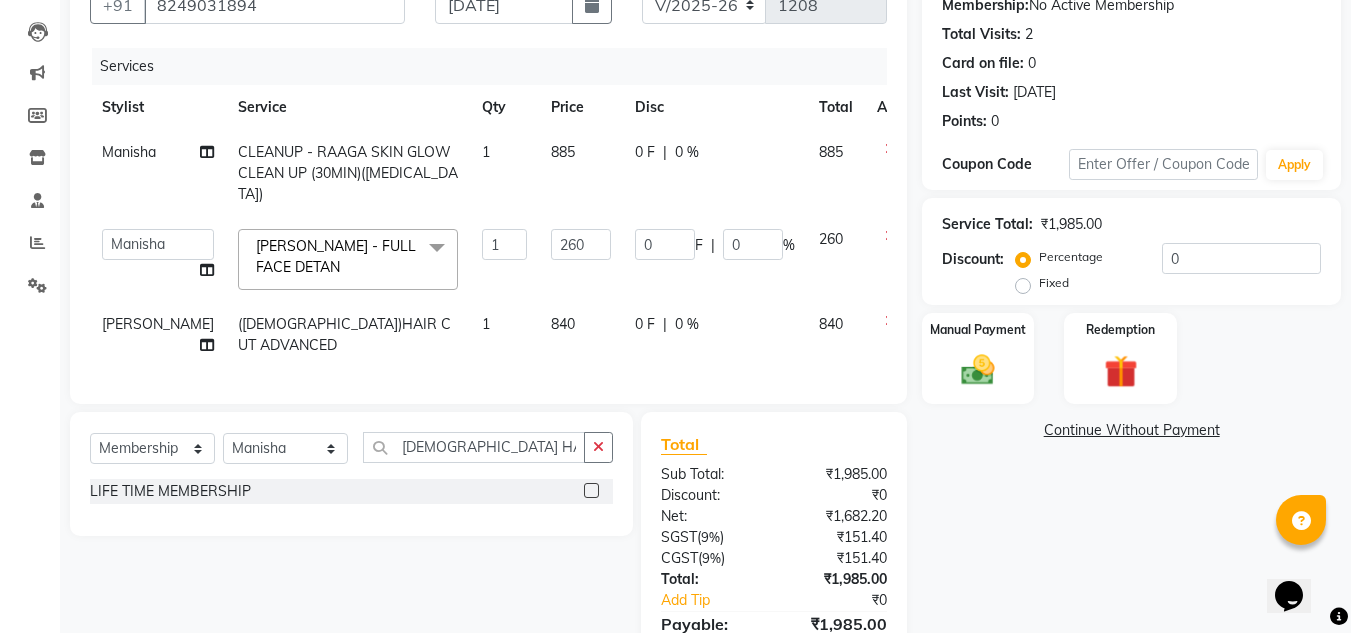 click 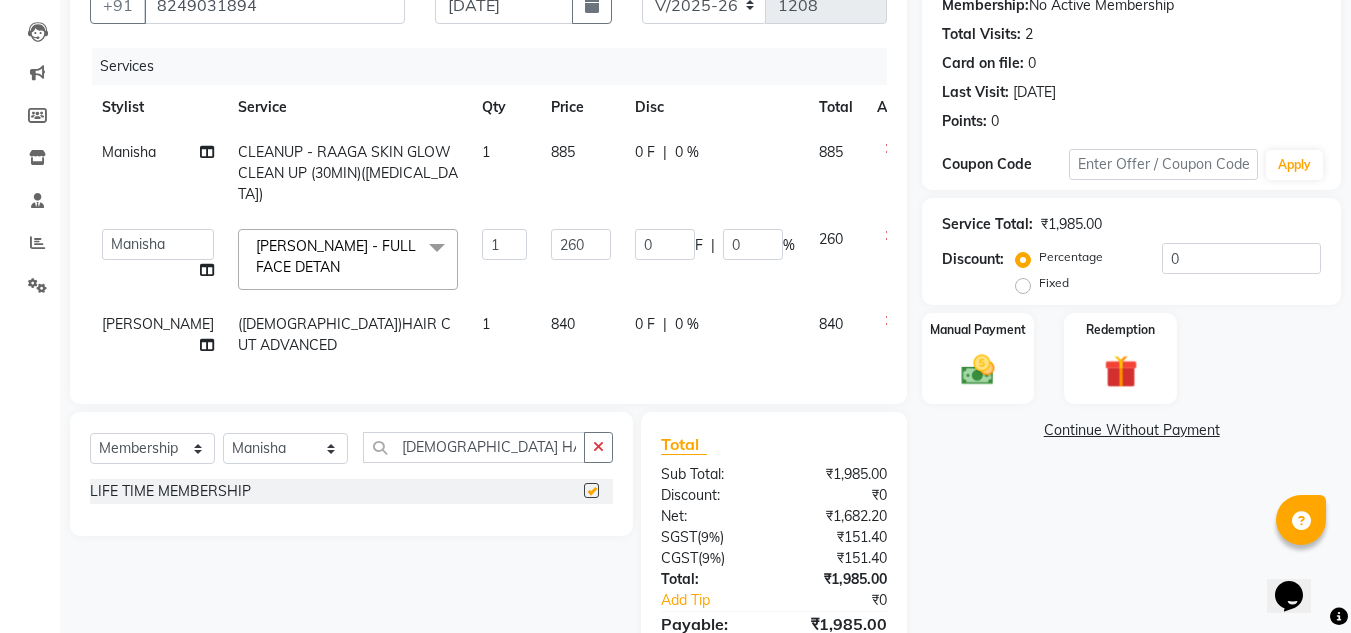 select on "select" 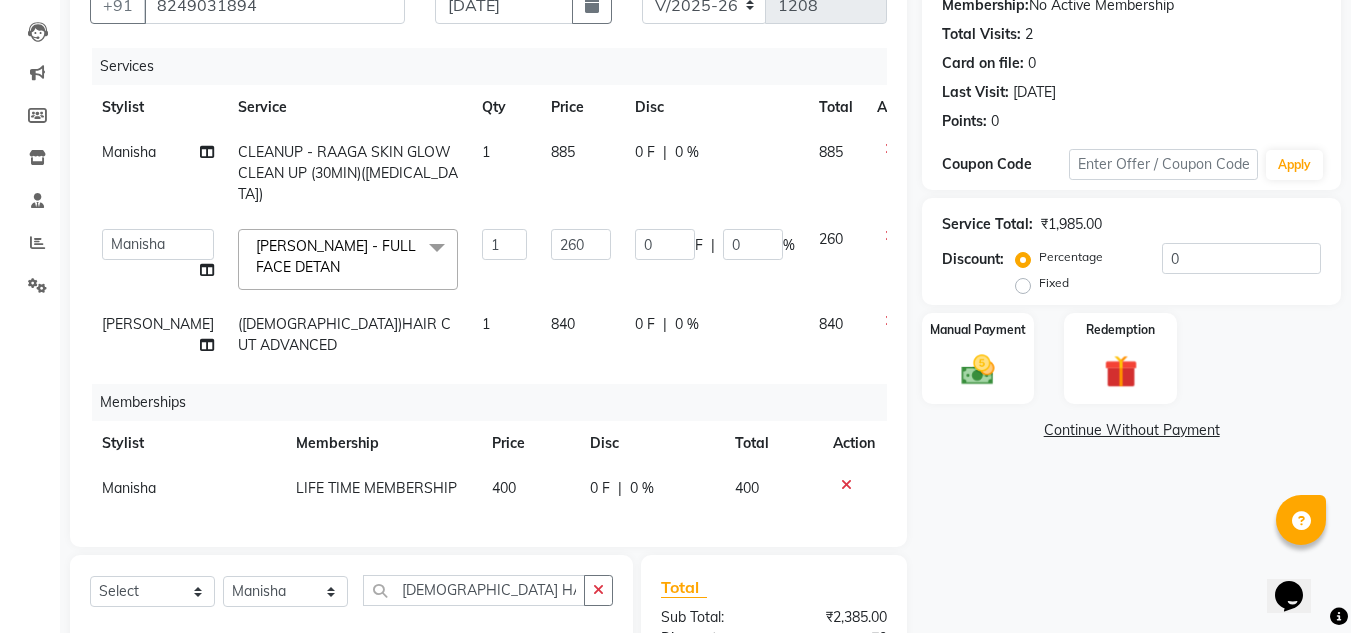 click on "0 F" 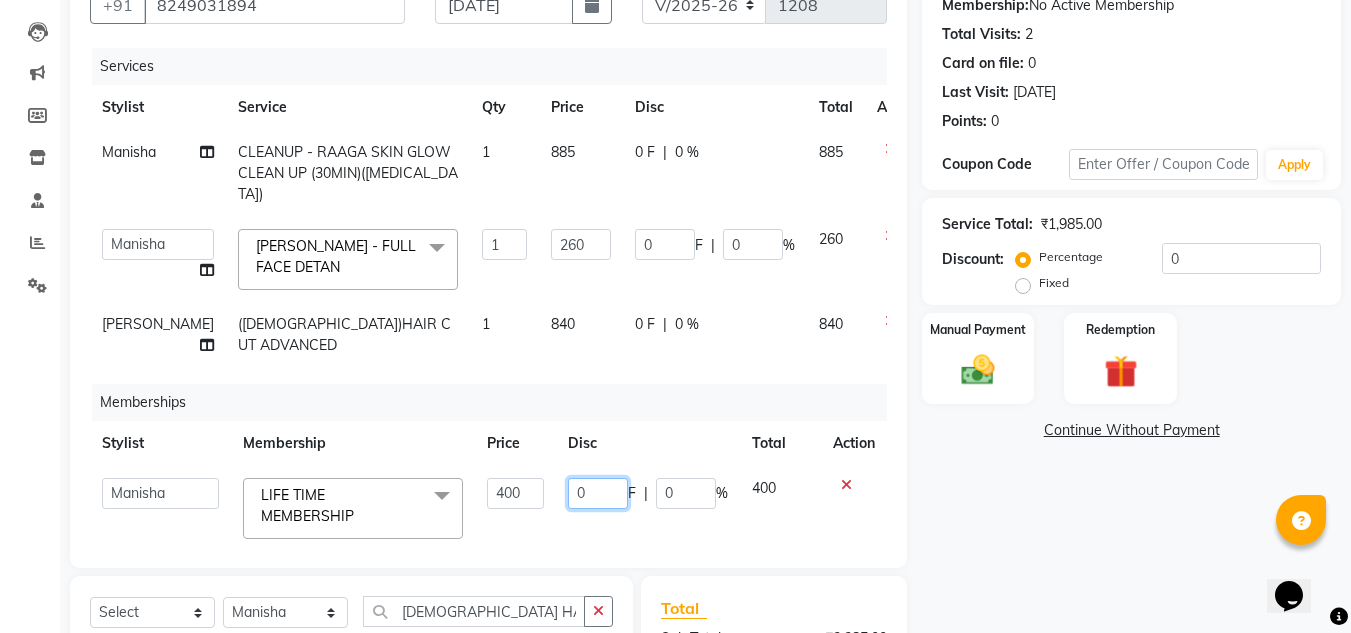 click on "0" 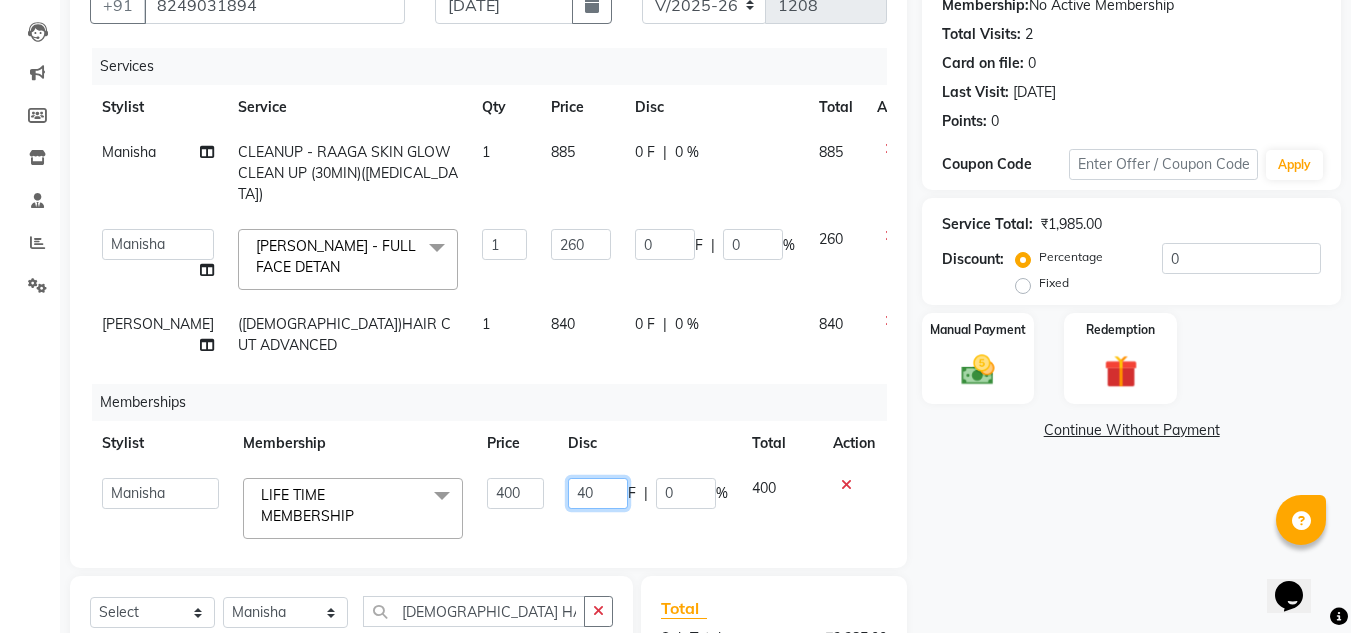 type on "400" 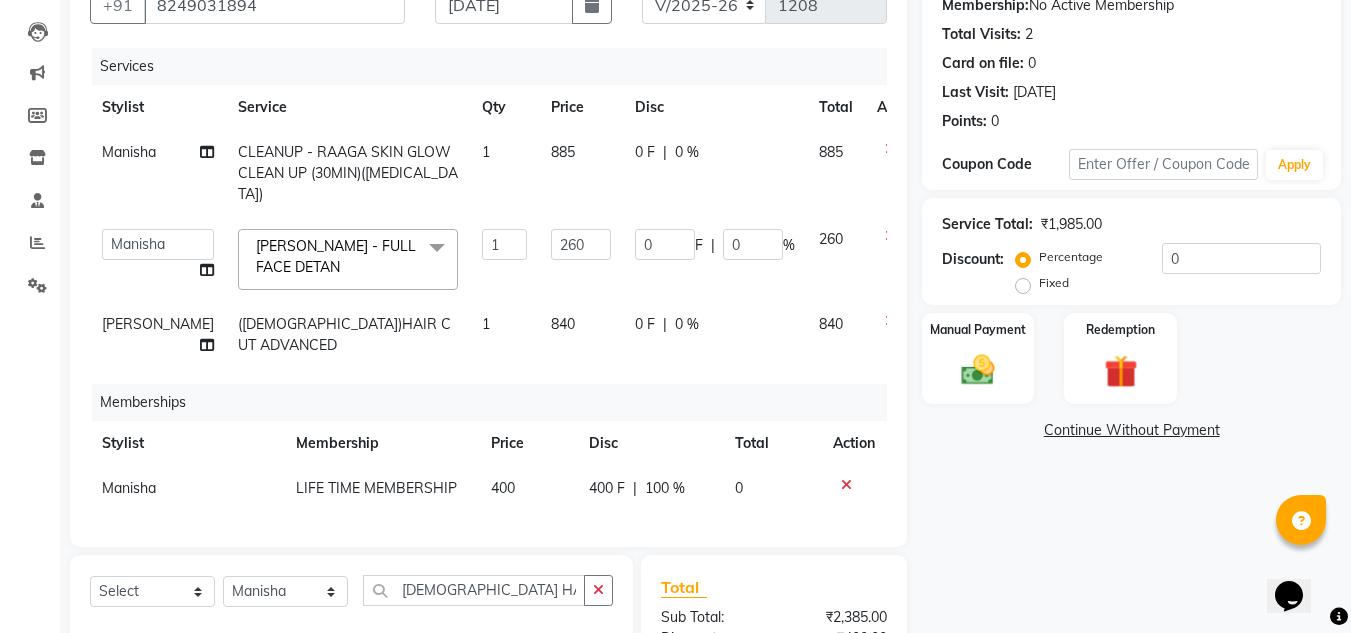click on "Memberships" 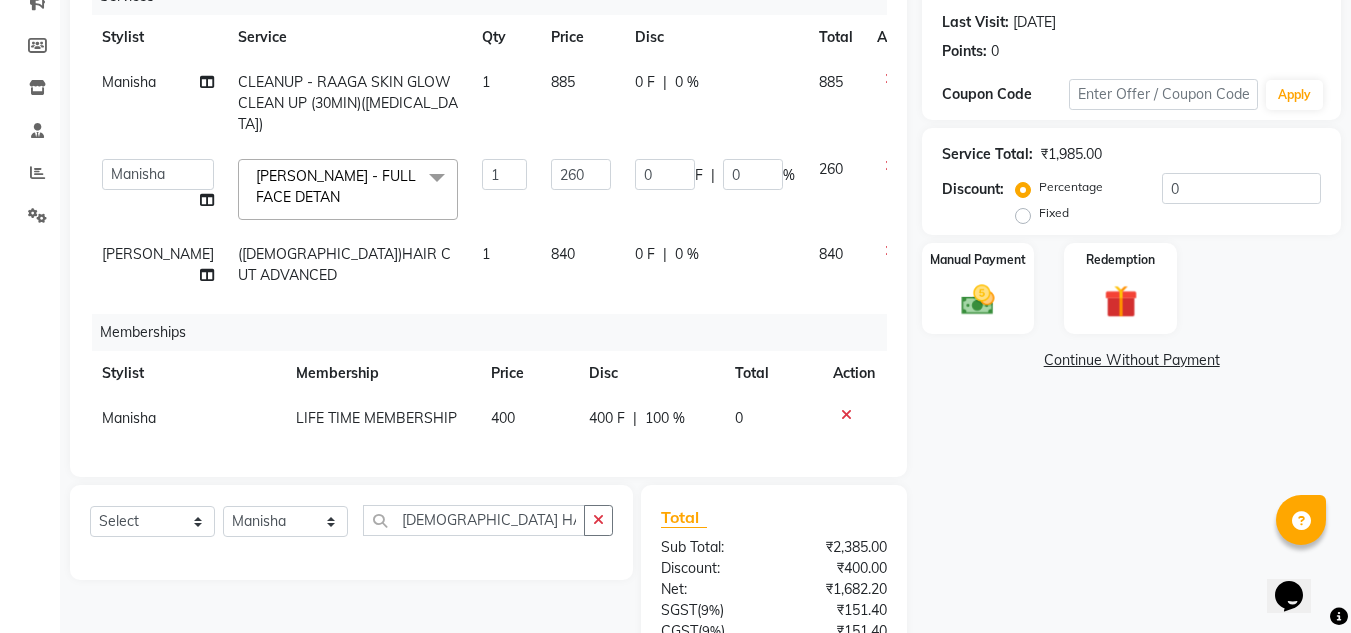 scroll, scrollTop: 319, scrollLeft: 0, axis: vertical 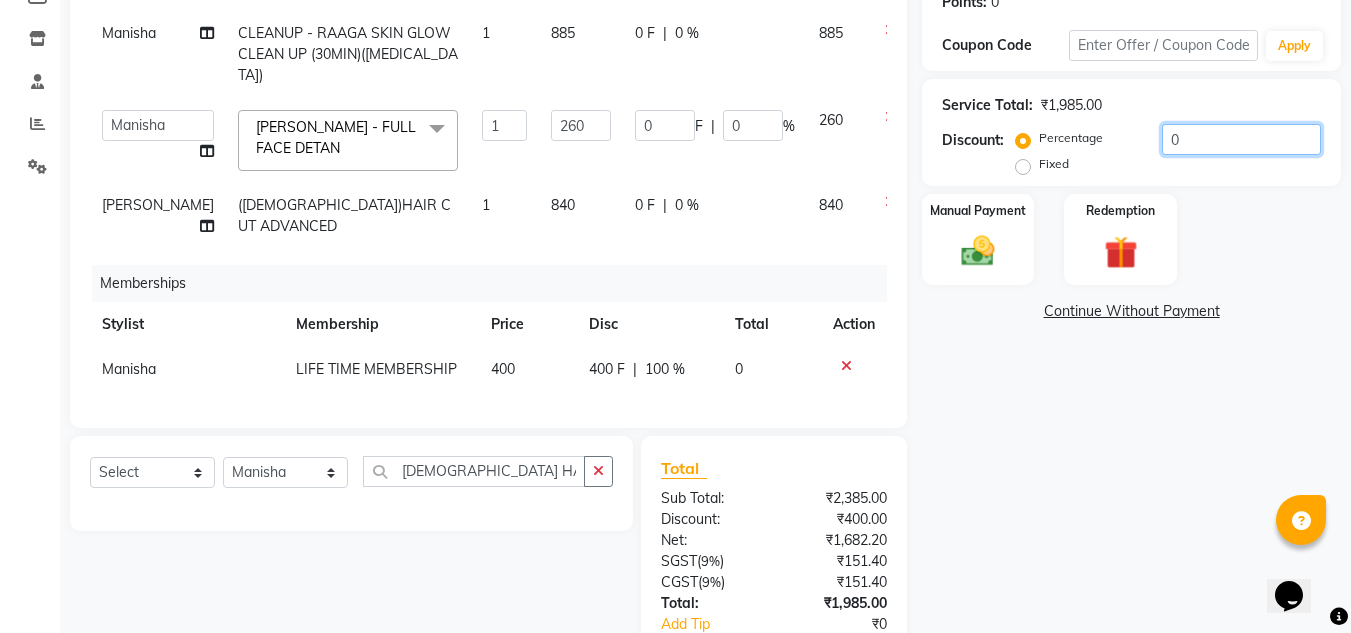 click on "0" 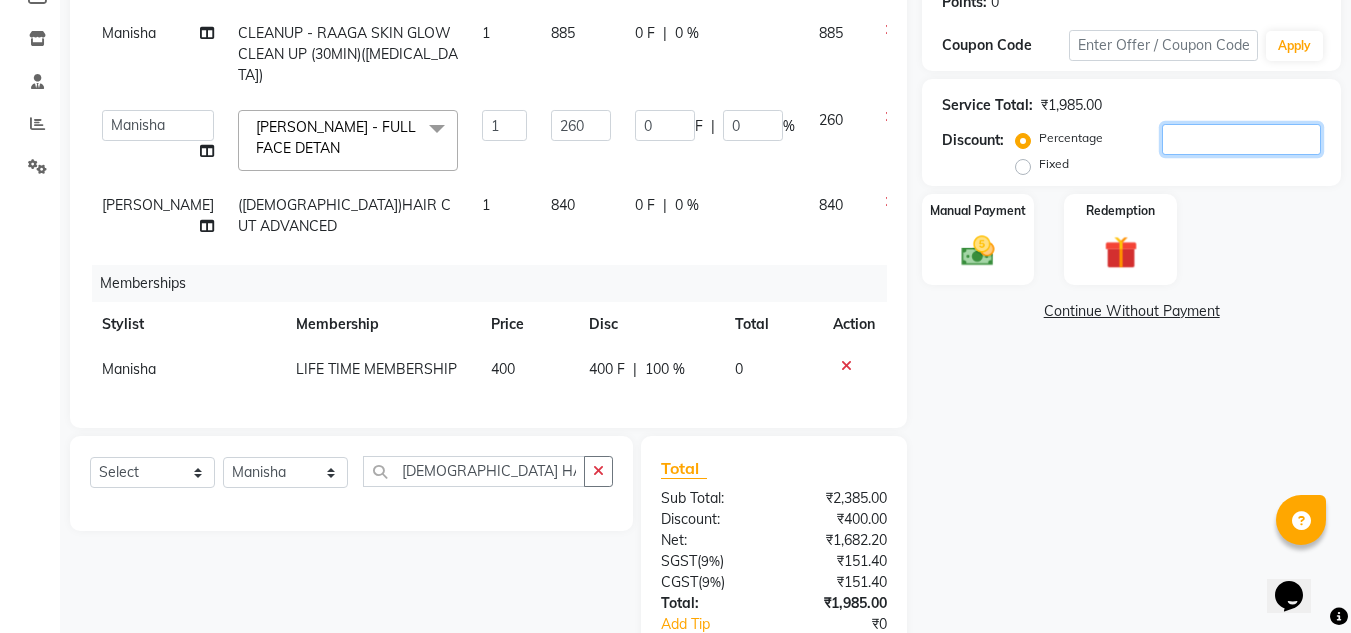 type on "2" 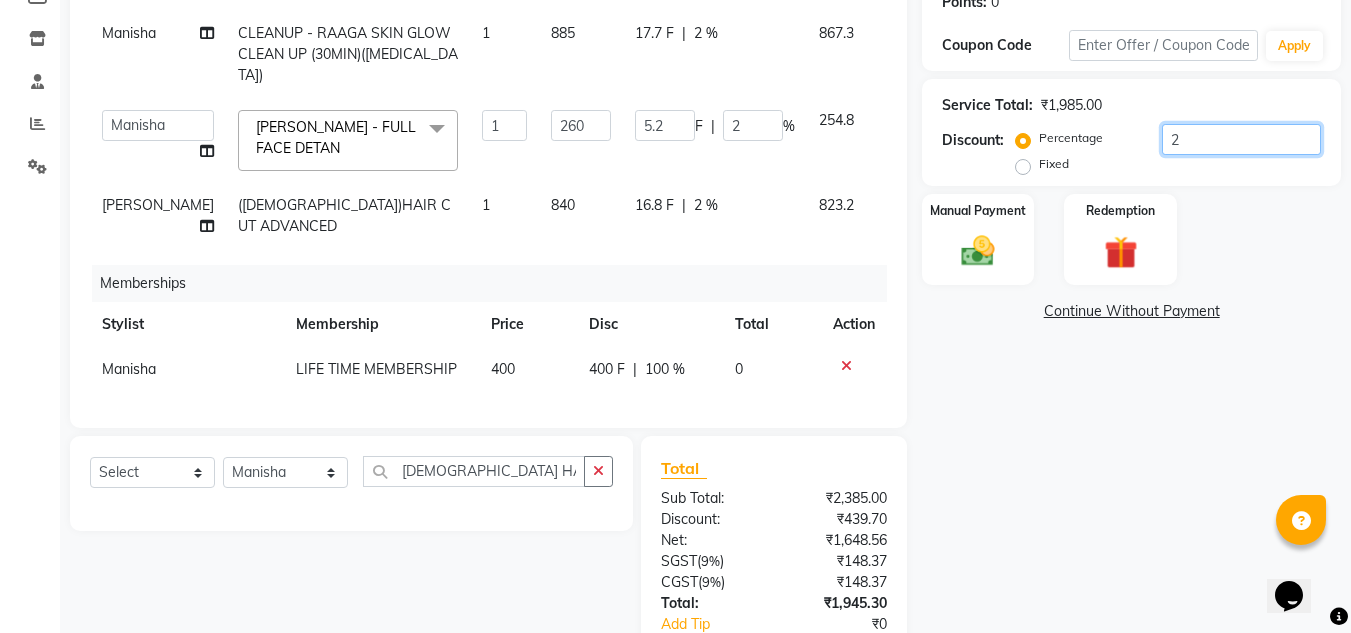 type on "20" 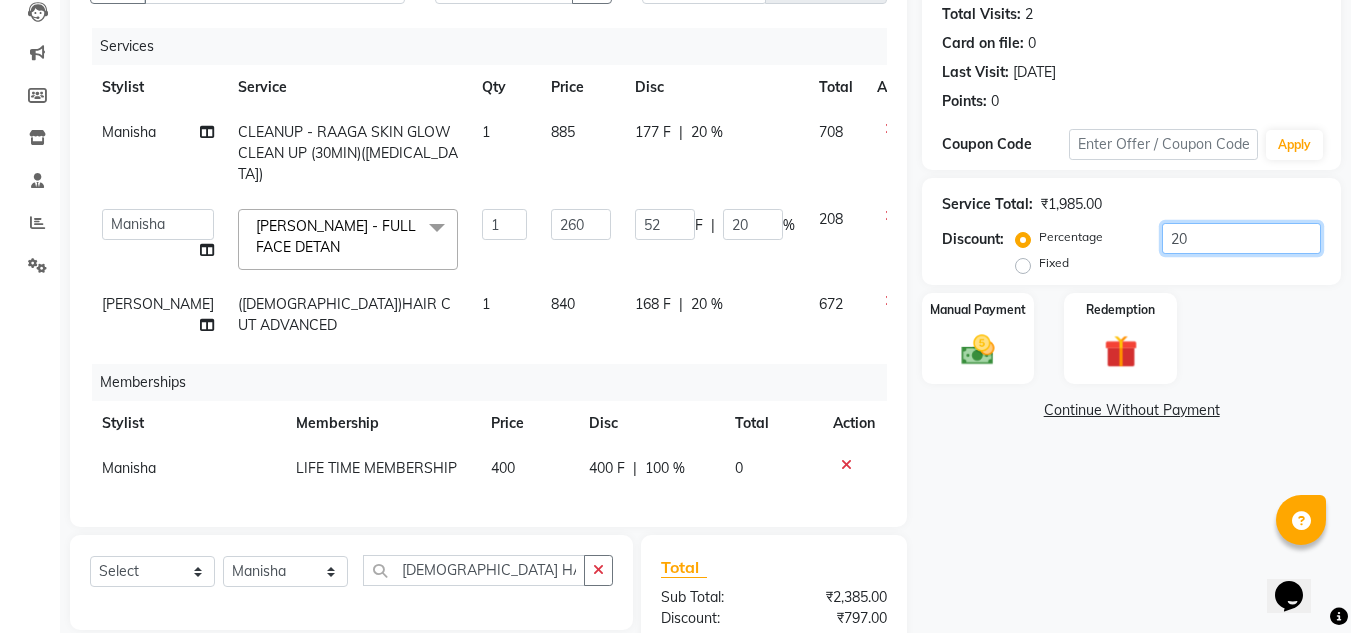 scroll, scrollTop: 219, scrollLeft: 0, axis: vertical 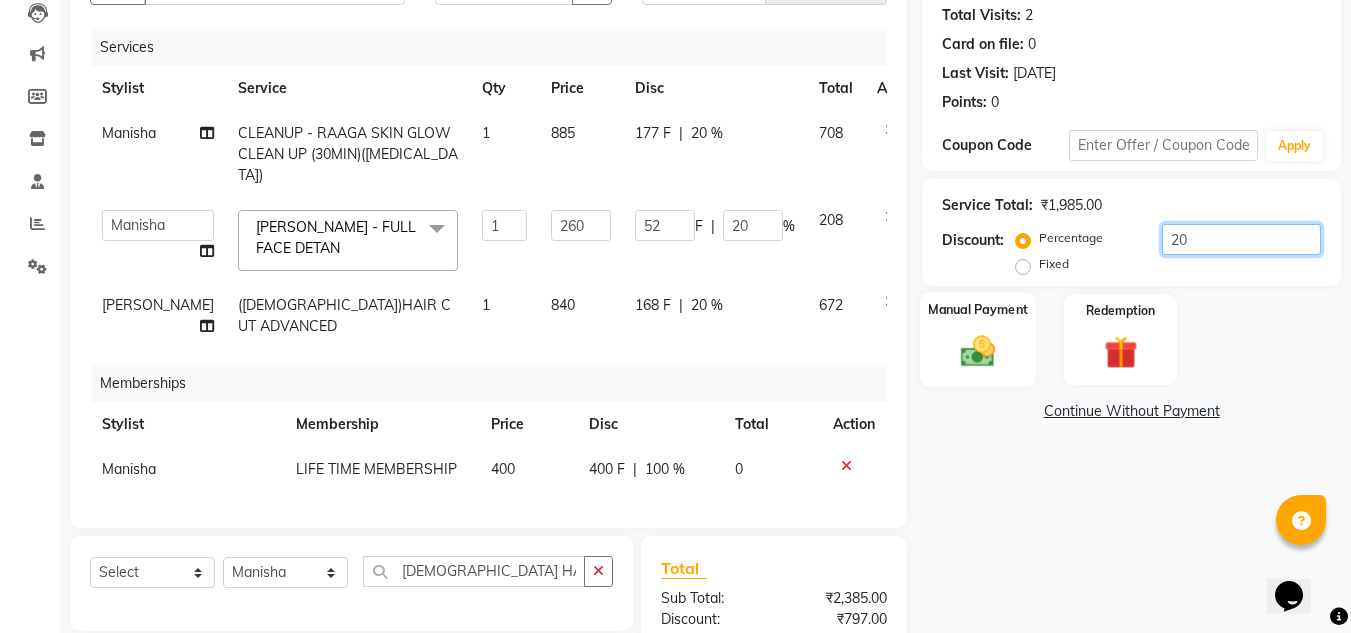 type on "20" 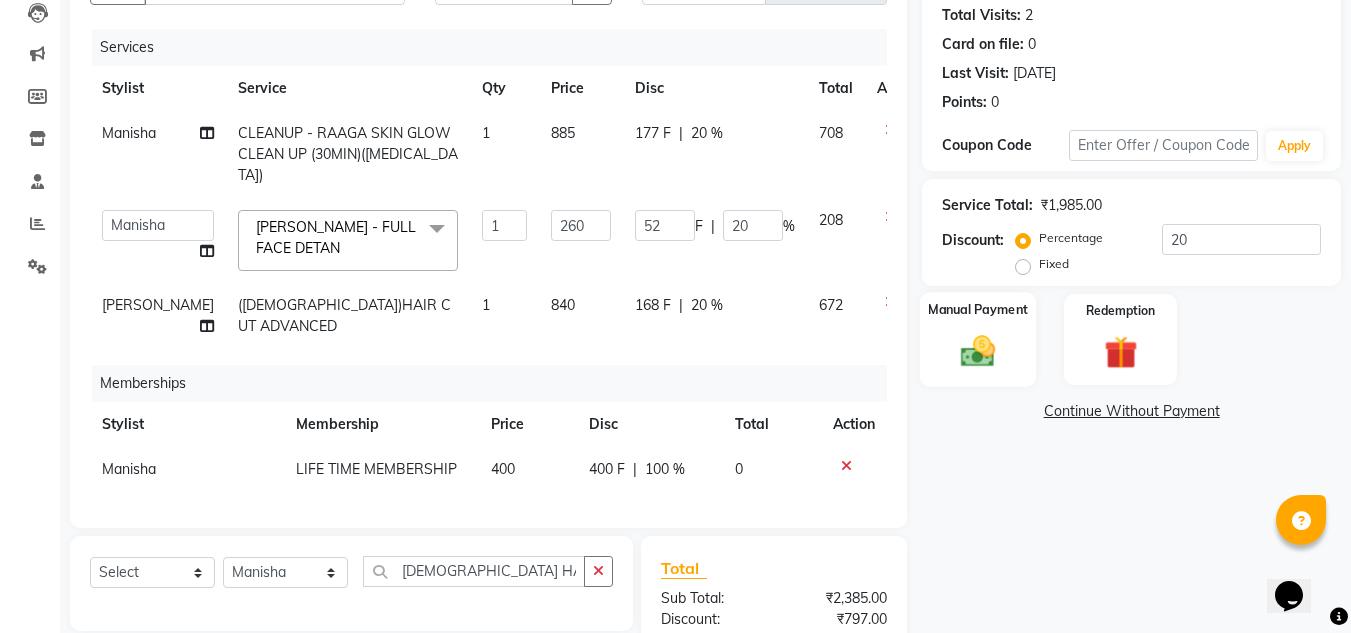 click 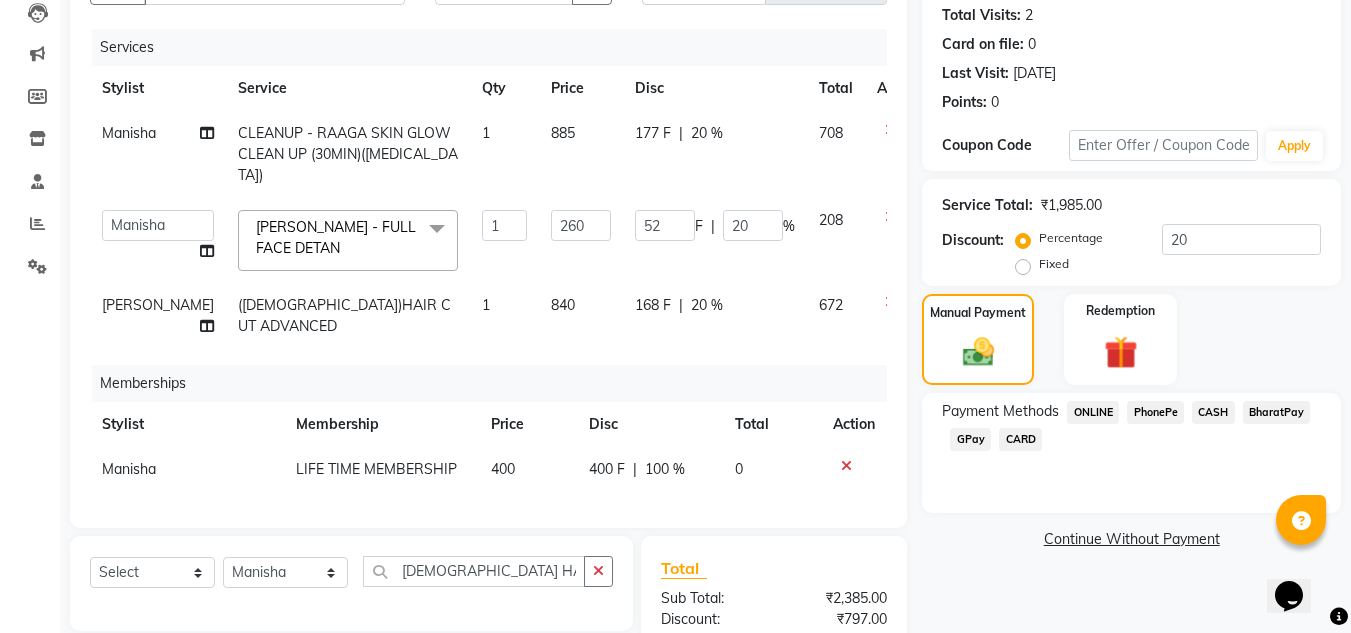 click on "PhonePe" 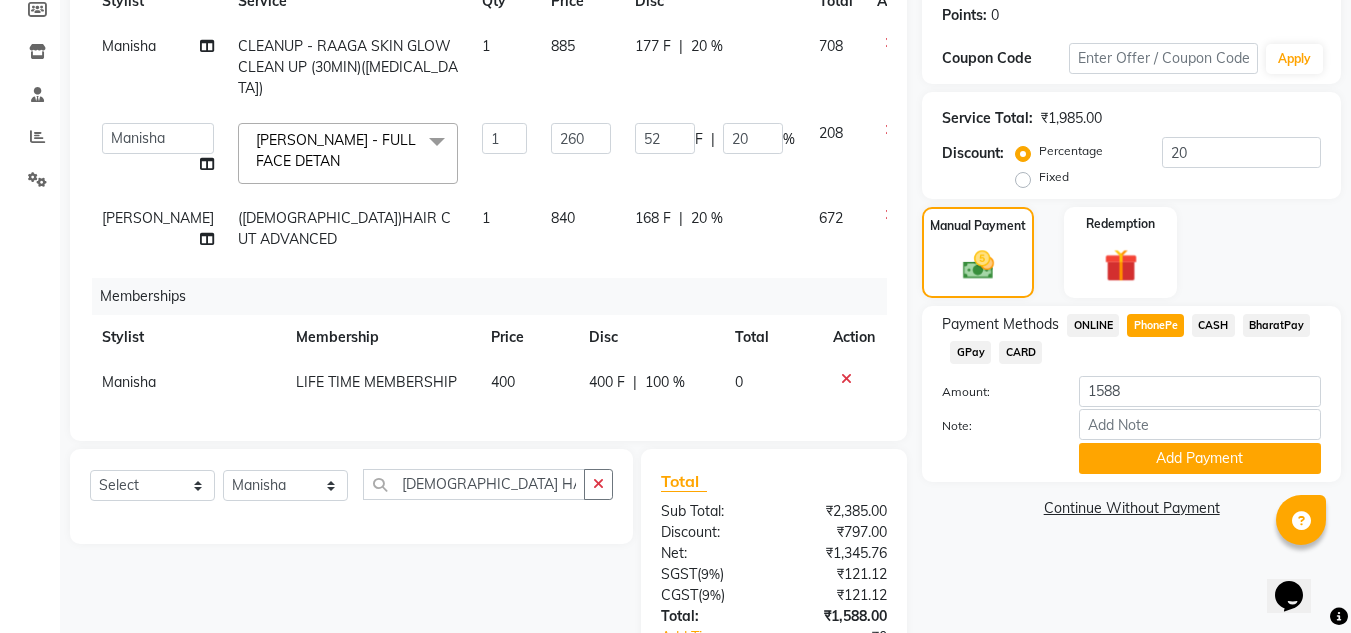 scroll, scrollTop: 419, scrollLeft: 0, axis: vertical 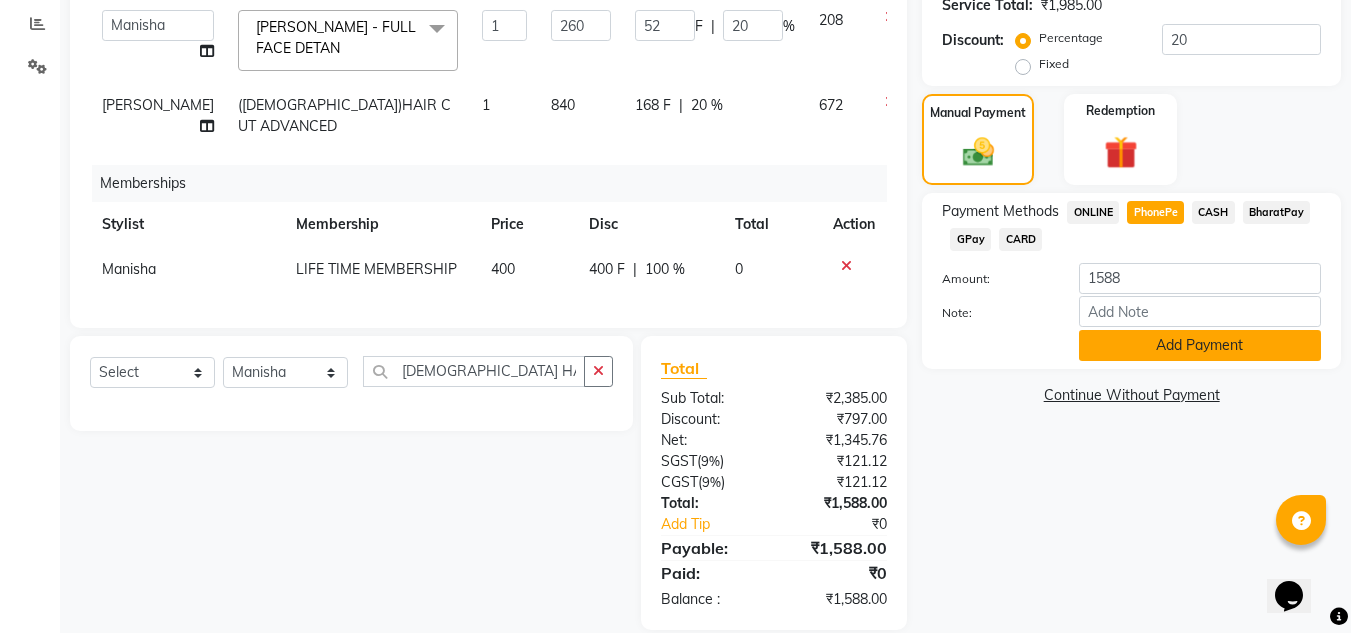click on "Add Payment" 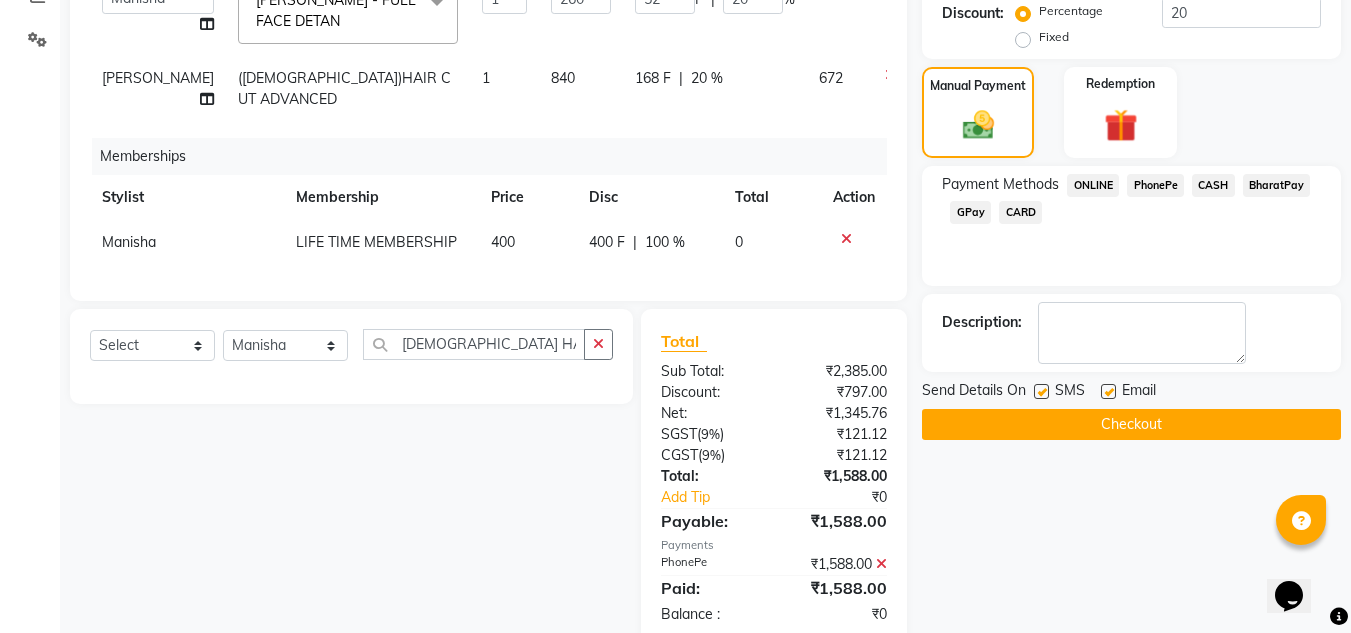 scroll, scrollTop: 461, scrollLeft: 0, axis: vertical 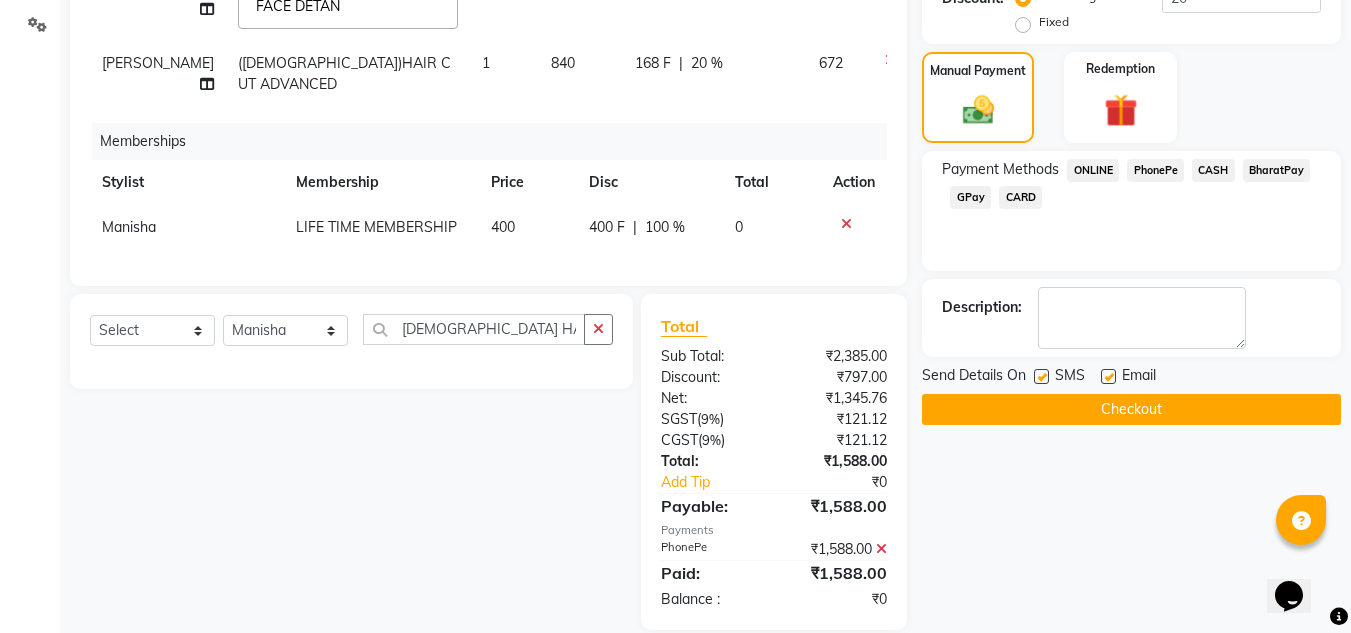 click on "Checkout" 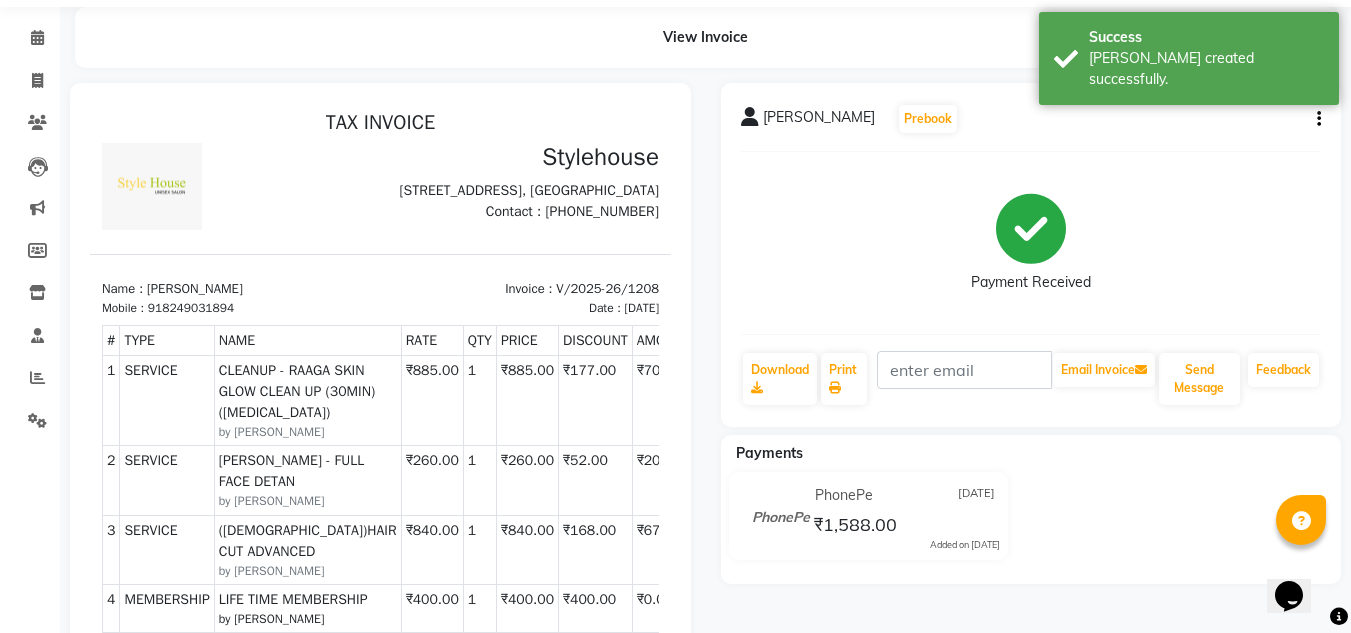 scroll, scrollTop: 100, scrollLeft: 0, axis: vertical 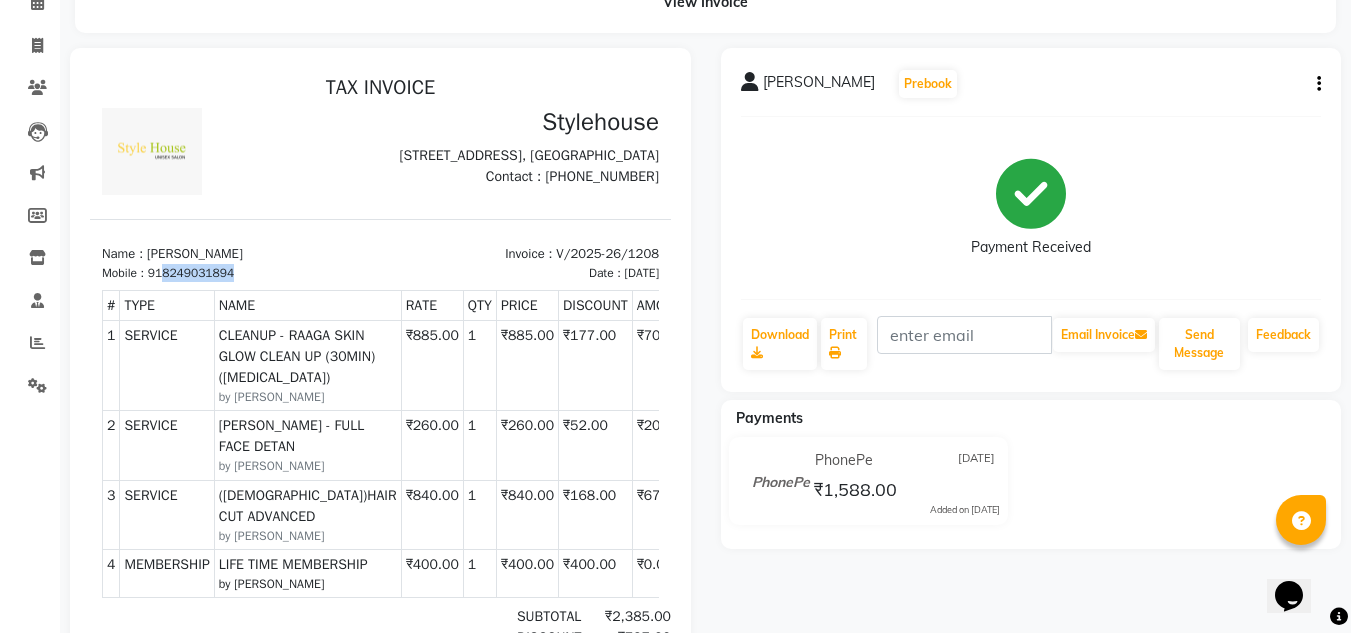 drag, startPoint x: 245, startPoint y: 302, endPoint x: 162, endPoint y: 302, distance: 83 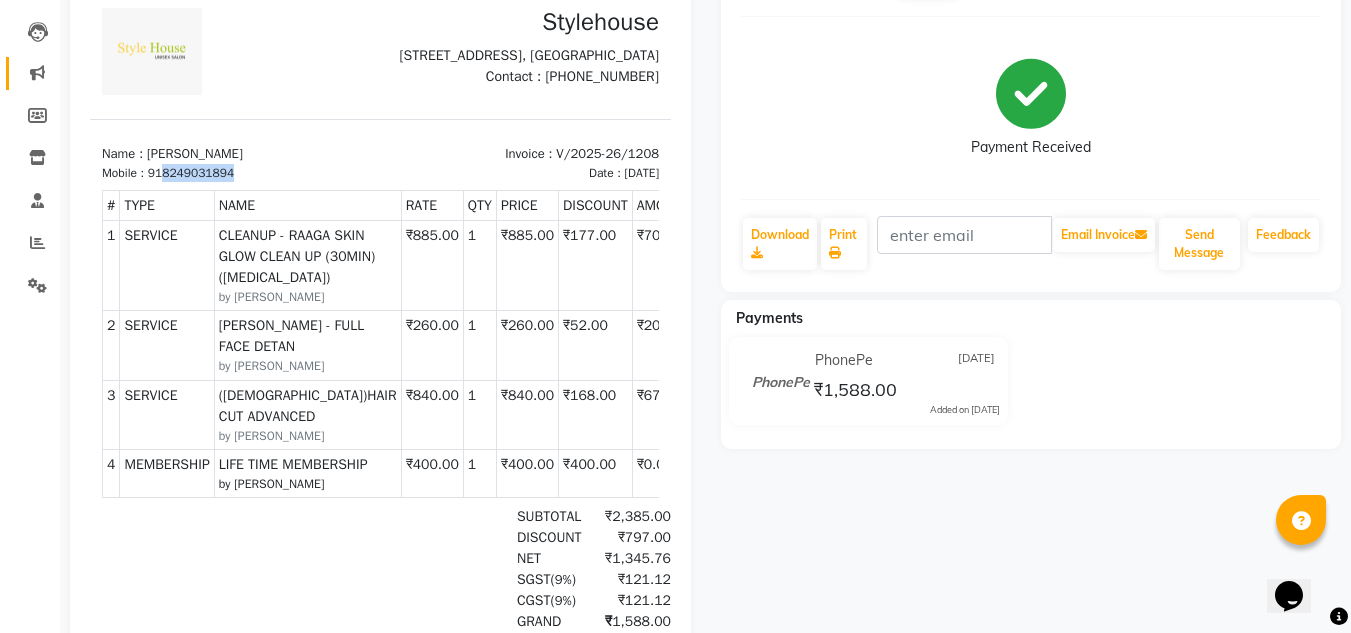 scroll, scrollTop: 0, scrollLeft: 0, axis: both 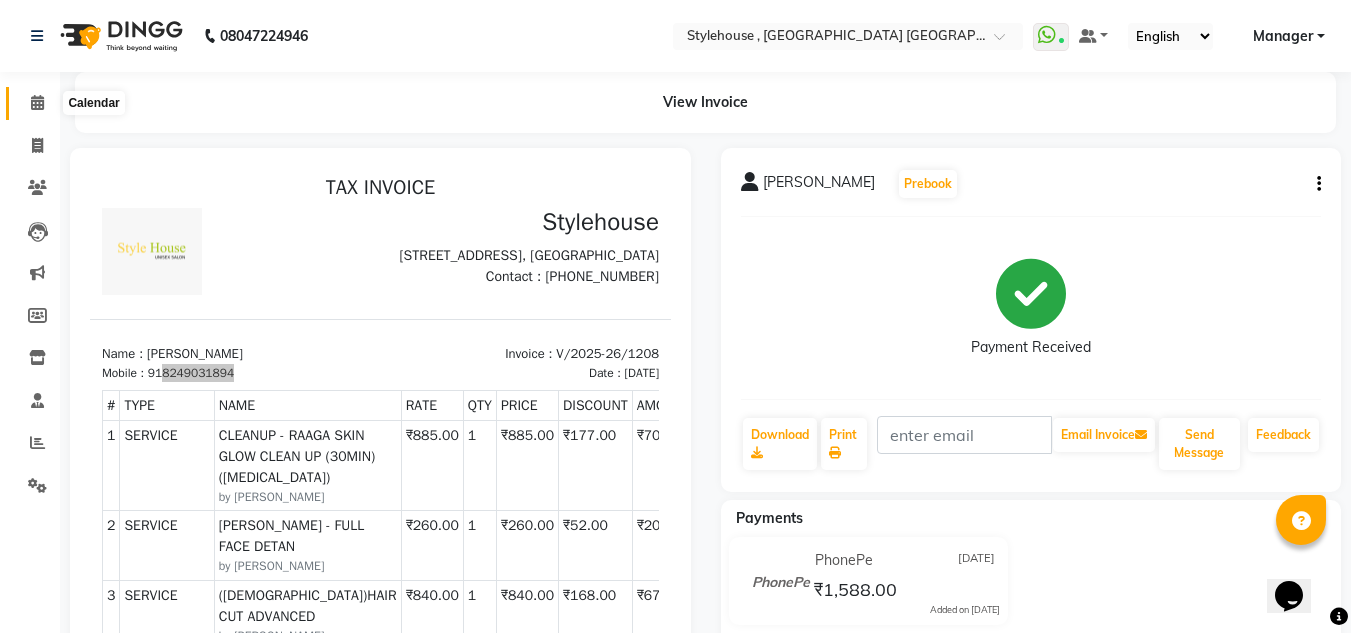 click 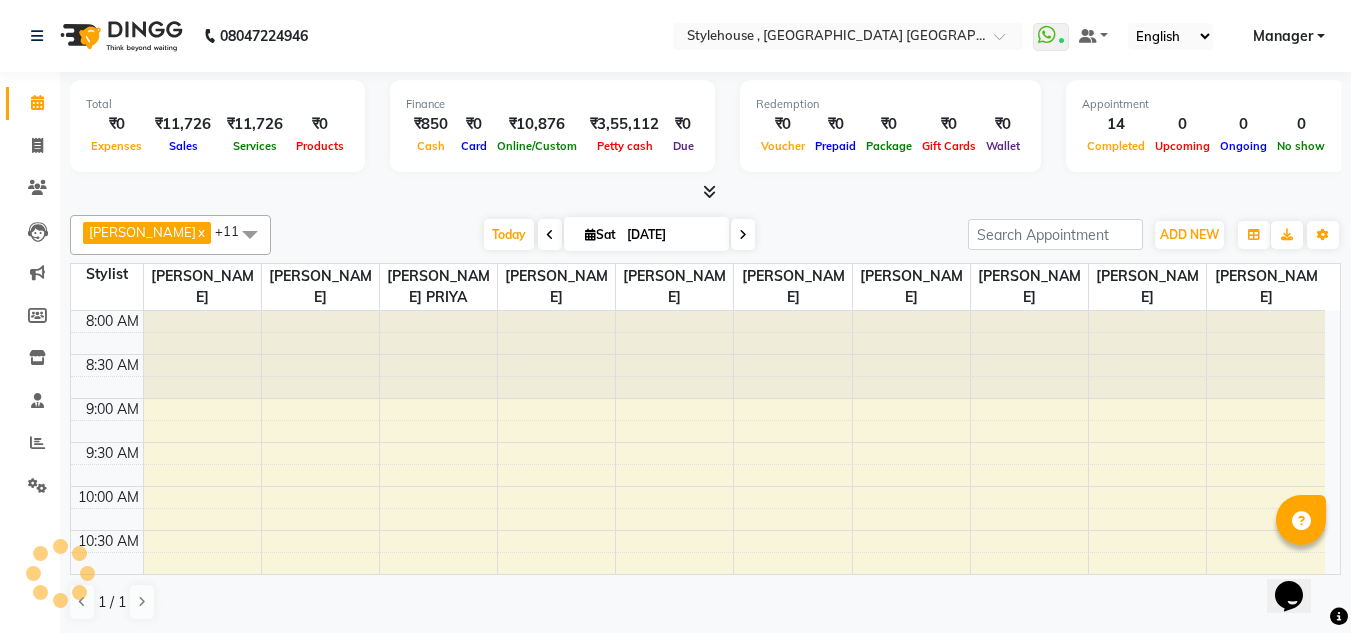 scroll, scrollTop: 842, scrollLeft: 0, axis: vertical 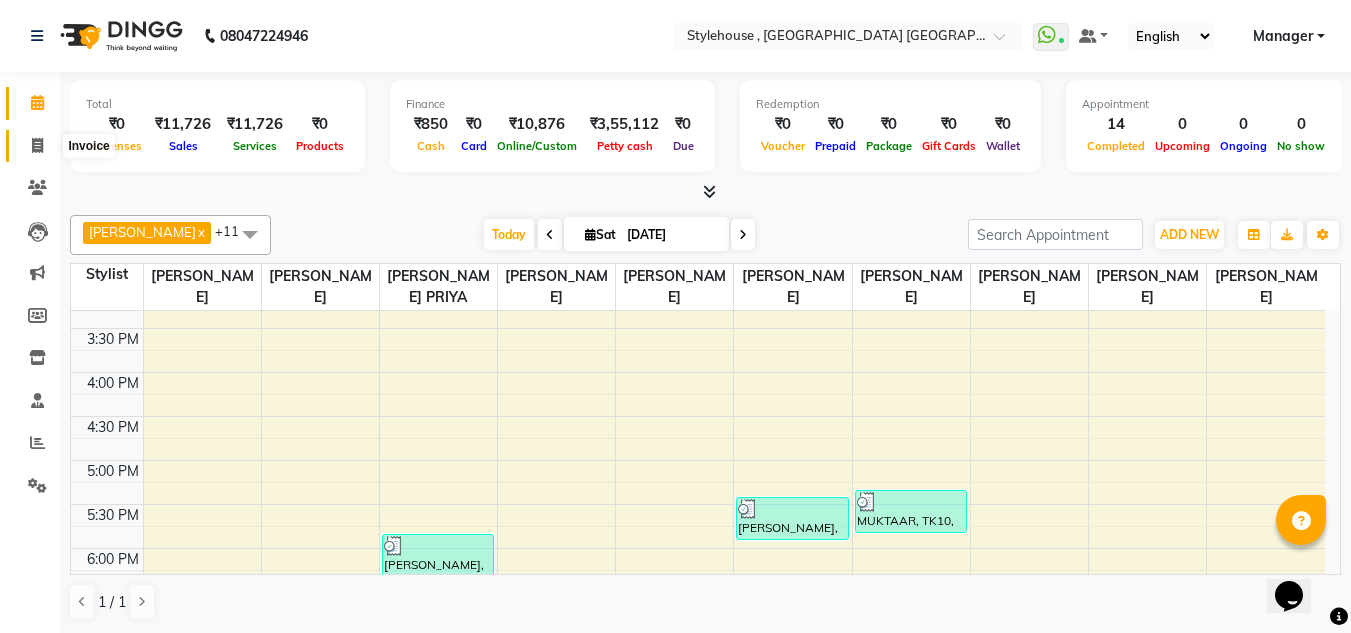 click 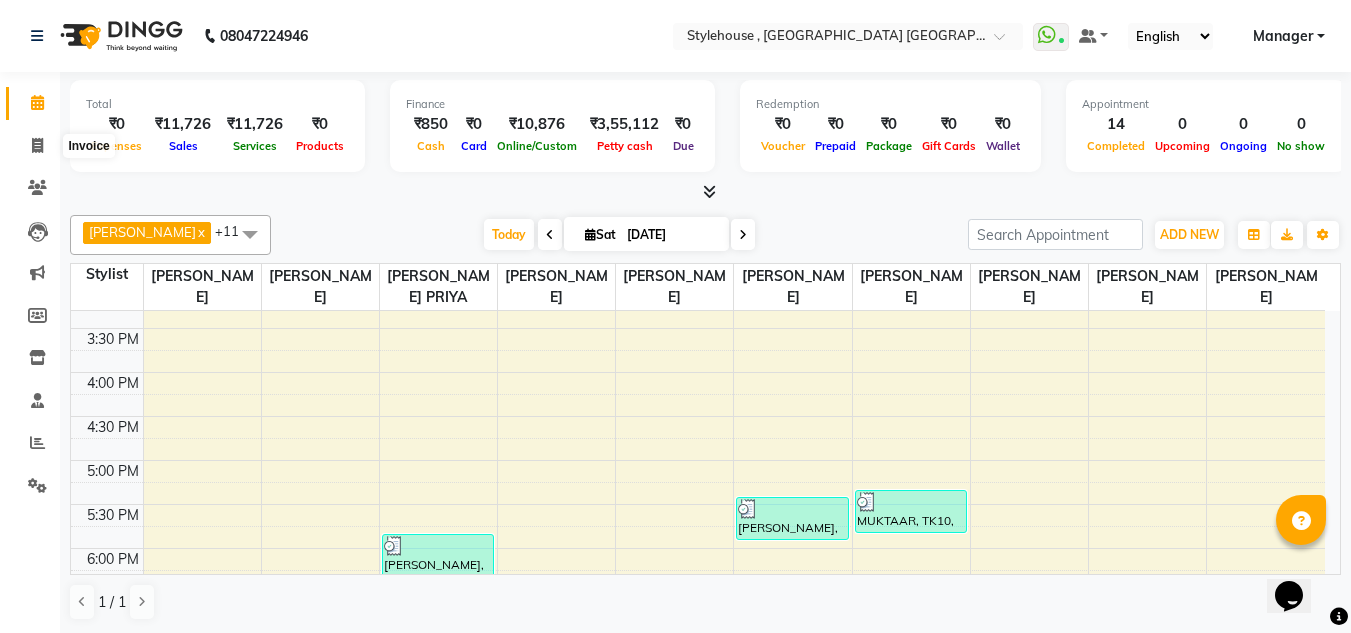 select on "service" 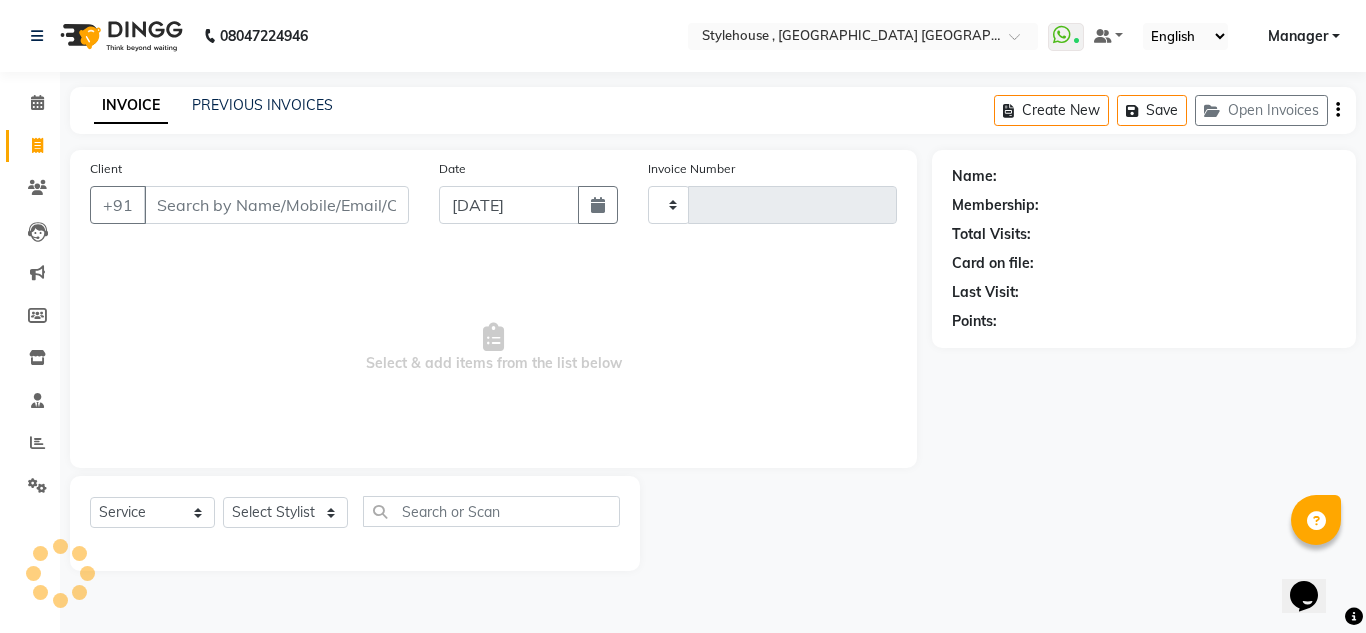 type on "1209" 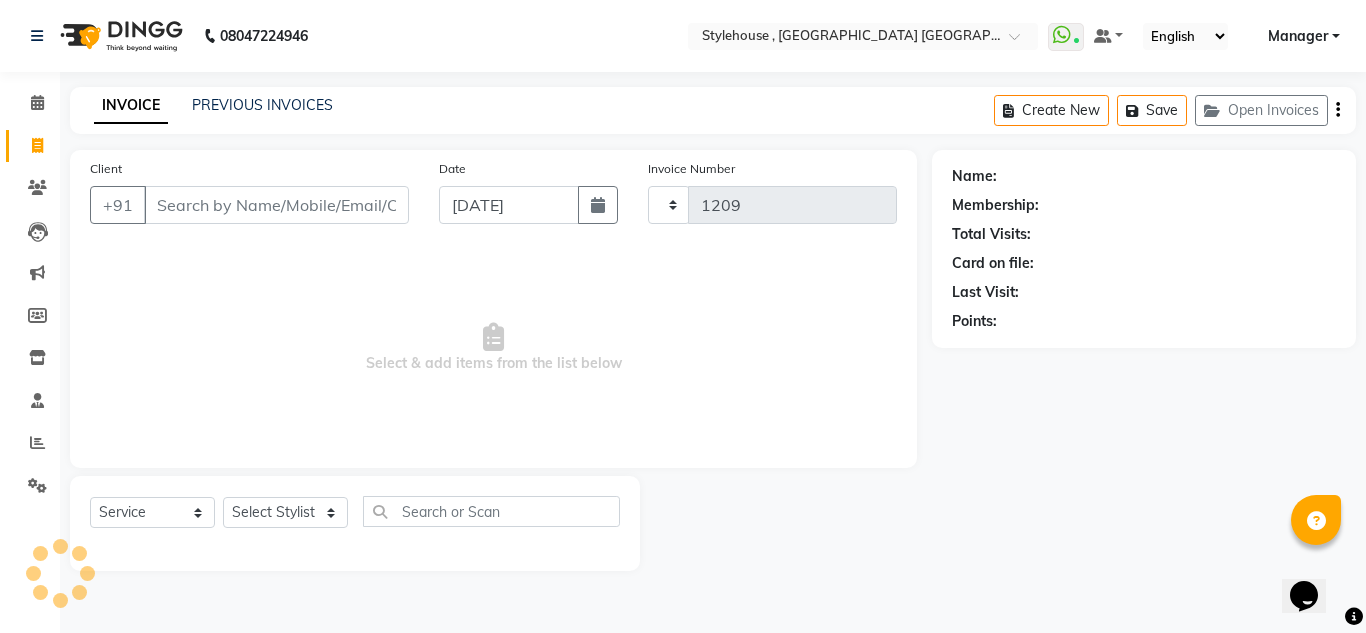 select on "7793" 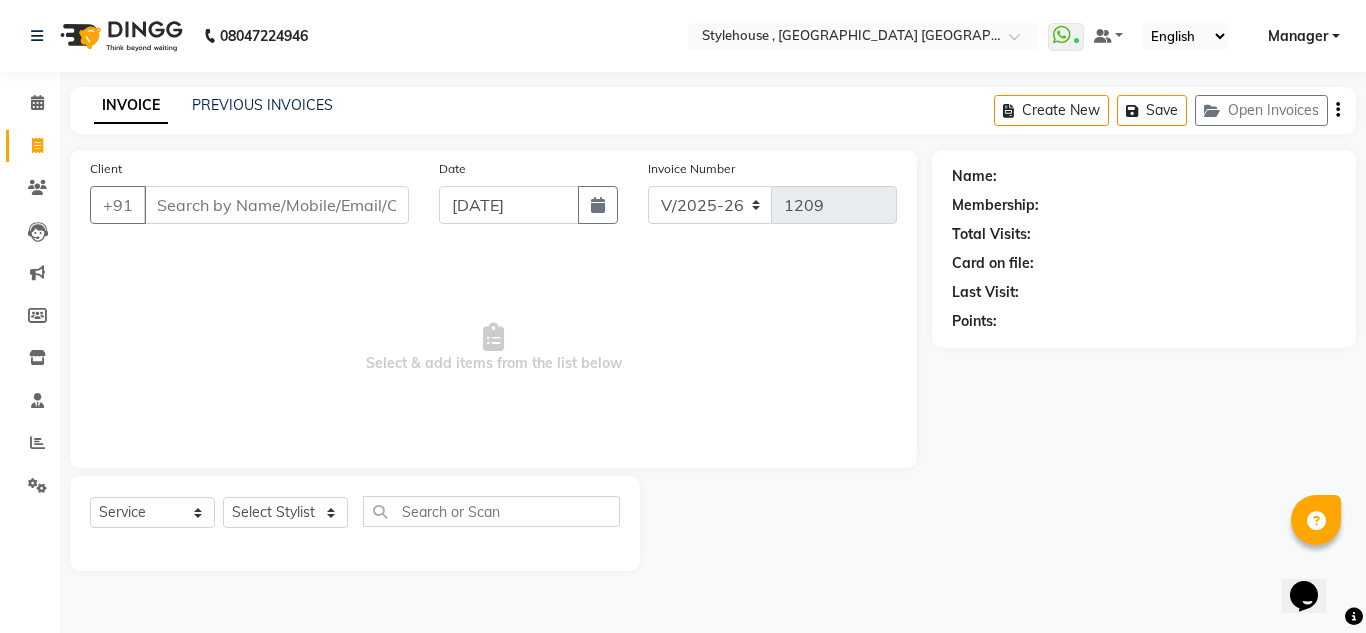 click on "Client" at bounding box center (276, 205) 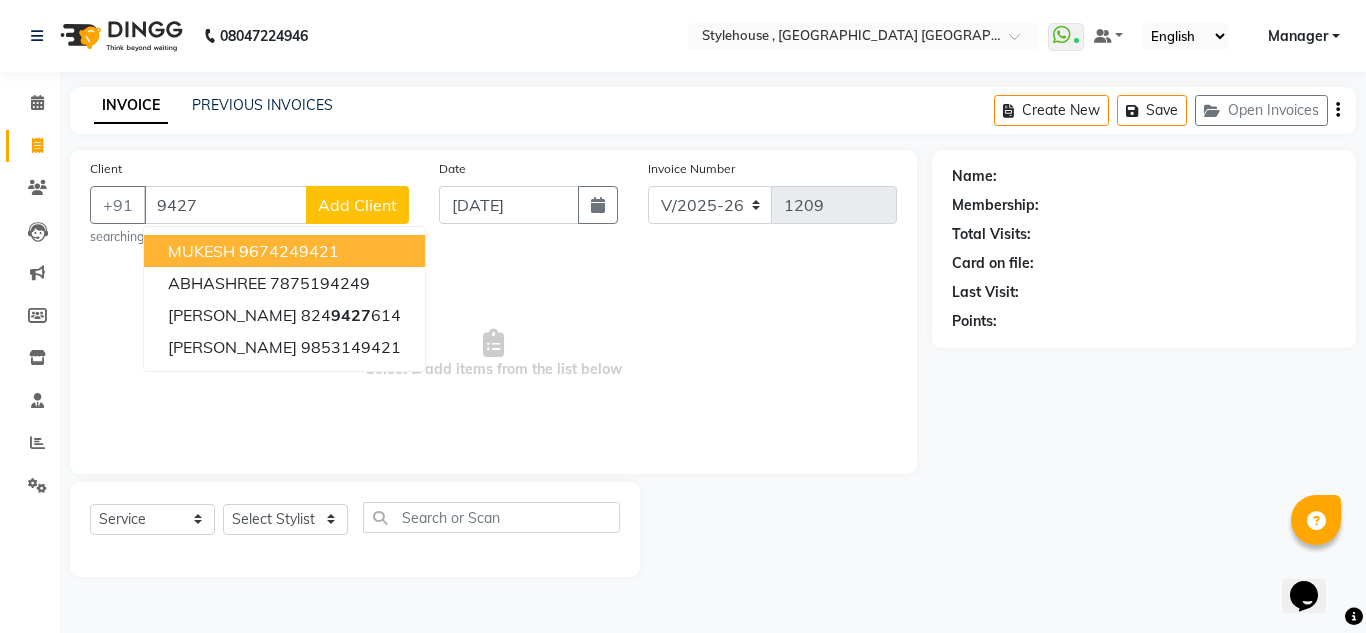type on "94270" 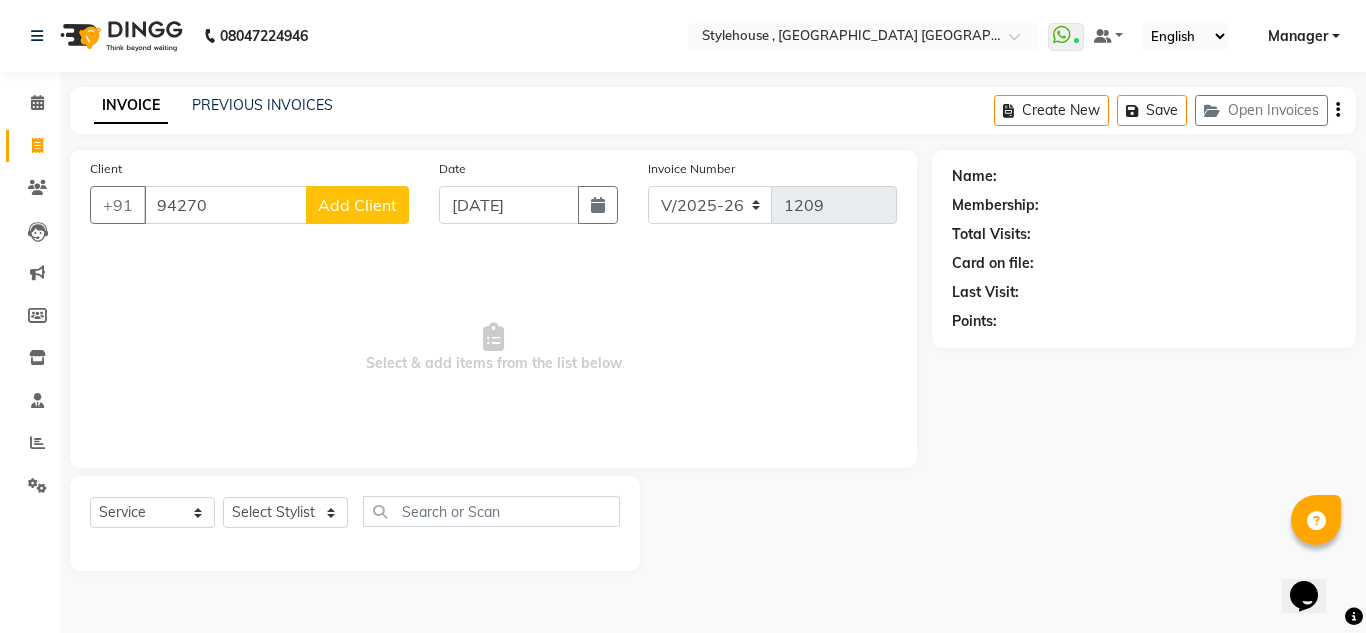 click on "94270" at bounding box center (225, 205) 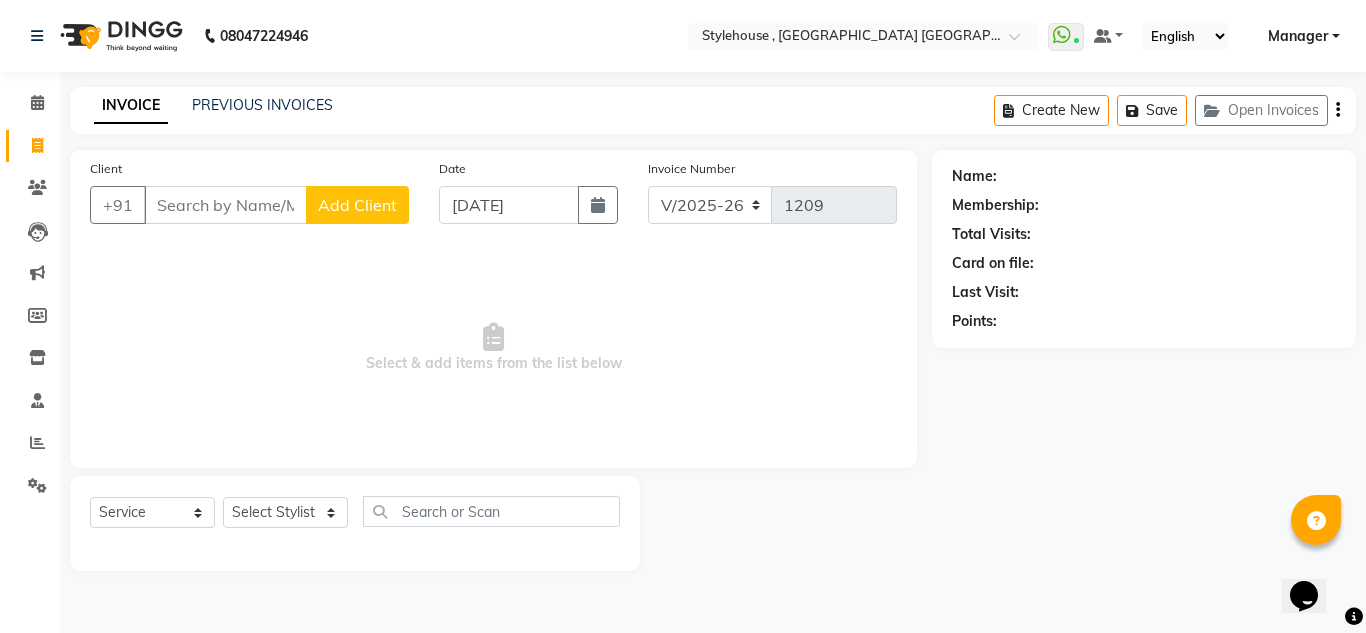 type on "3" 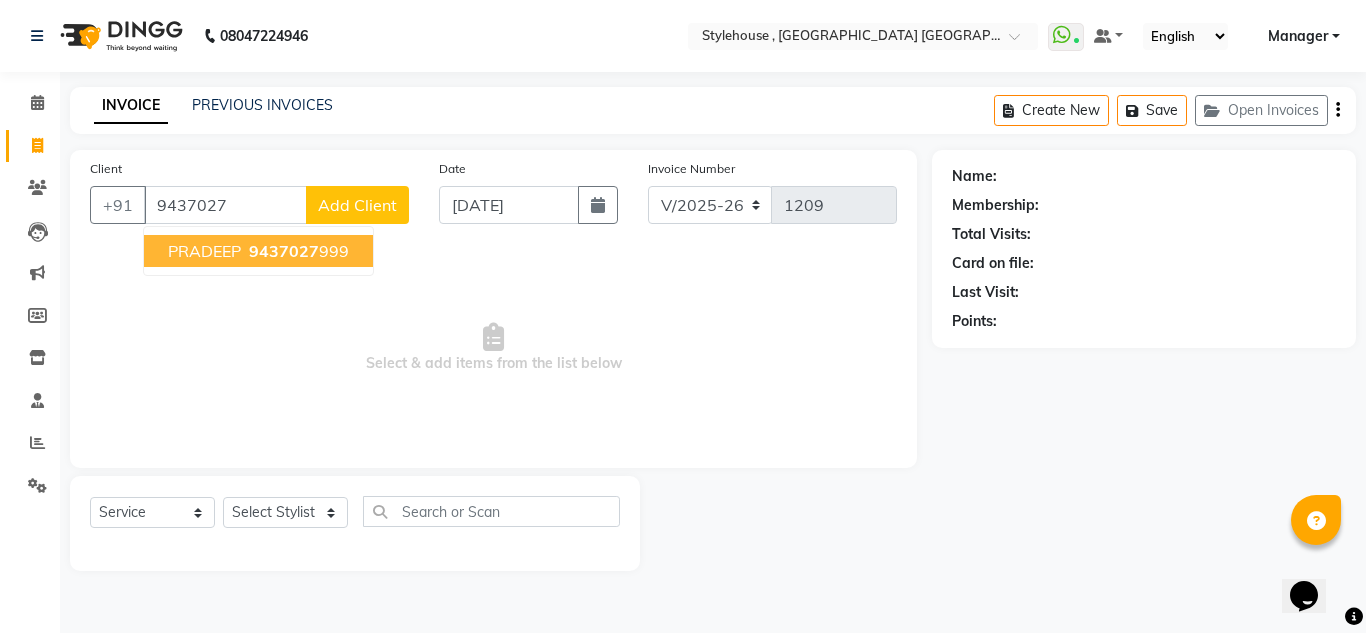 click on "PRADEEP" at bounding box center (204, 251) 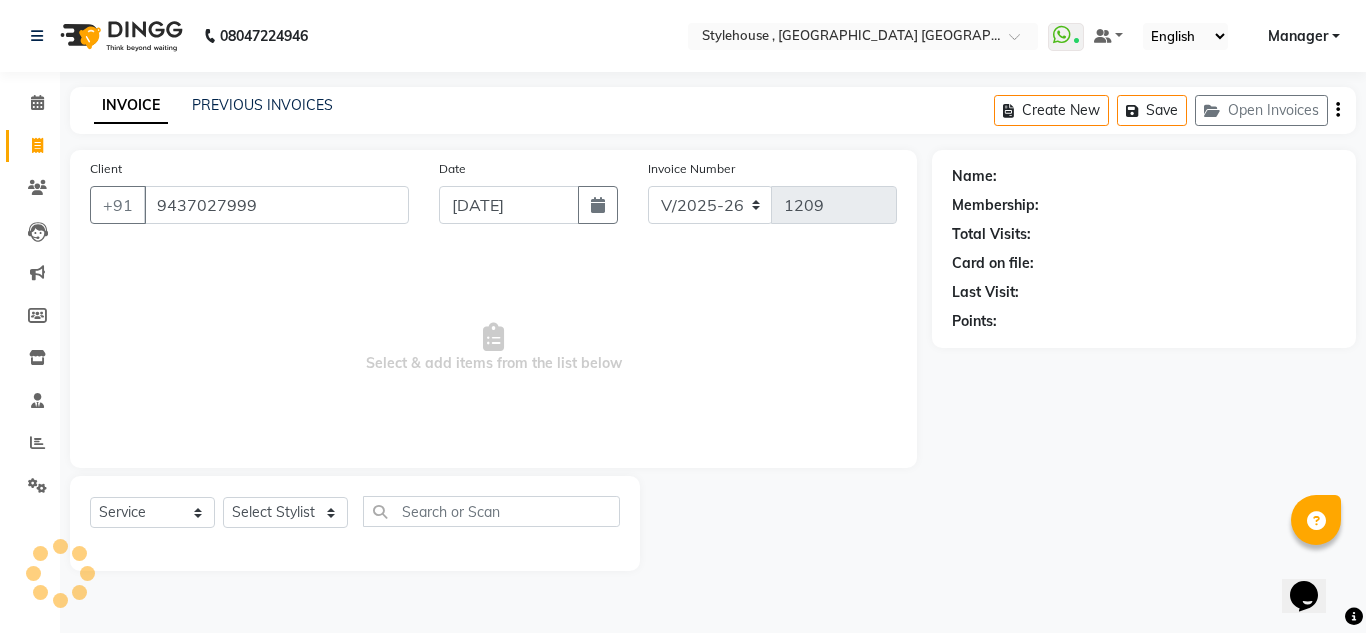 type on "9437027999" 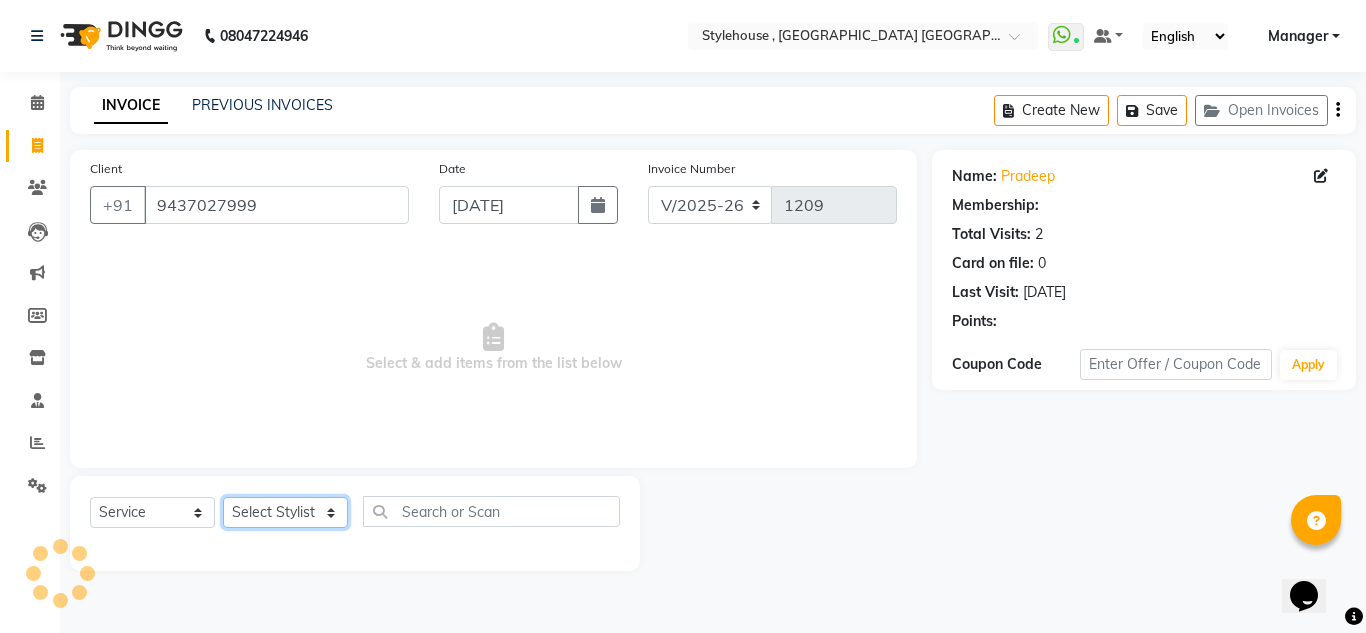 click on "Select Stylist [PERSON_NAME] [PERSON_NAME] [PERSON_NAME] [PERSON_NAME] PRIYA Manager [PERSON_NAME] [PERSON_NAME] [PERSON_NAME] PRIYANKA NANDA PUJA [PERSON_NAME] [PERSON_NAME] [PERSON_NAME] SAMEER [PERSON_NAME] [PERSON_NAME]" 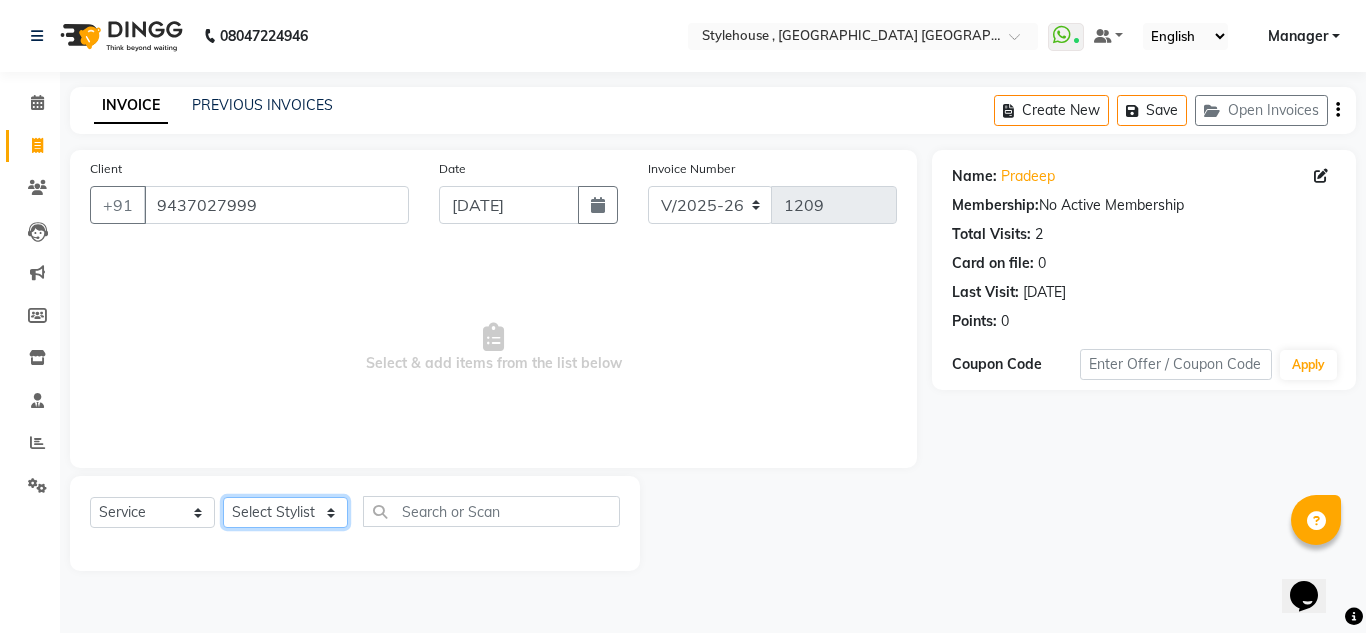 select on "69893" 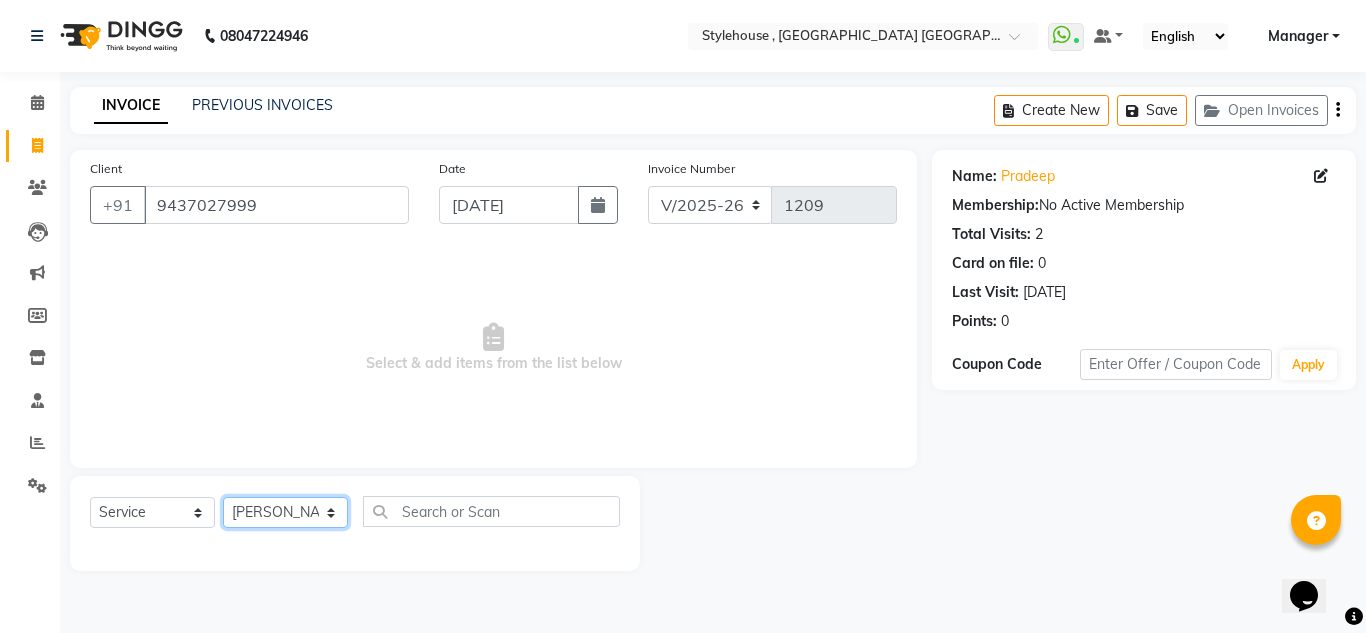 click on "Select Stylist [PERSON_NAME] [PERSON_NAME] [PERSON_NAME] [PERSON_NAME] PRIYA Manager [PERSON_NAME] [PERSON_NAME] [PERSON_NAME] PRIYANKA NANDA PUJA [PERSON_NAME] [PERSON_NAME] [PERSON_NAME] SAMEER [PERSON_NAME] [PERSON_NAME]" 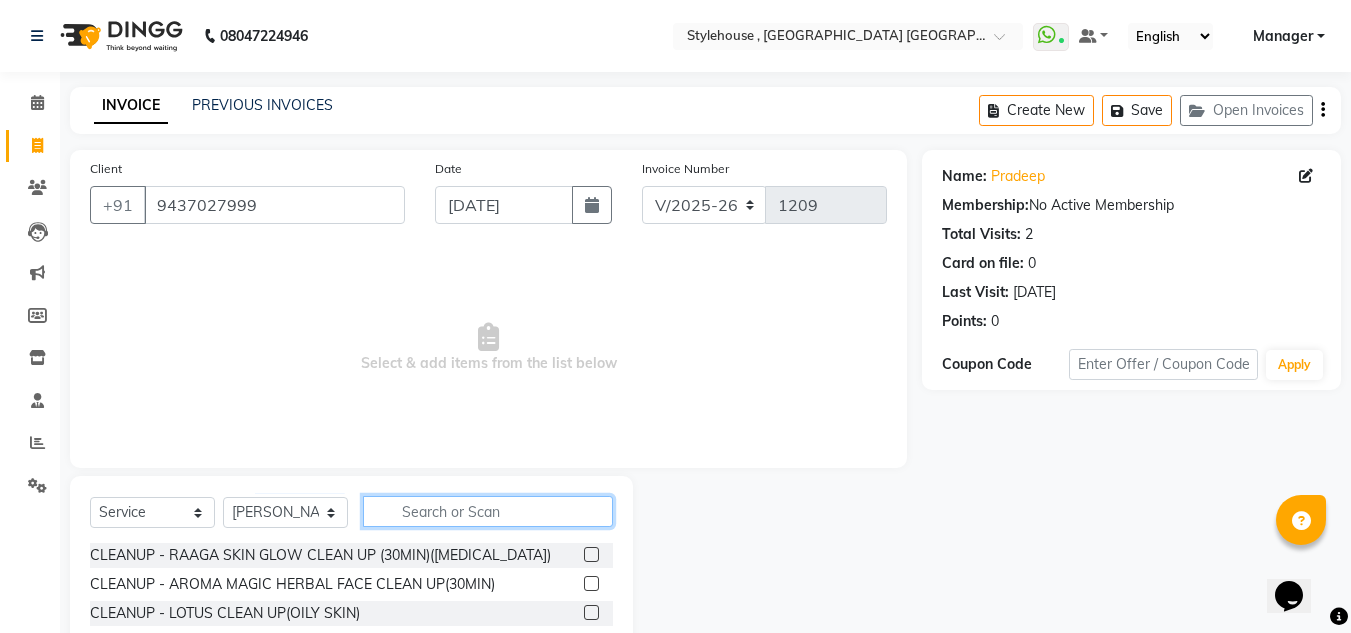 click 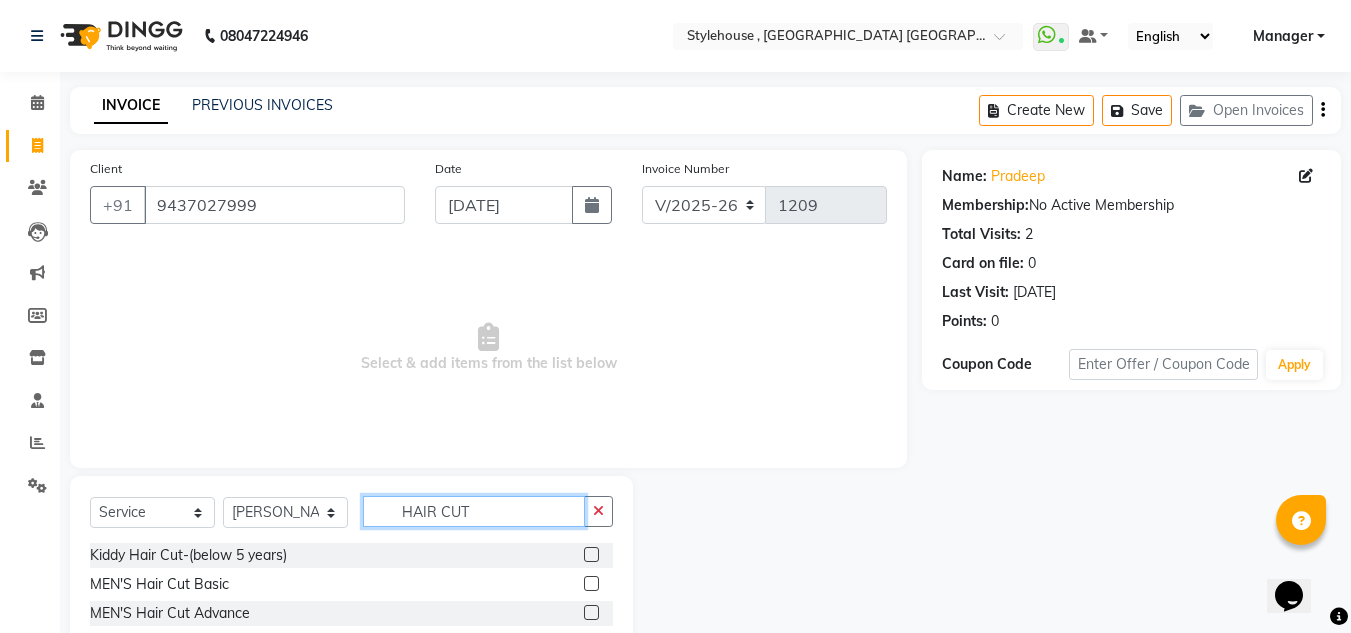 type on "HAIR CUT" 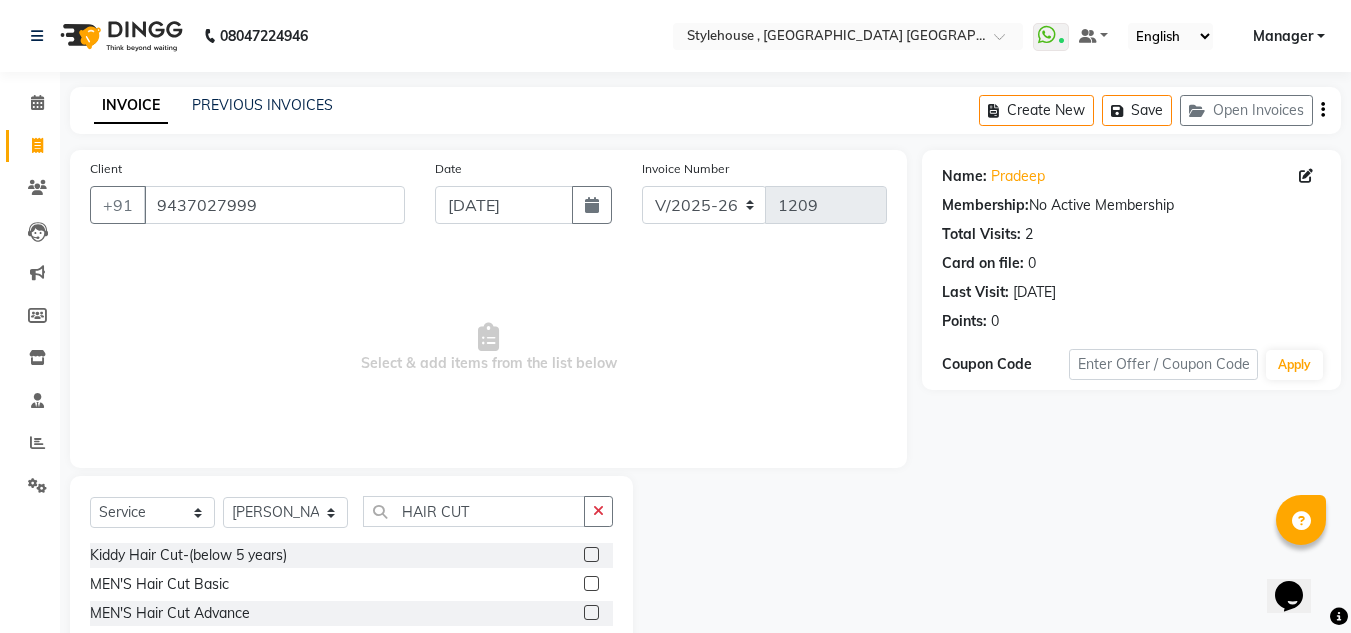 click 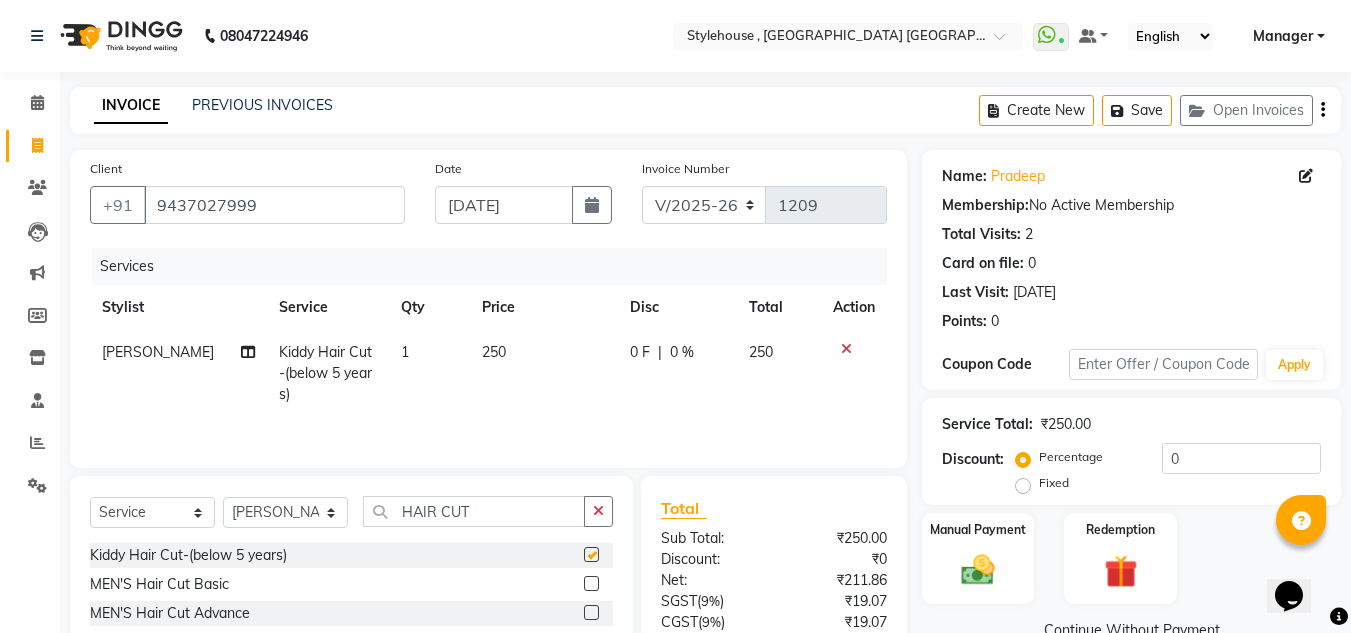 checkbox on "false" 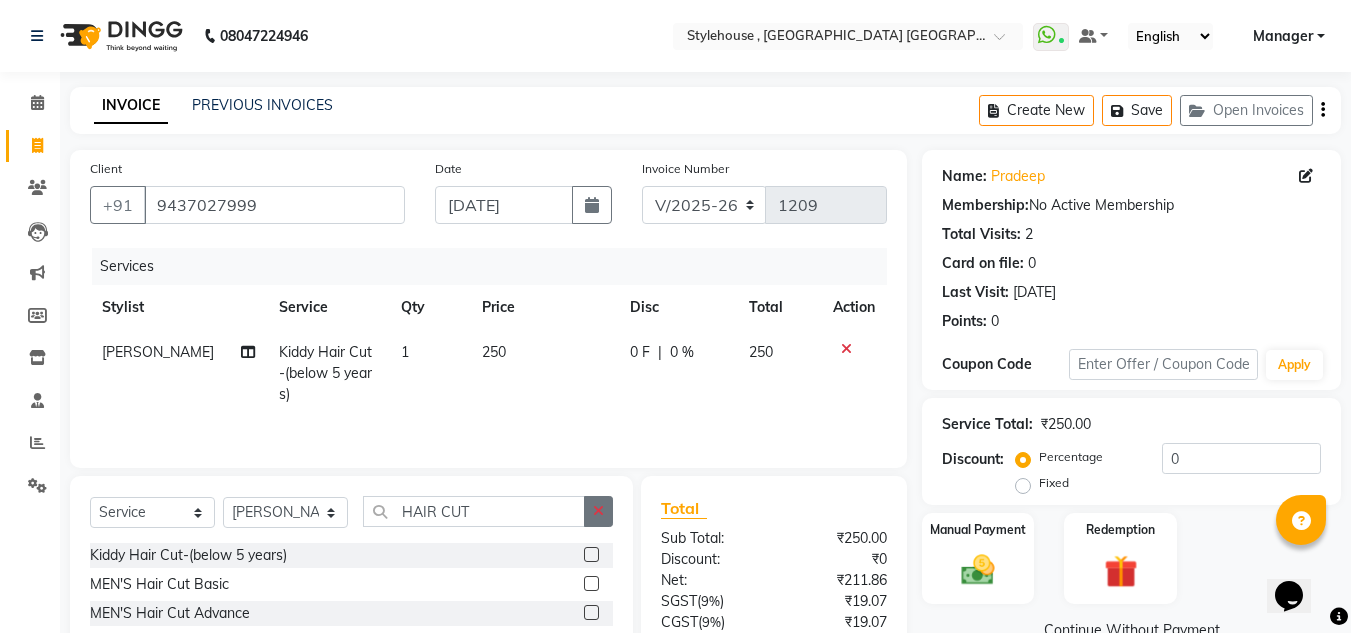 click 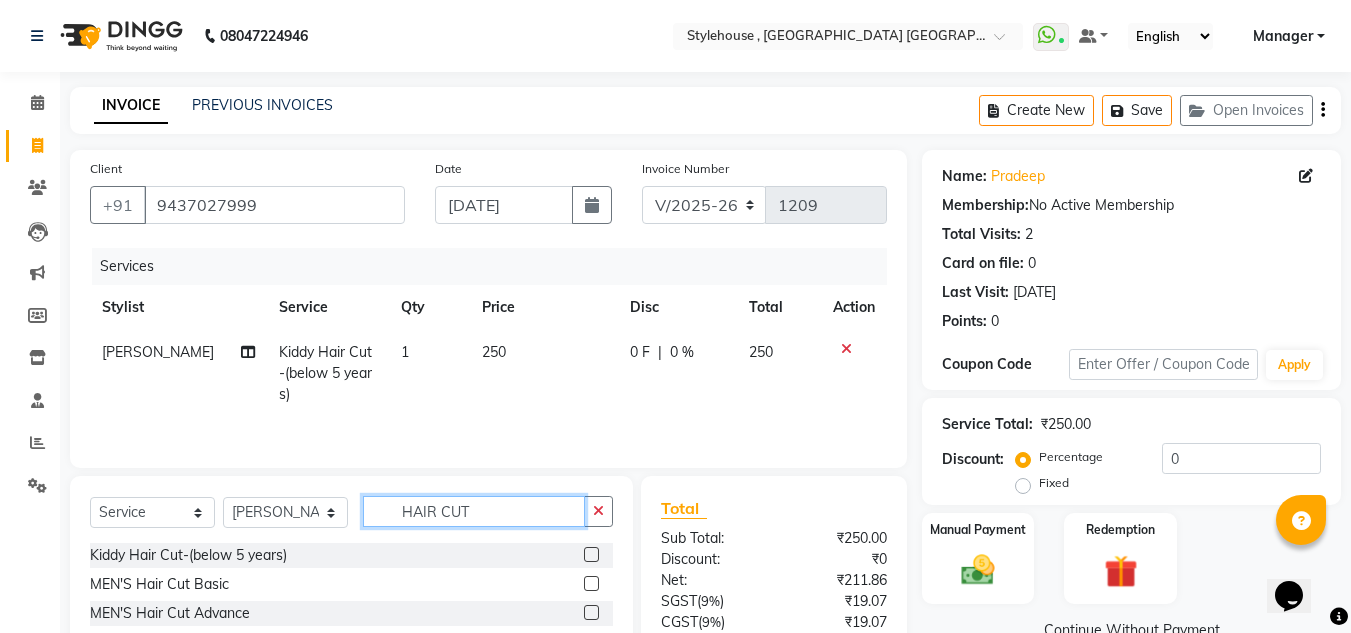 type on "HAIR CUT" 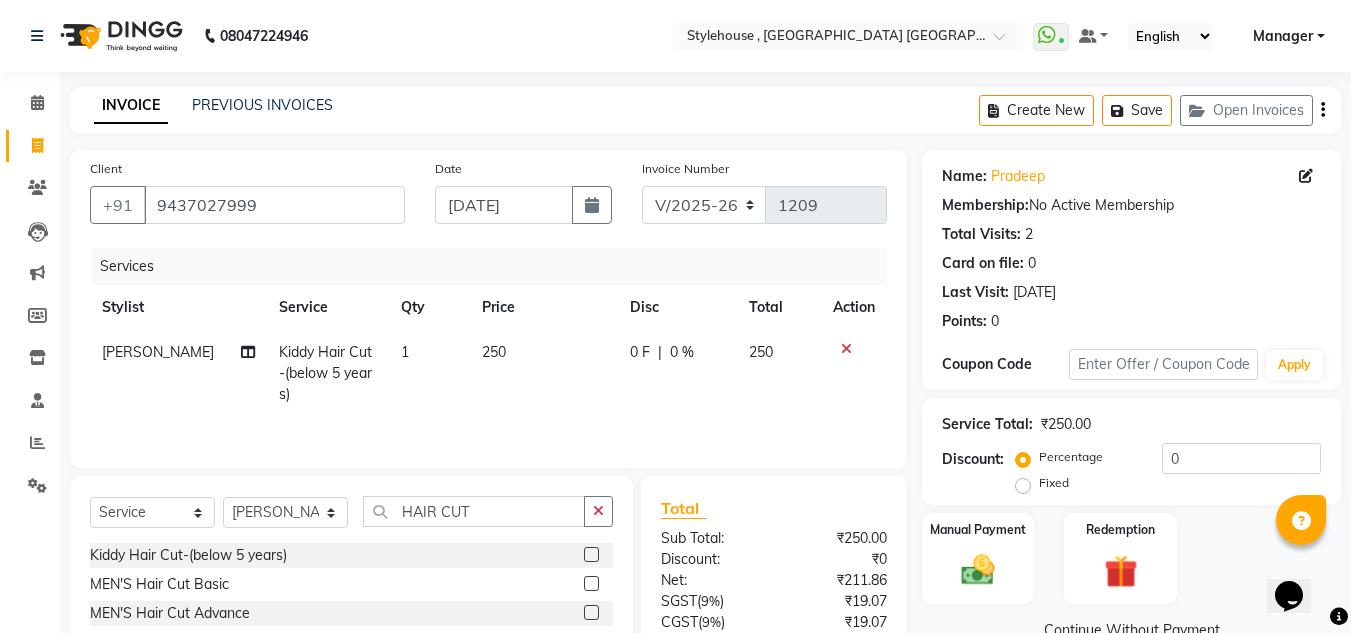 click 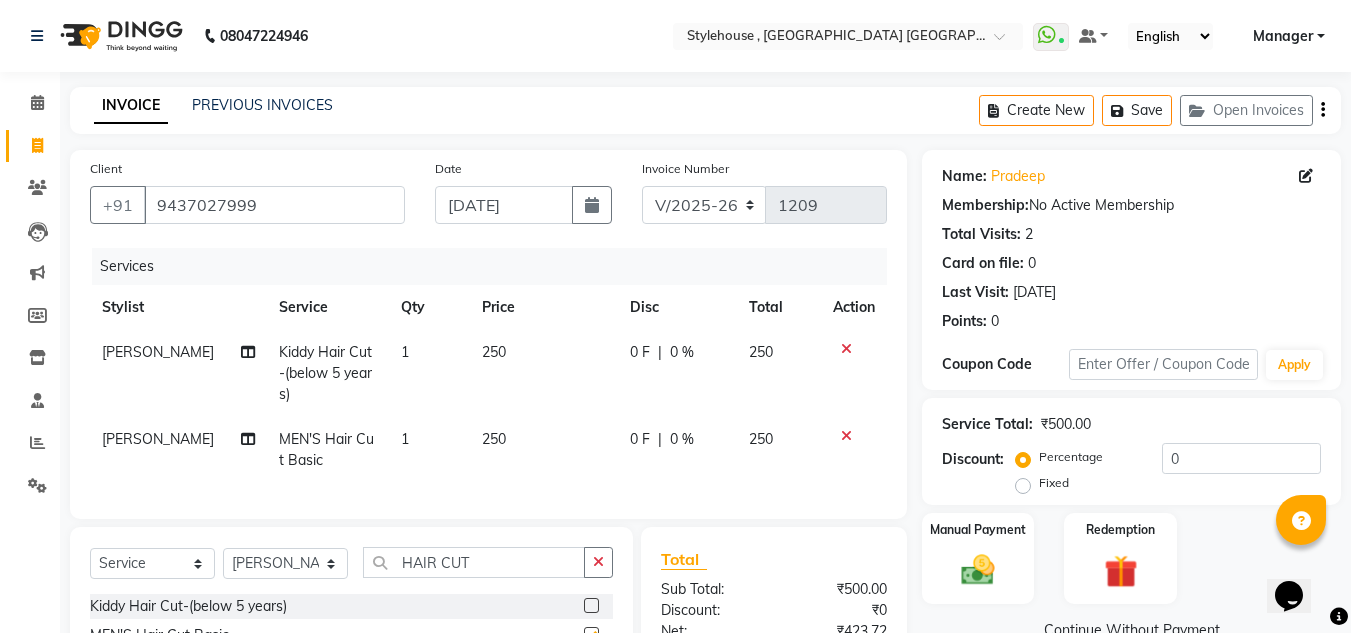 checkbox on "false" 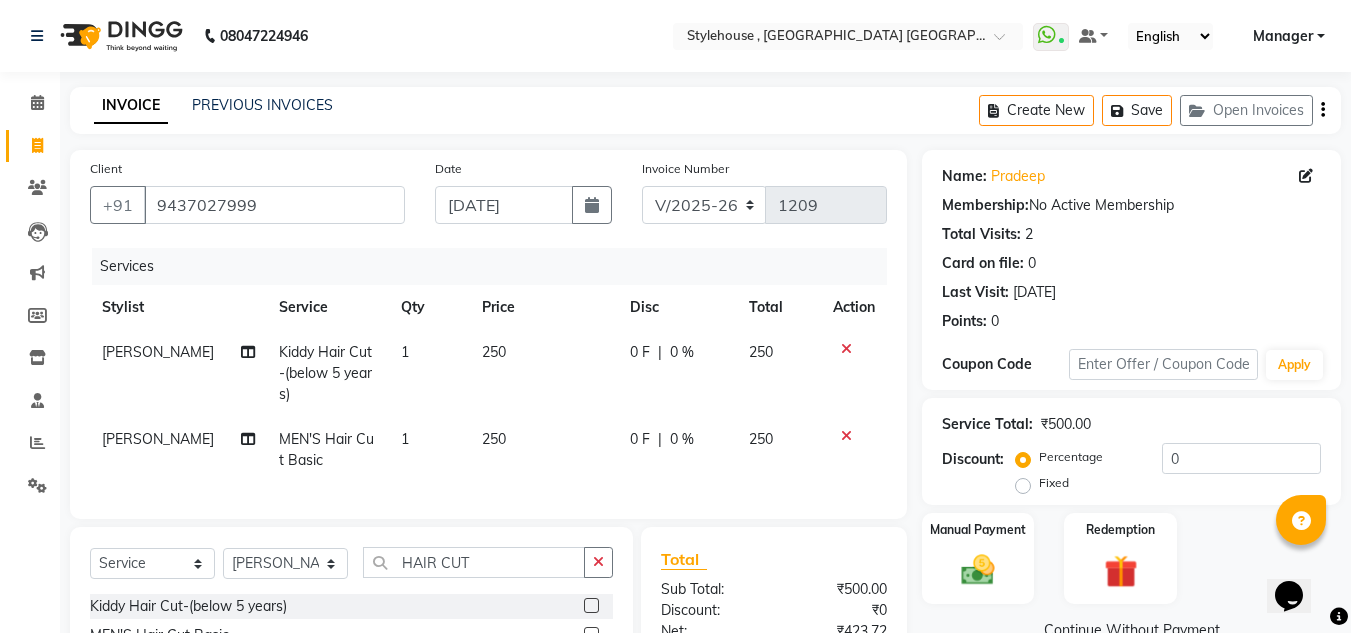 scroll, scrollTop: 100, scrollLeft: 0, axis: vertical 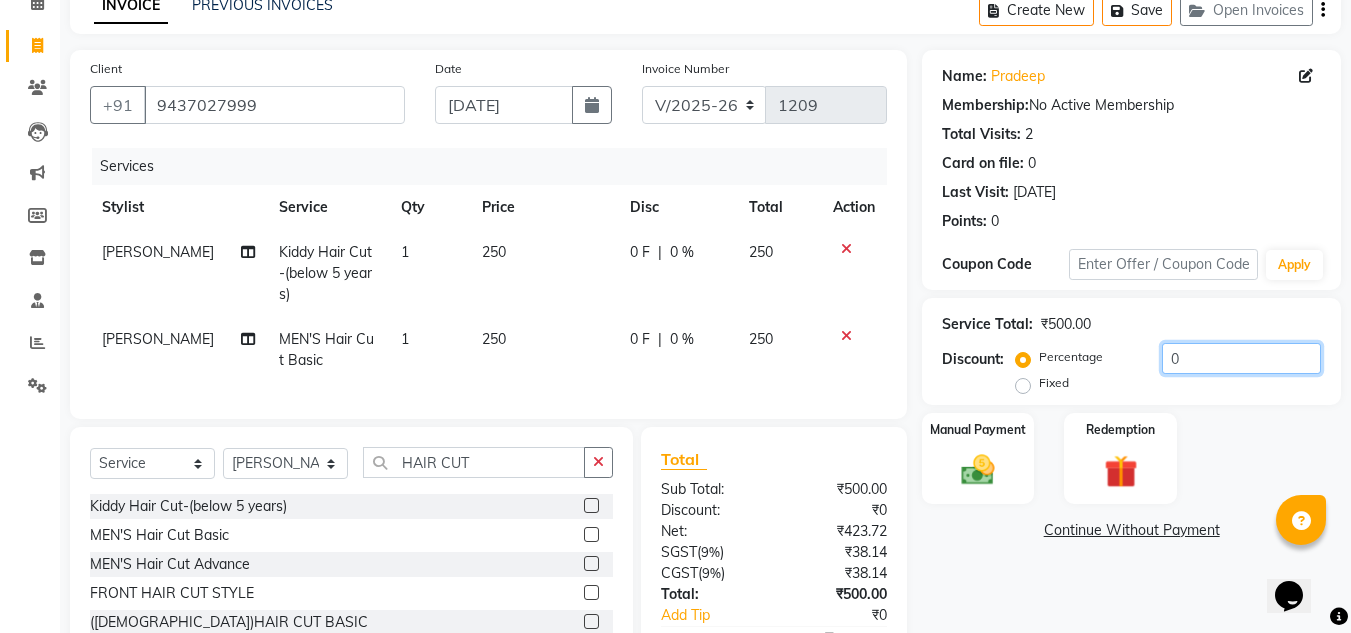 click on "0" 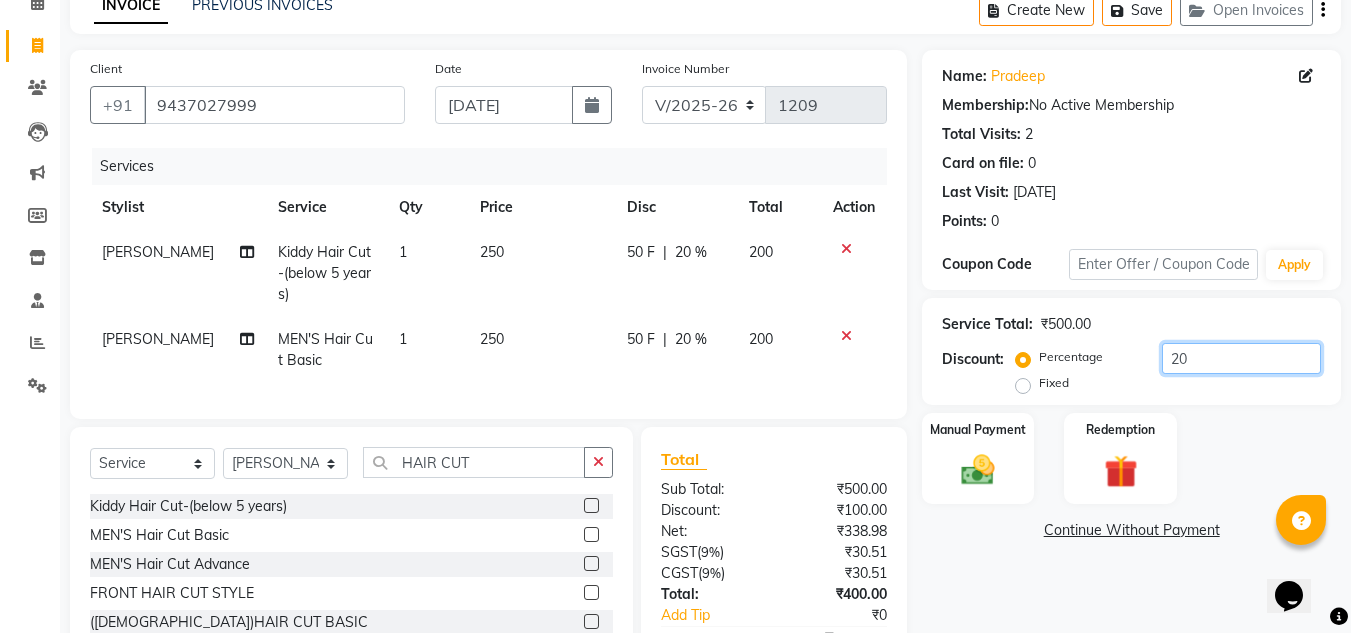 type on "20" 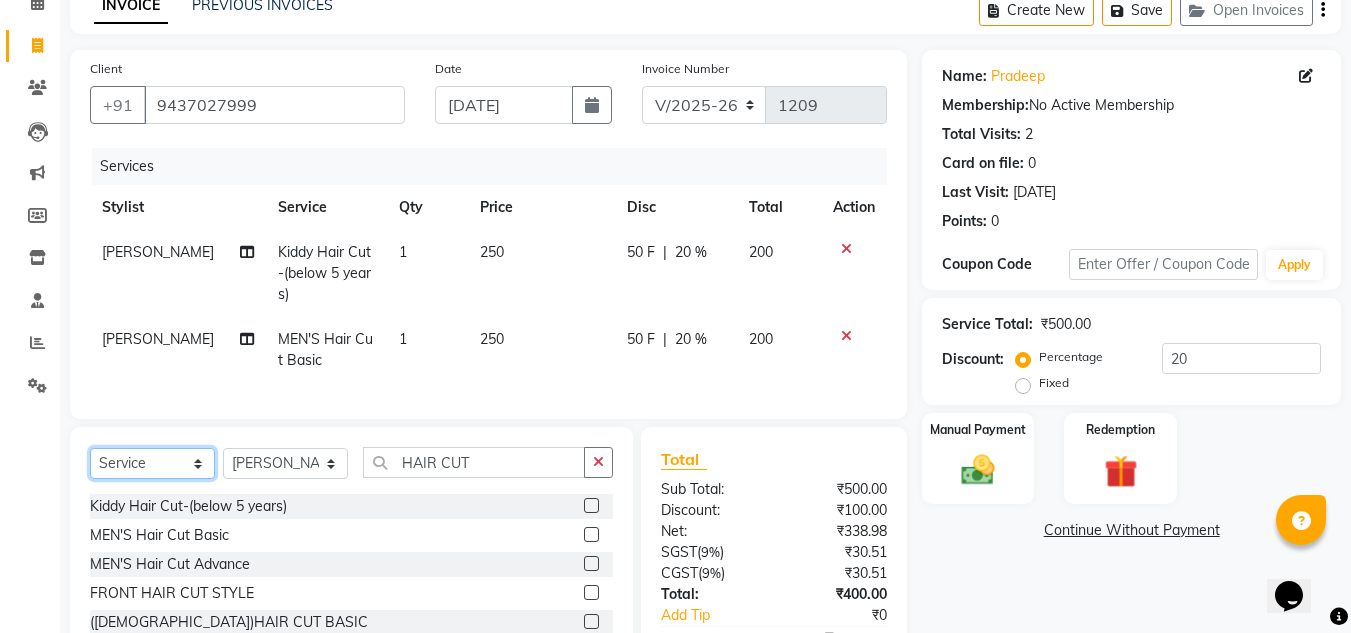 click on "Select  Service  Product  Membership  Package Voucher Prepaid Gift Card" 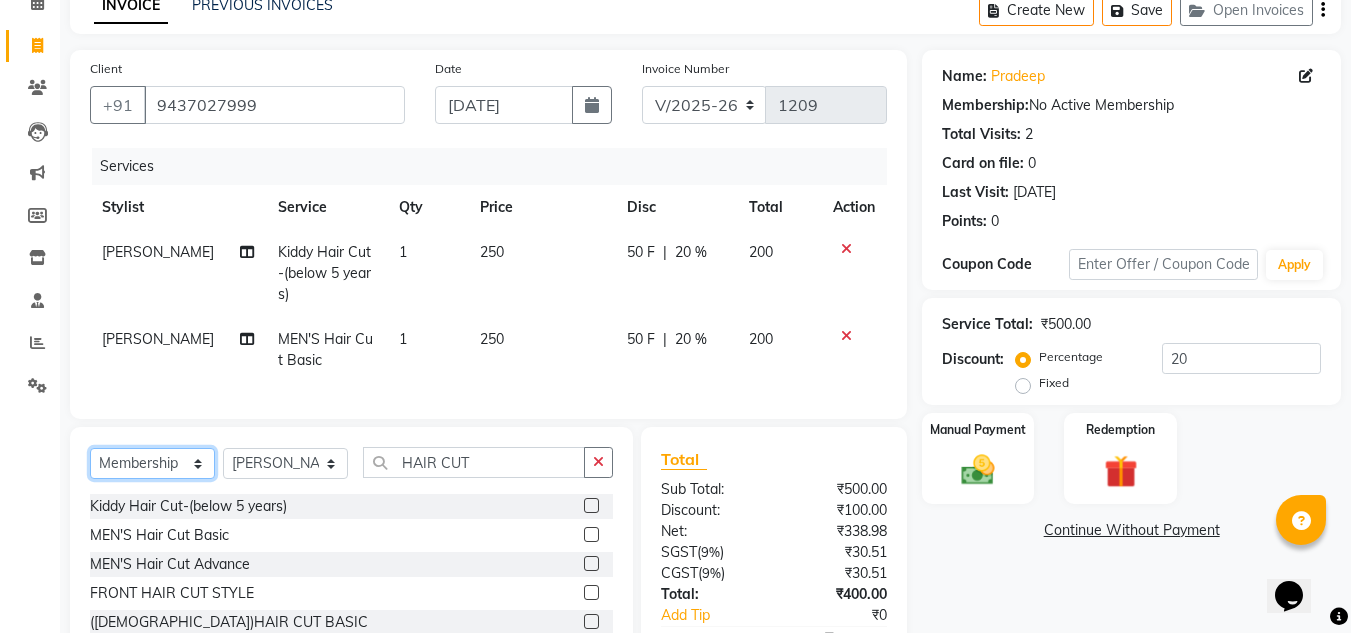 click on "Select  Service  Product  Membership  Package Voucher Prepaid Gift Card" 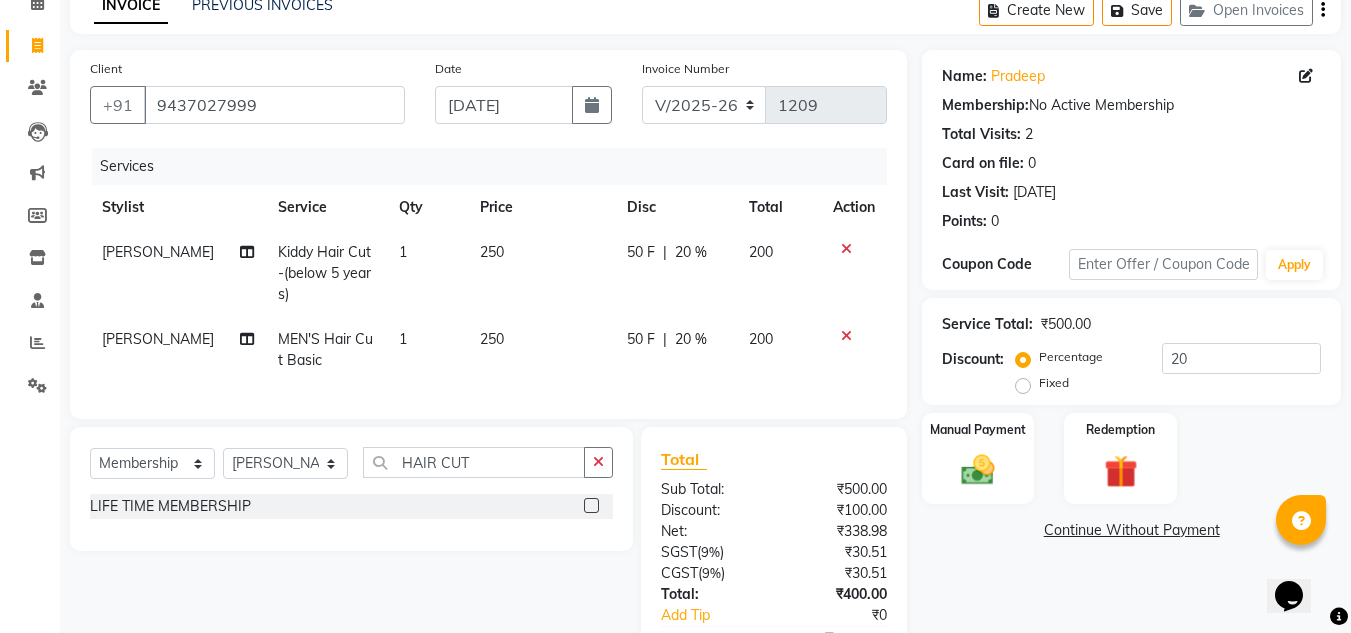 click 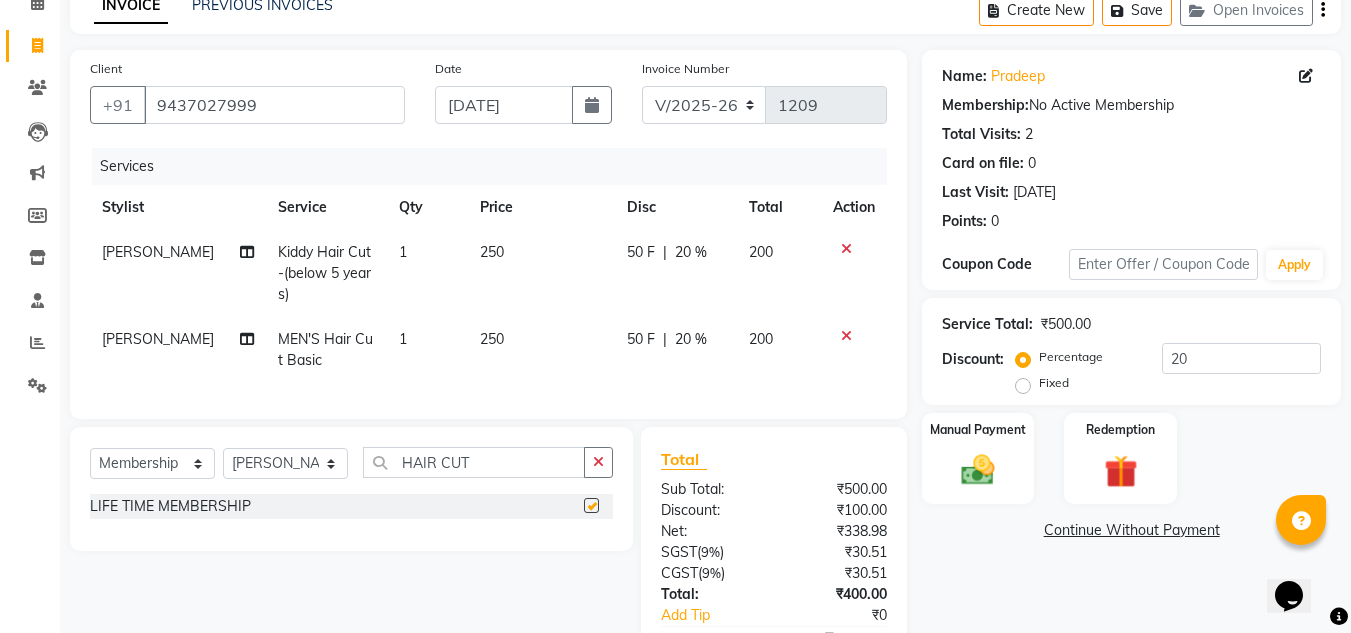 select on "select" 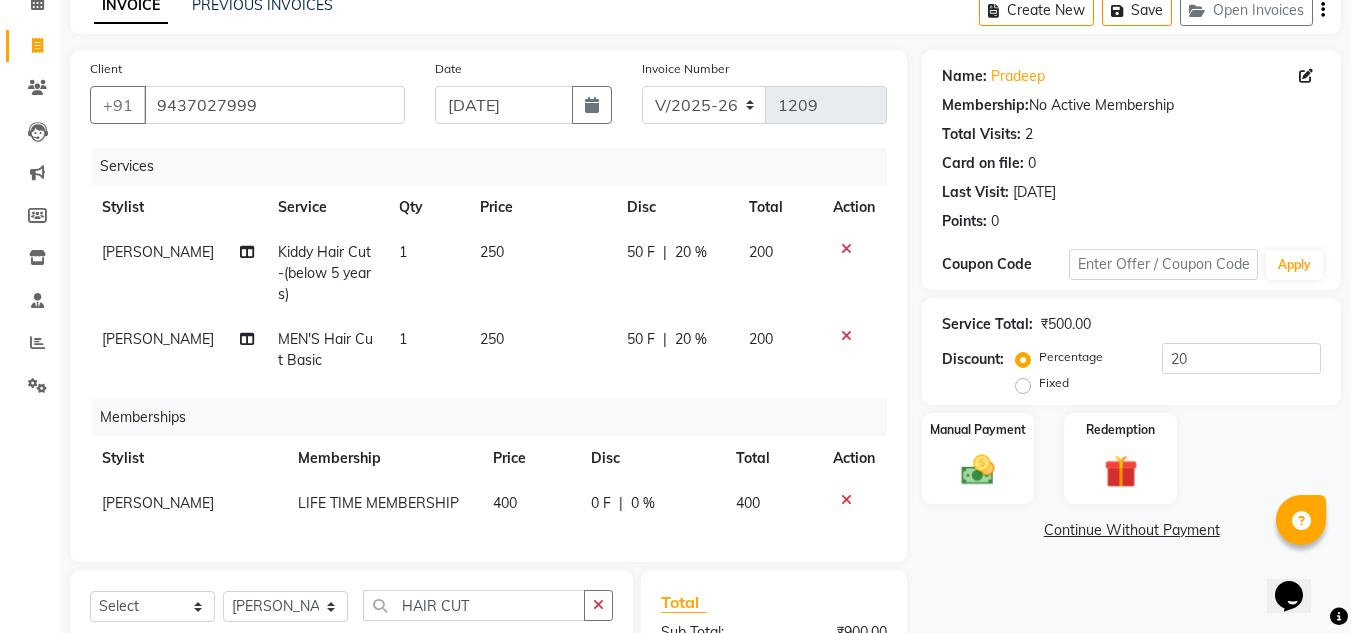 click on "0 F" 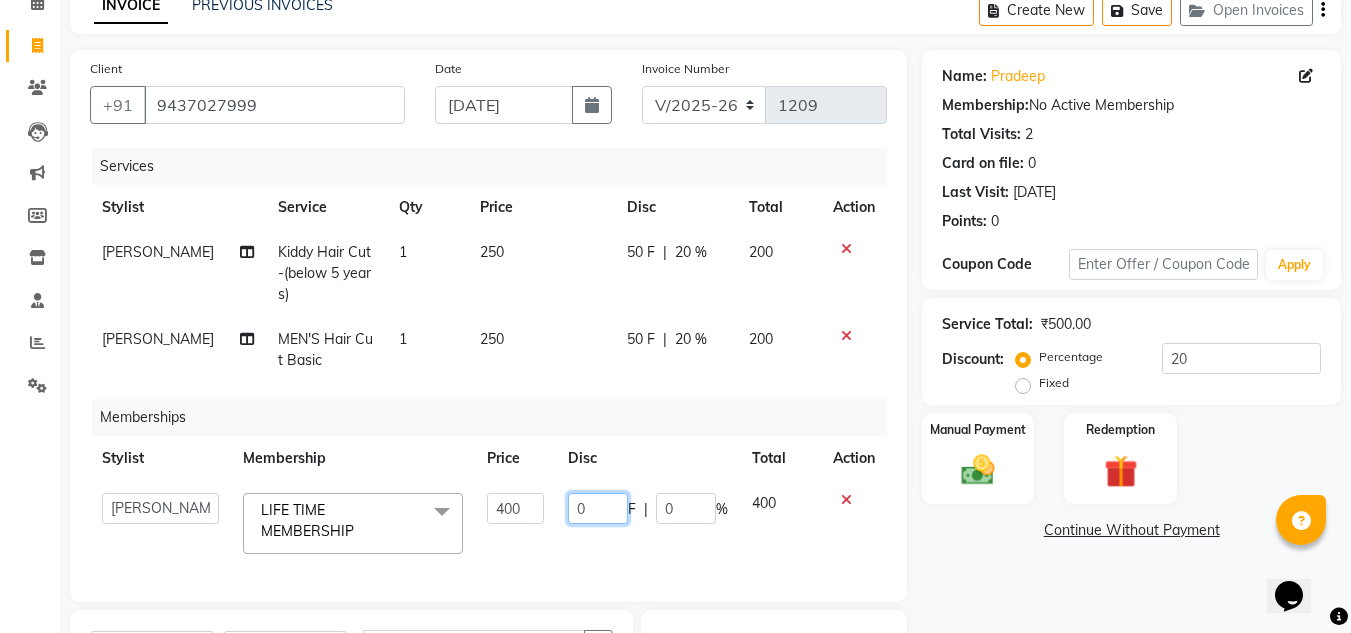 click on "0" 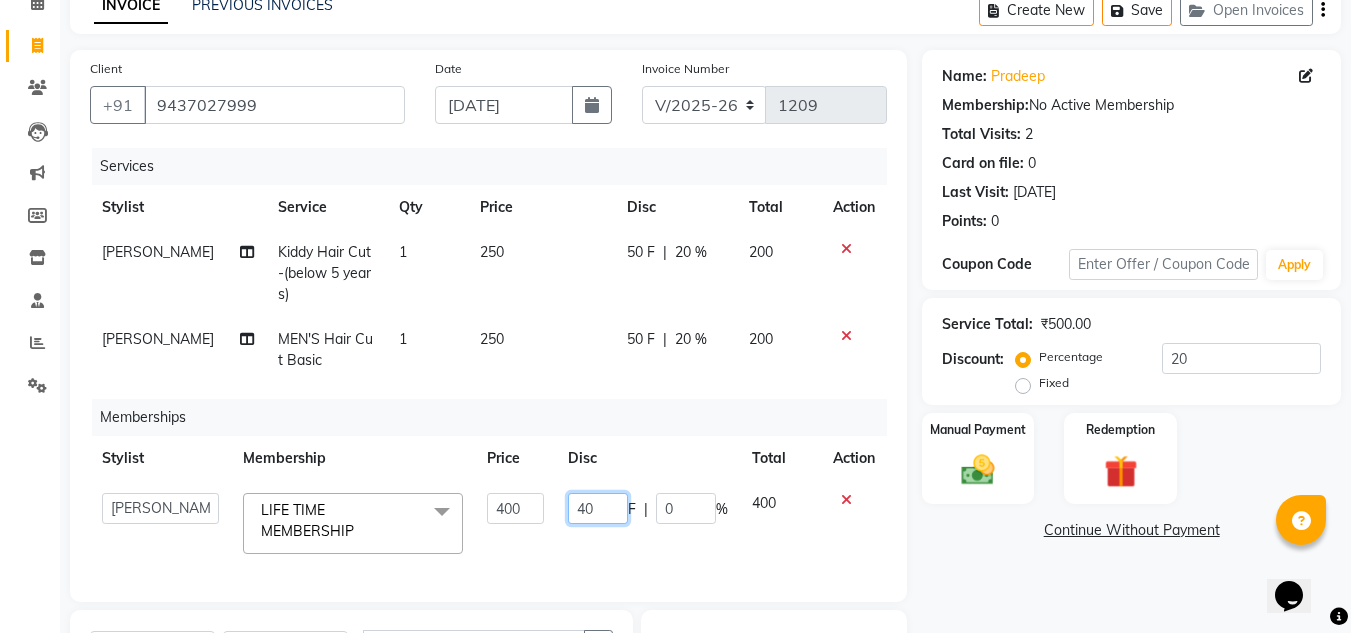 type on "400" 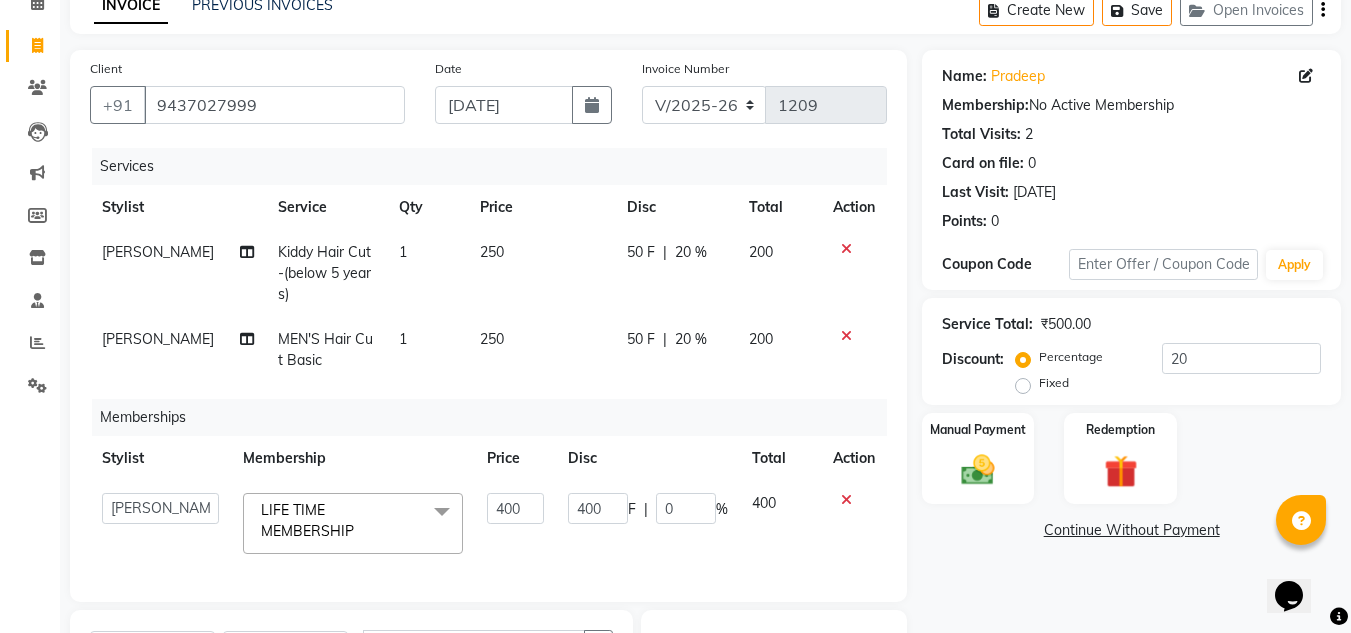 click on "Services Stylist Service Qty Price Disc Total Action [PERSON_NAME] Kiddy Hair Cut-(below 5 years) 1 250 50 F | 20 % 200 [PERSON_NAME] MEN'S Hair Cut Basic 1 250 50 F | 20 % 200 Memberships Stylist Membership Price Disc Total Action  [PERSON_NAME]   [PERSON_NAME]   [PERSON_NAME]   [PERSON_NAME] PRIYA   Manager   [PERSON_NAME]   [PERSON_NAME]   [PERSON_NAME]   PRIYANKA NANDA   PUJA [PERSON_NAME]   [PERSON_NAME]   [PERSON_NAME] [PERSON_NAME] [PERSON_NAME]  LIFE TIME MEMBERSHIP  x LIFE TIME MEMBERSHIP 400 400 F | 0 % 400" 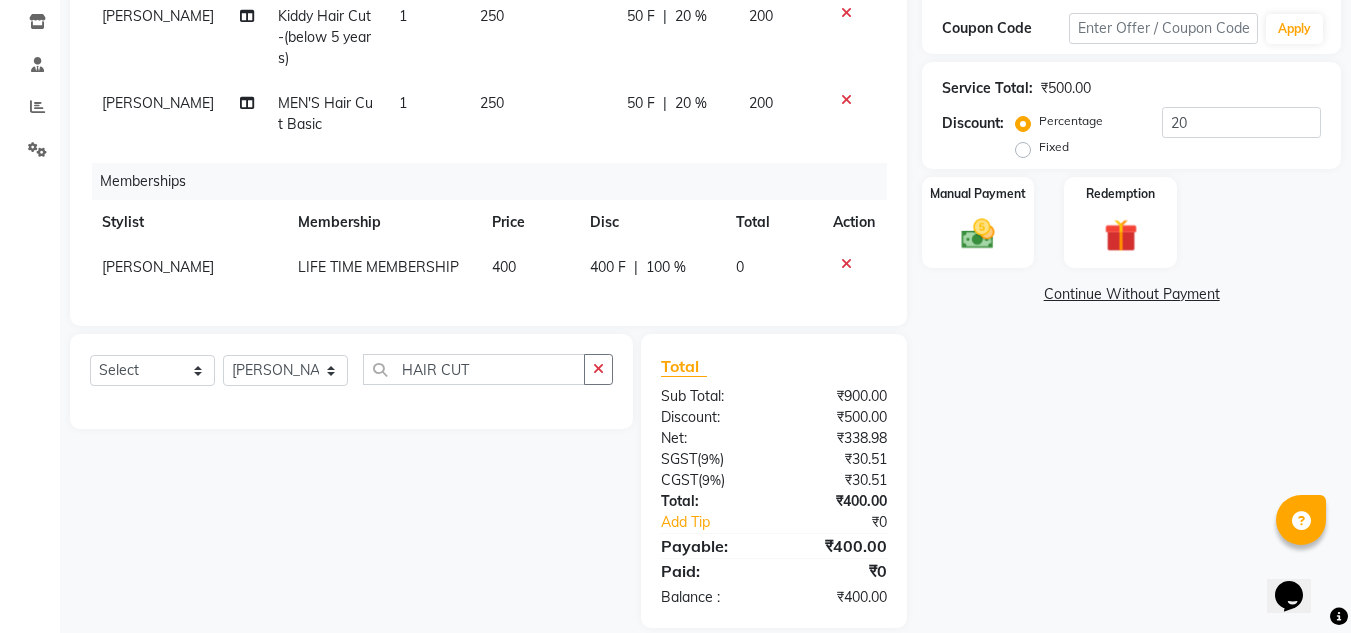 scroll, scrollTop: 355, scrollLeft: 0, axis: vertical 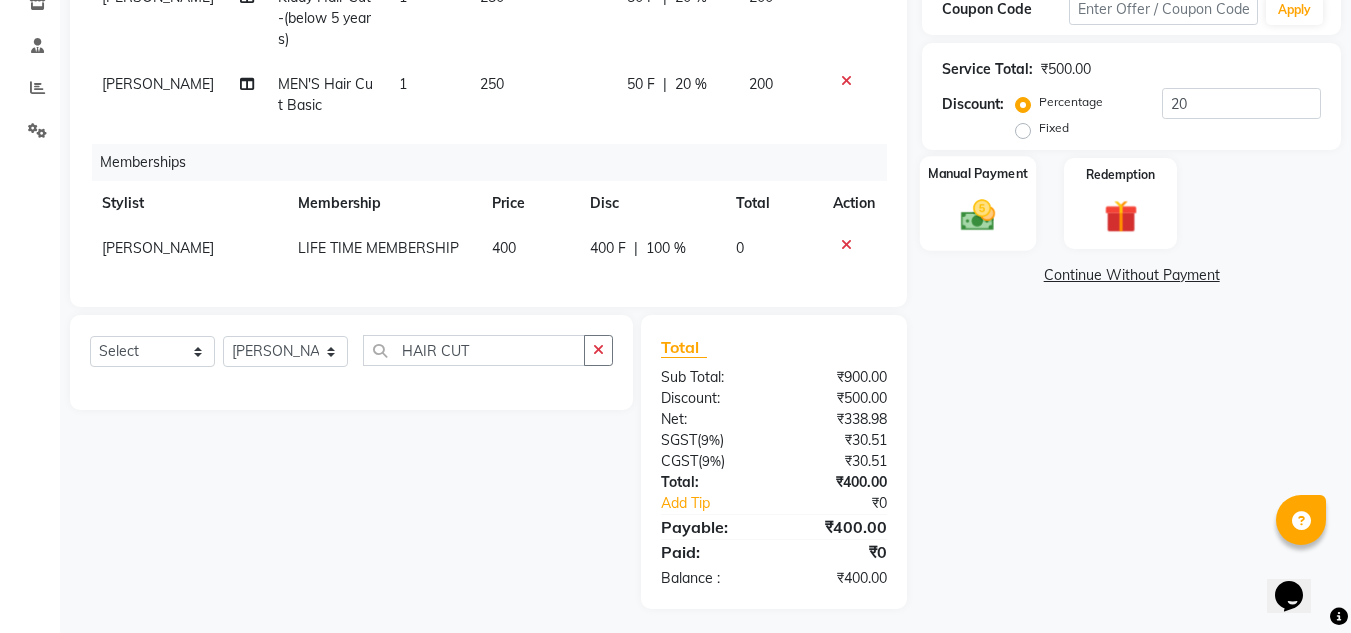 click 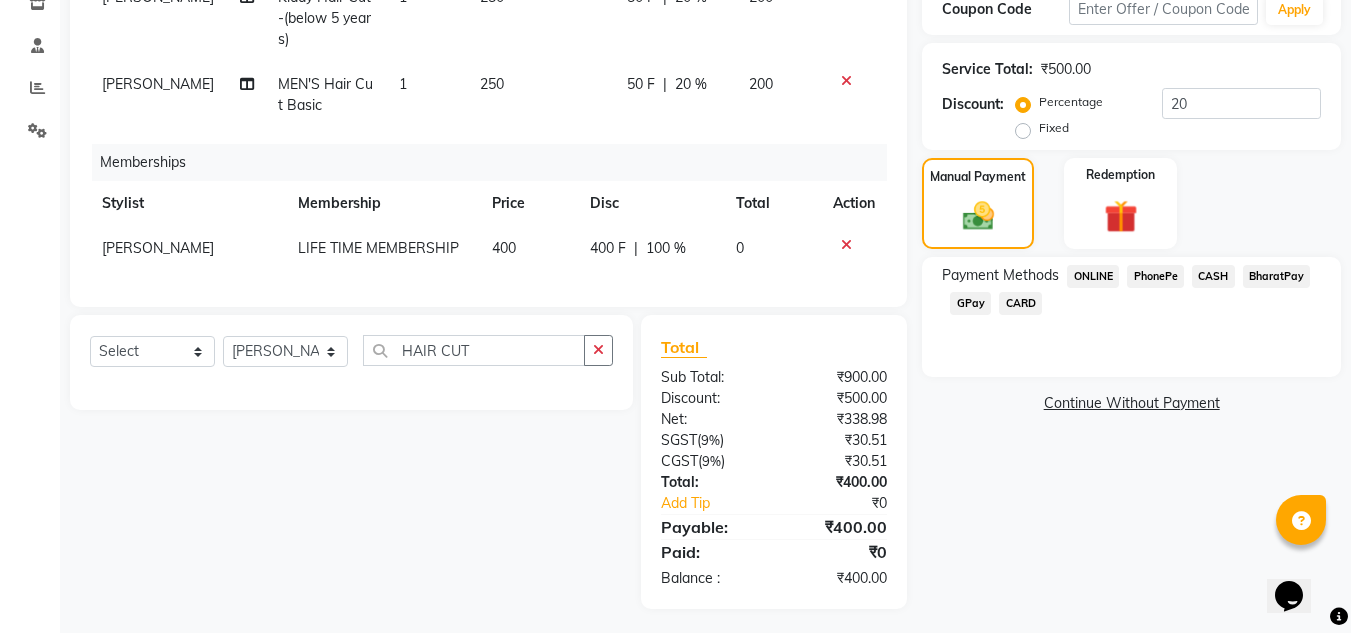 click on "CARD" 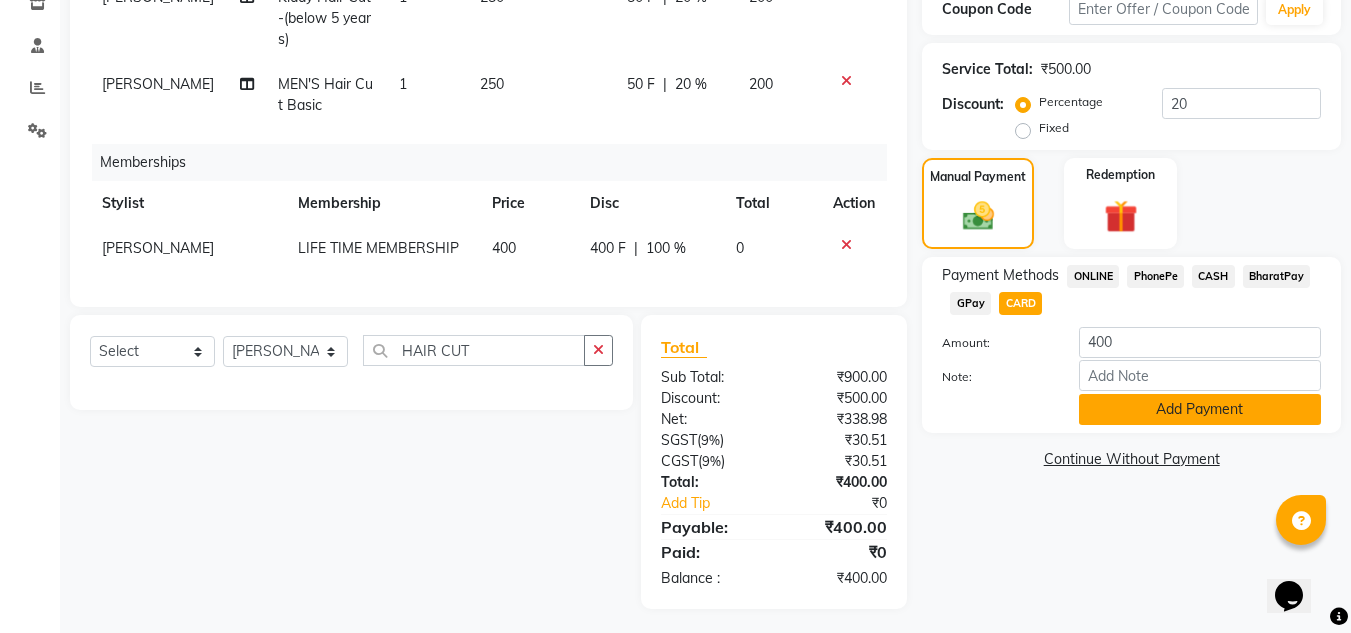 click on "Add Payment" 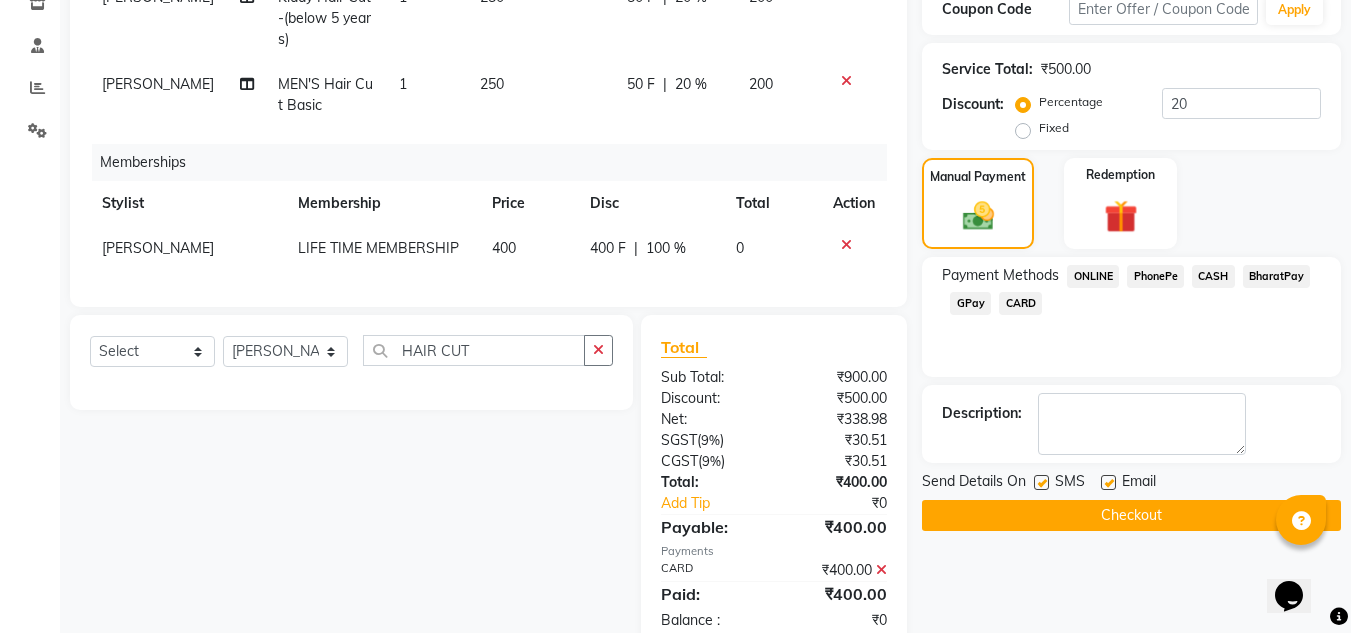 click on "Checkout" 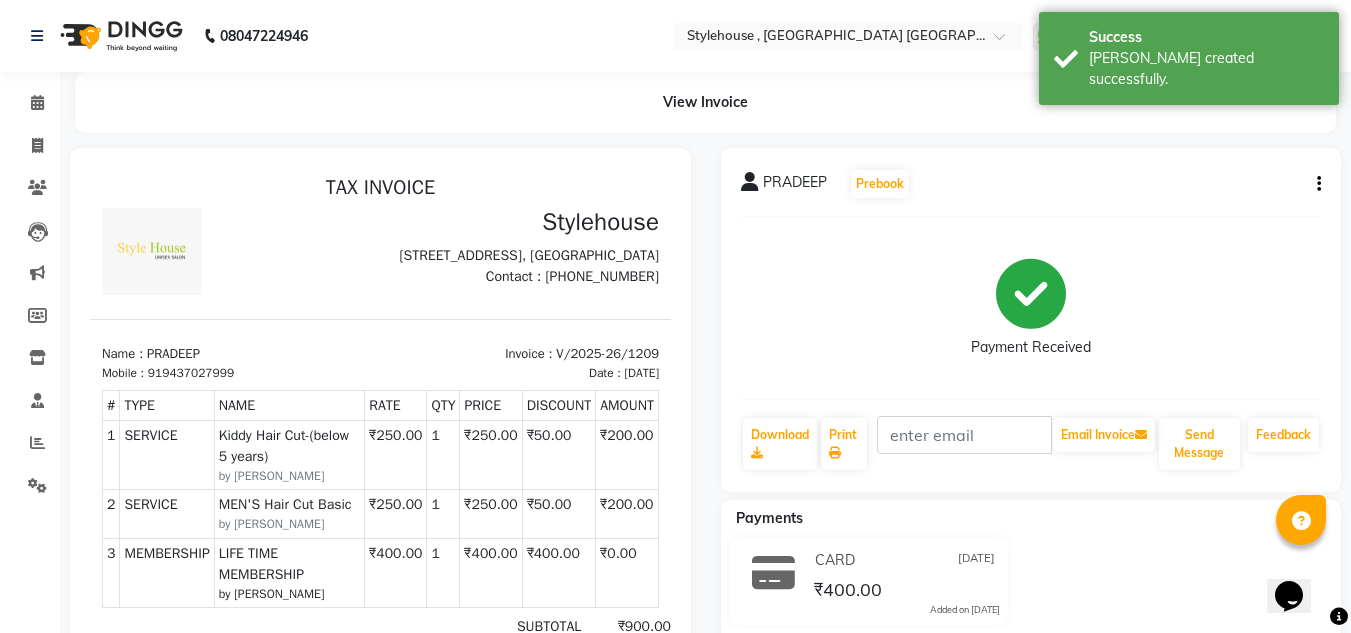scroll, scrollTop: 0, scrollLeft: 0, axis: both 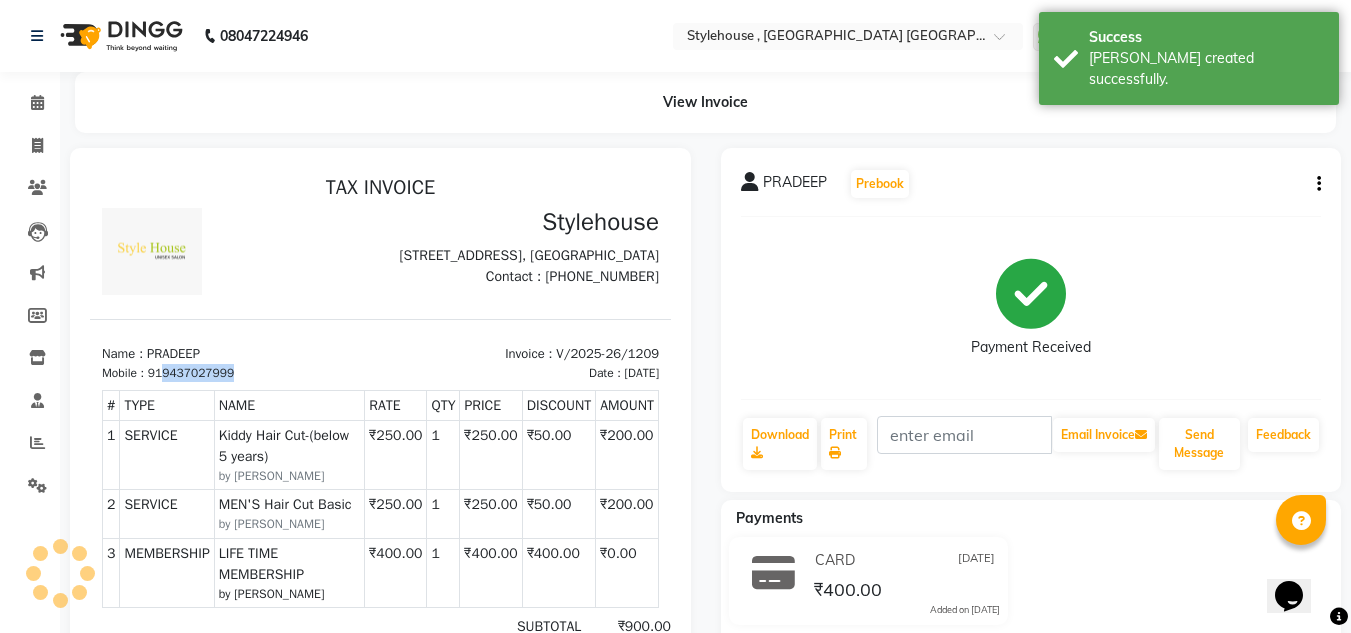 drag, startPoint x: 164, startPoint y: 406, endPoint x: 252, endPoint y: 396, distance: 88.56636 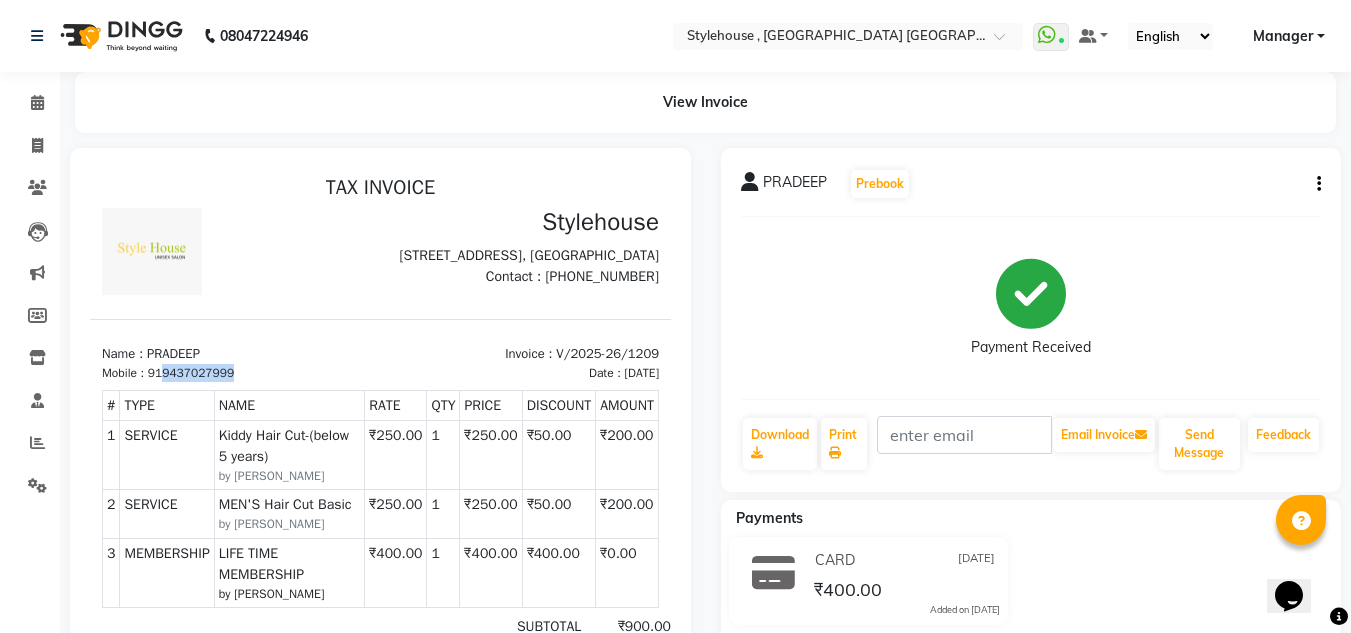 click on "Name  : PRADEEP" at bounding box center (235, 354) 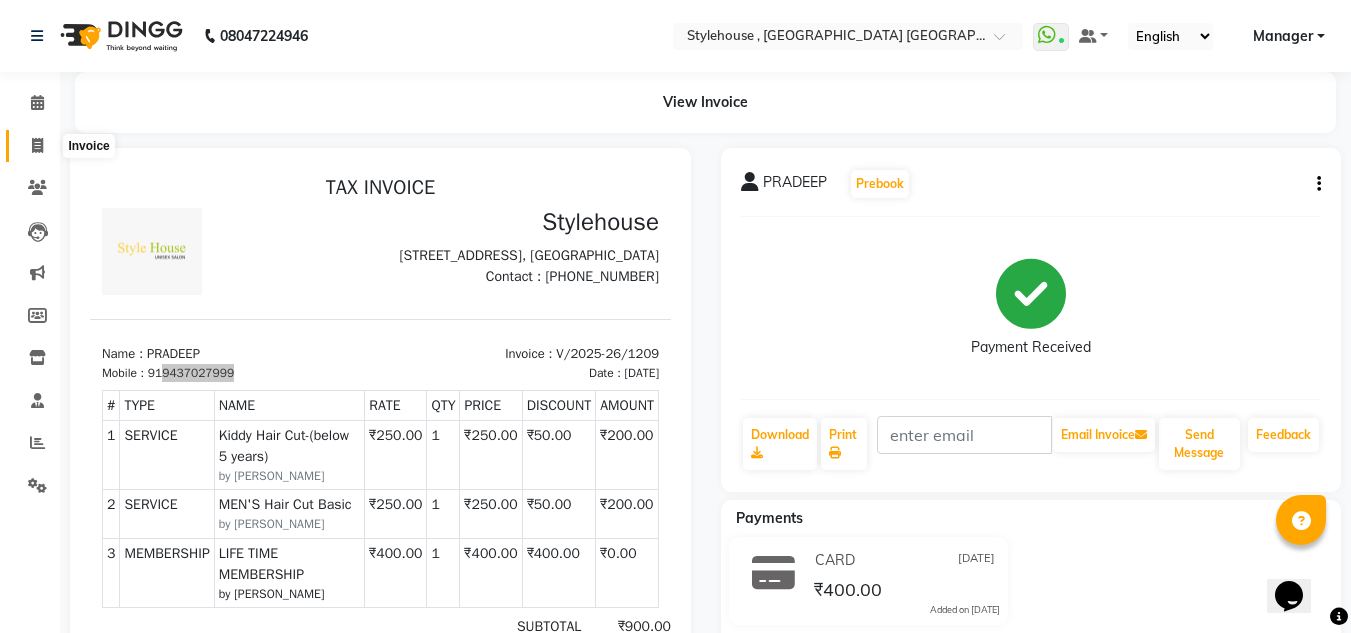 click 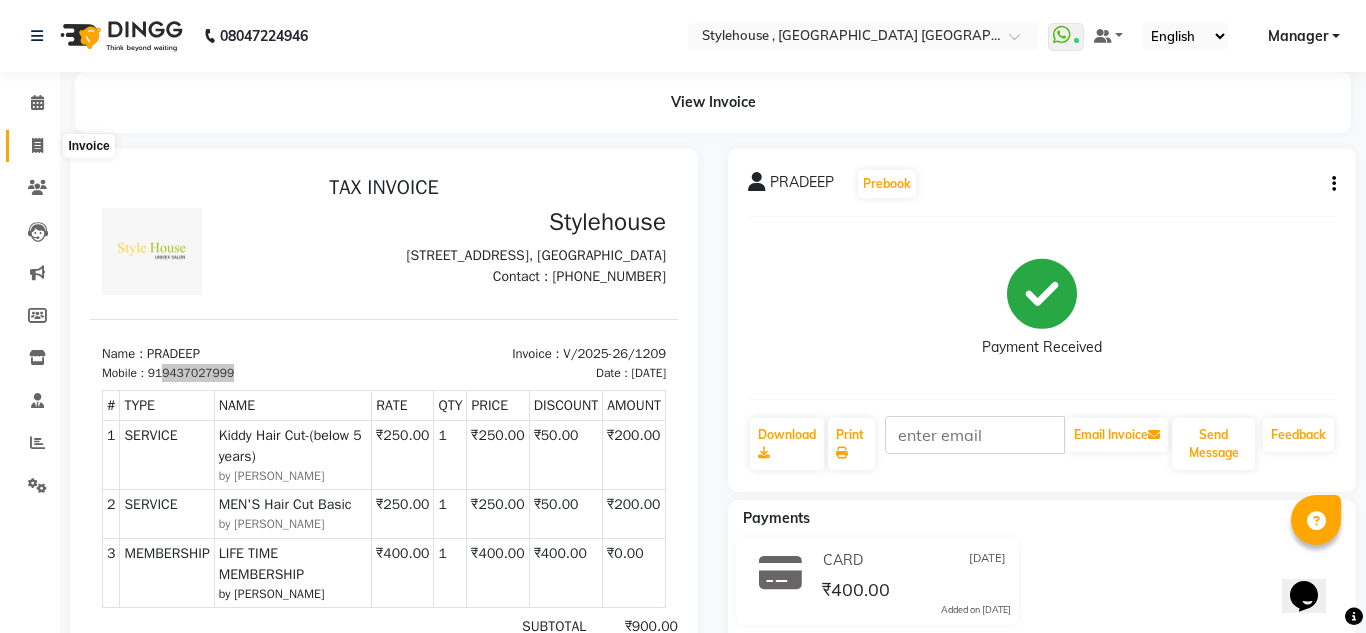 select on "service" 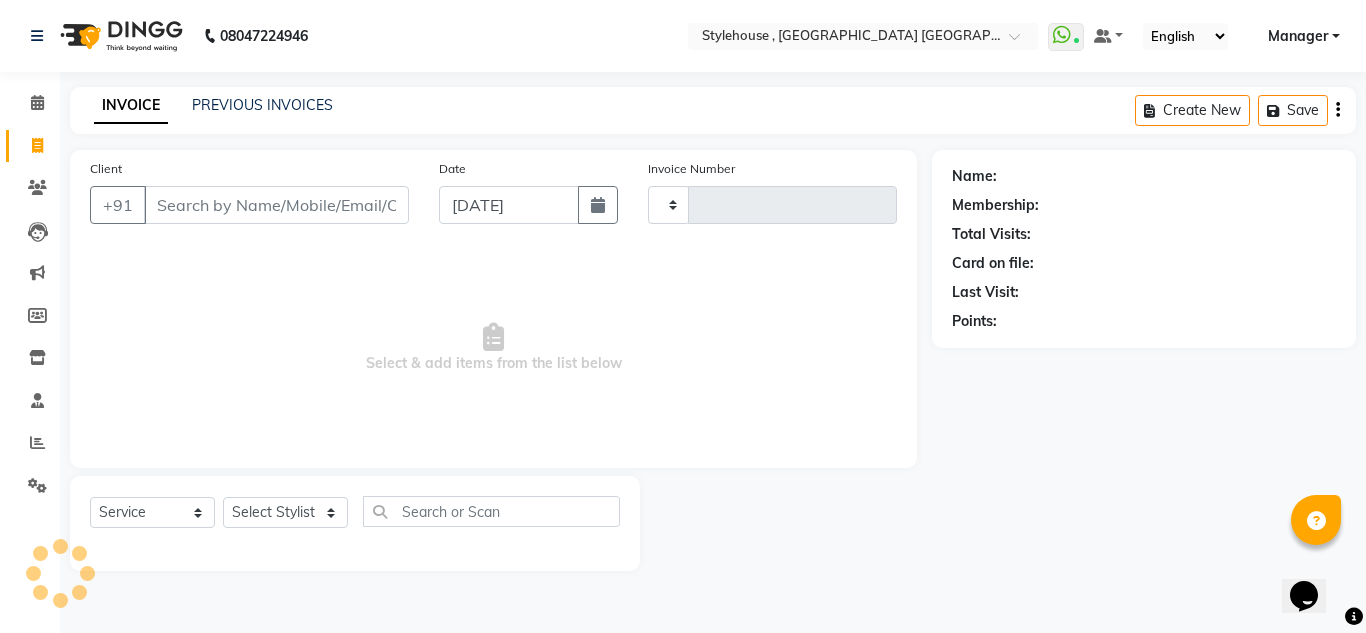 type on "1210" 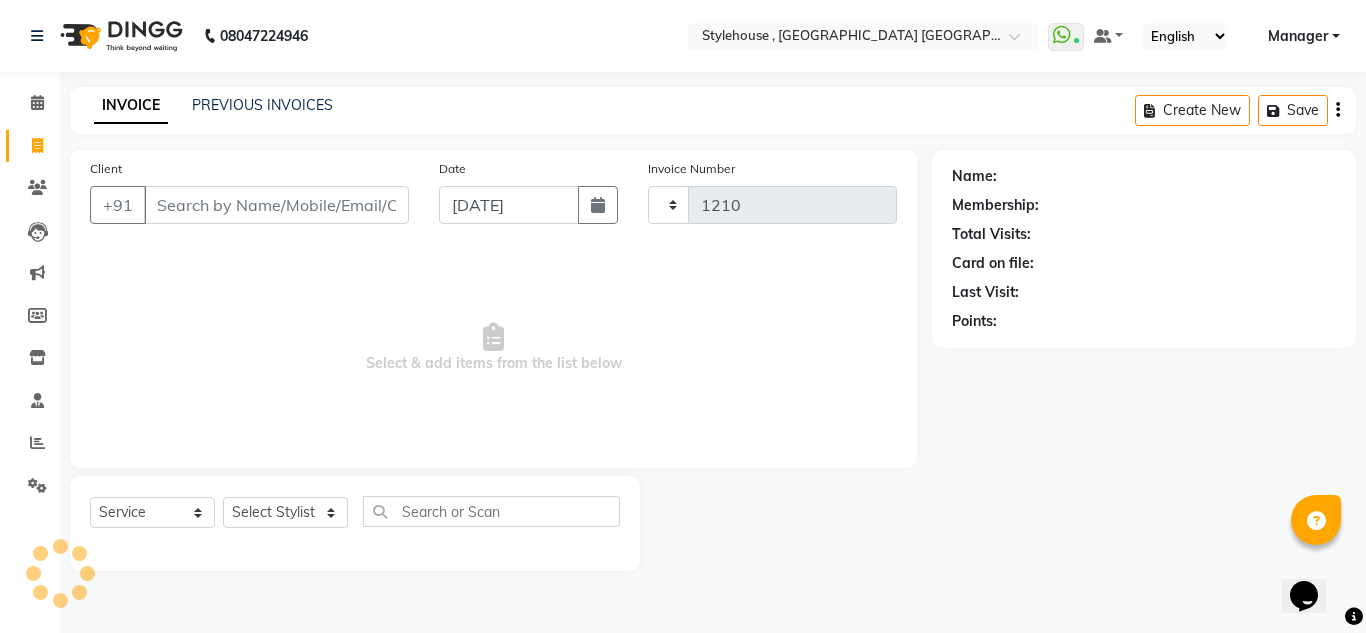 select on "7793" 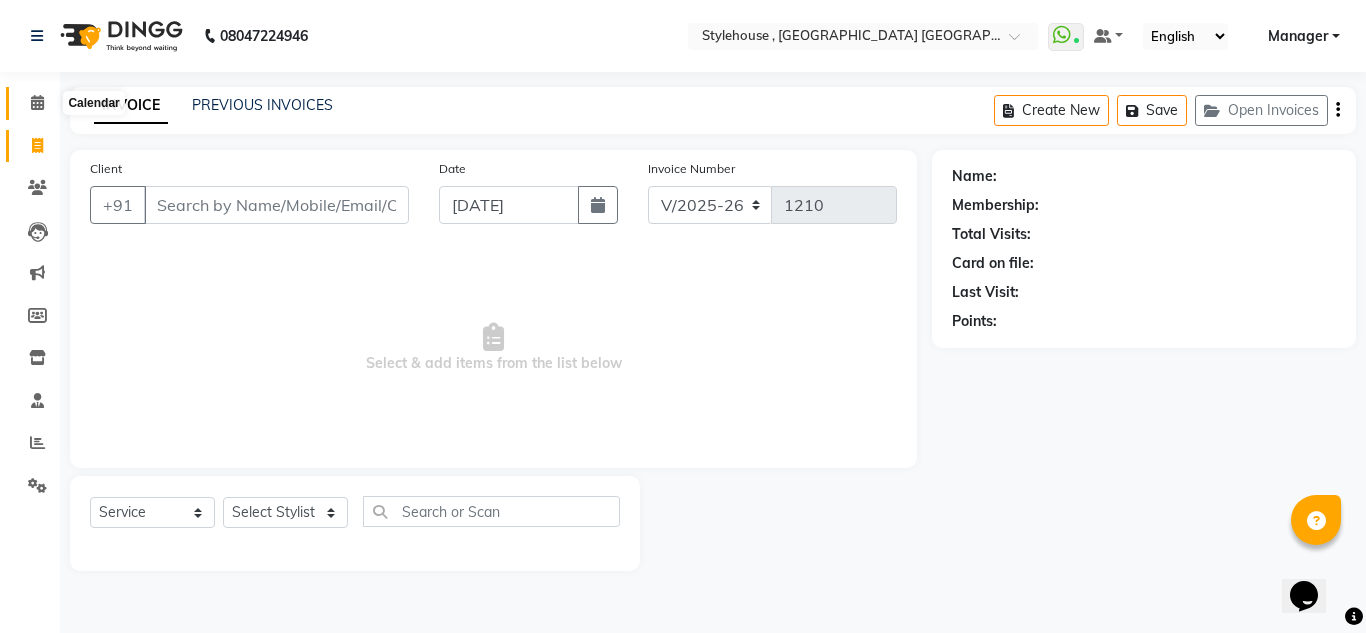 click 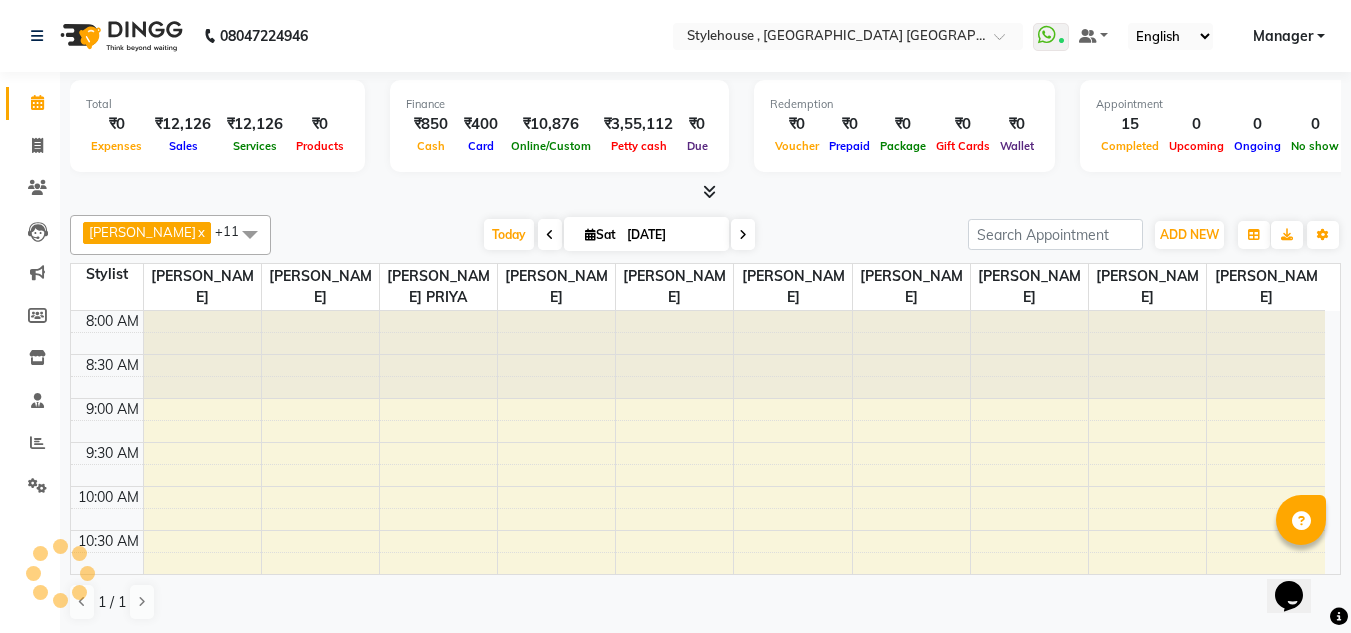 scroll, scrollTop: 0, scrollLeft: 0, axis: both 